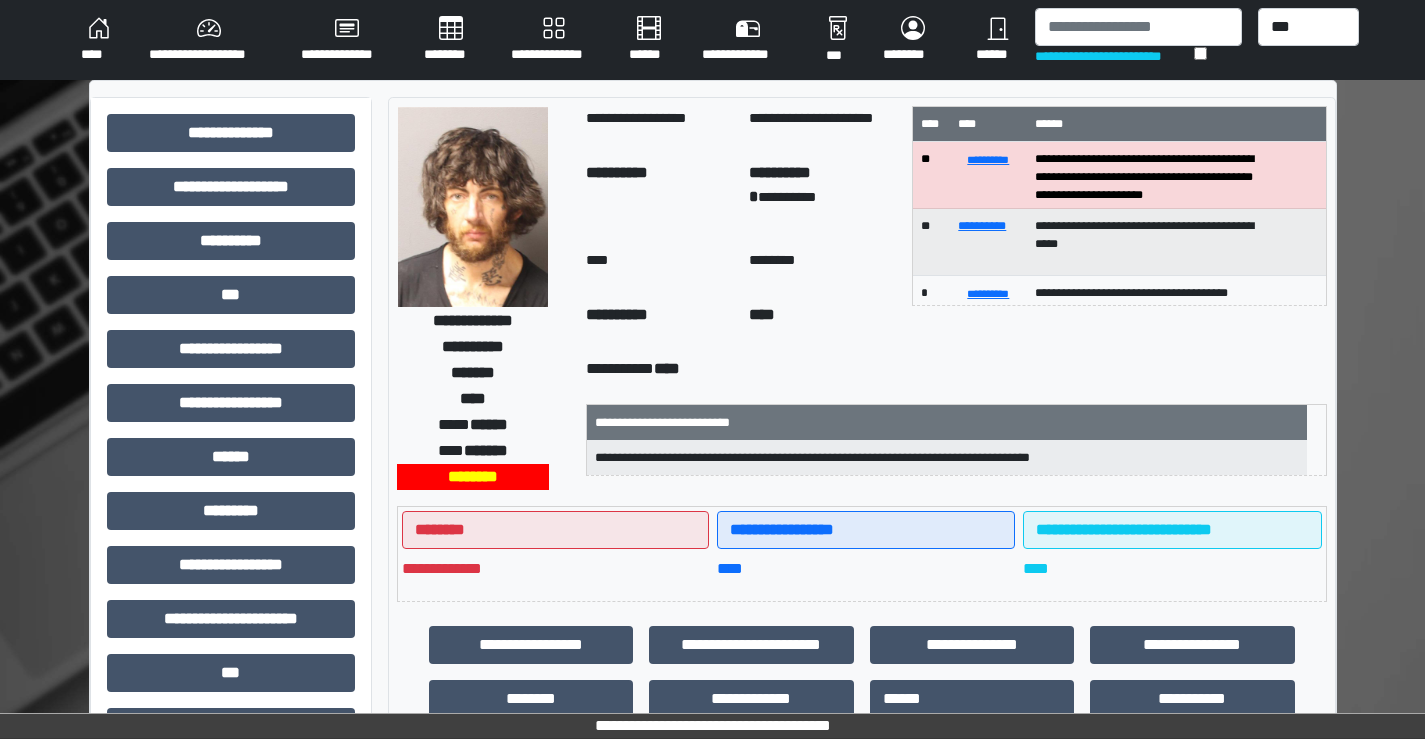 scroll, scrollTop: 160, scrollLeft: 0, axis: vertical 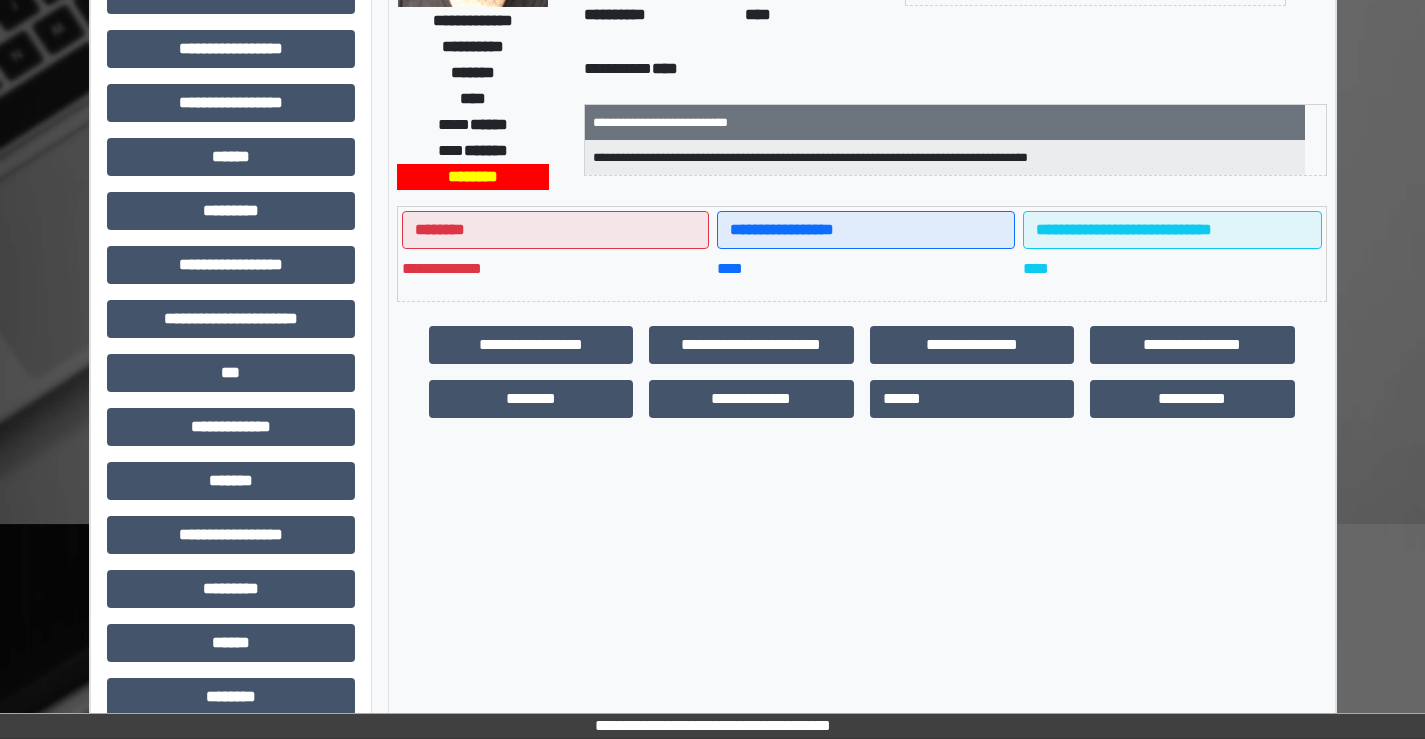 drag, startPoint x: 1420, startPoint y: 278, endPoint x: 1429, endPoint y: 273, distance: 10.29563 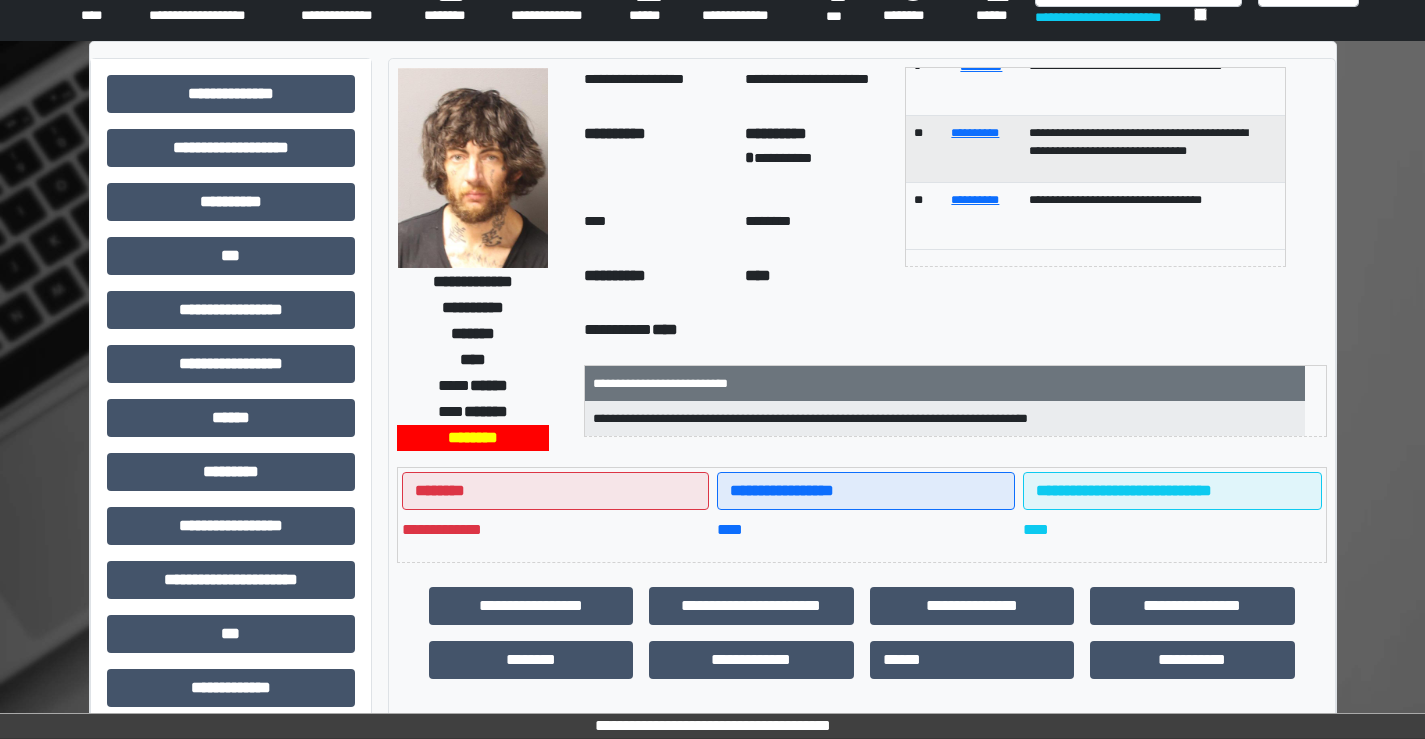 scroll, scrollTop: 27, scrollLeft: 0, axis: vertical 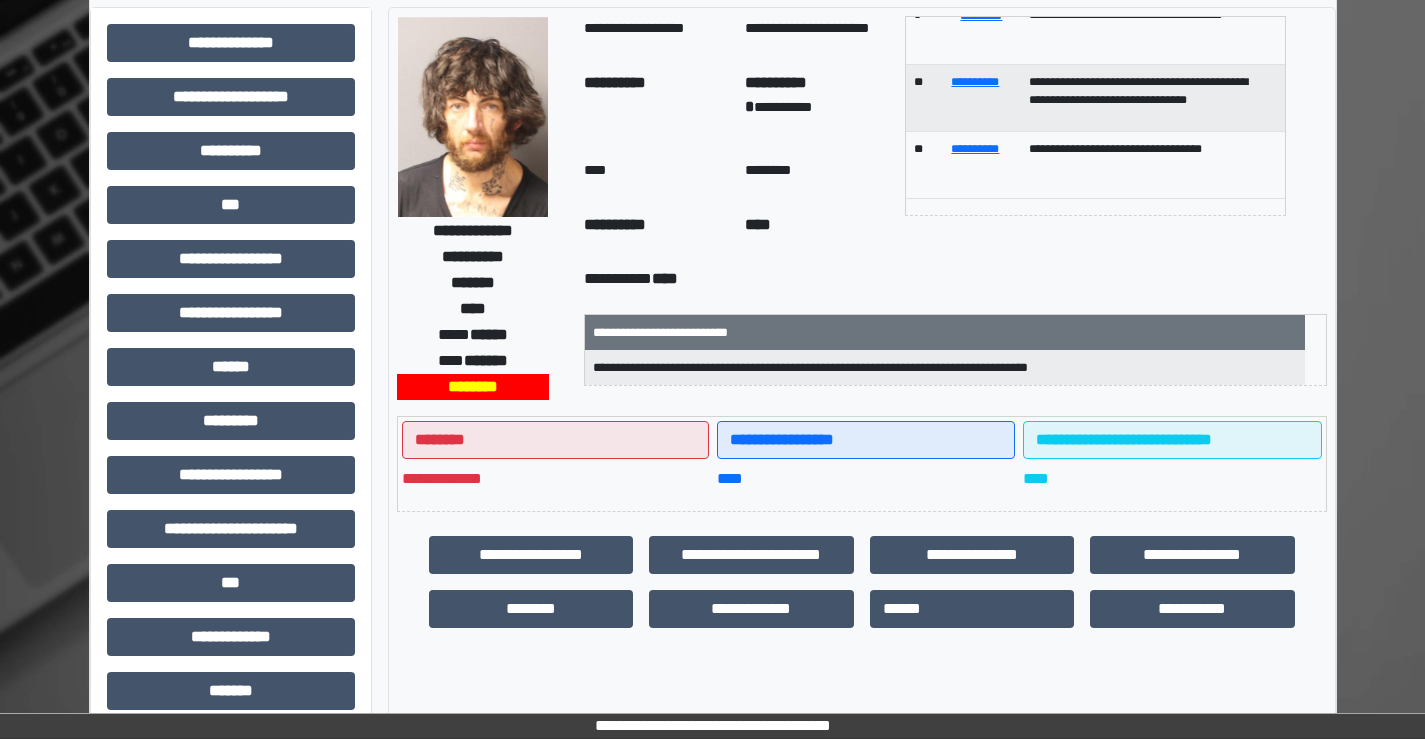 click on "**********" at bounding box center (712, 1017) 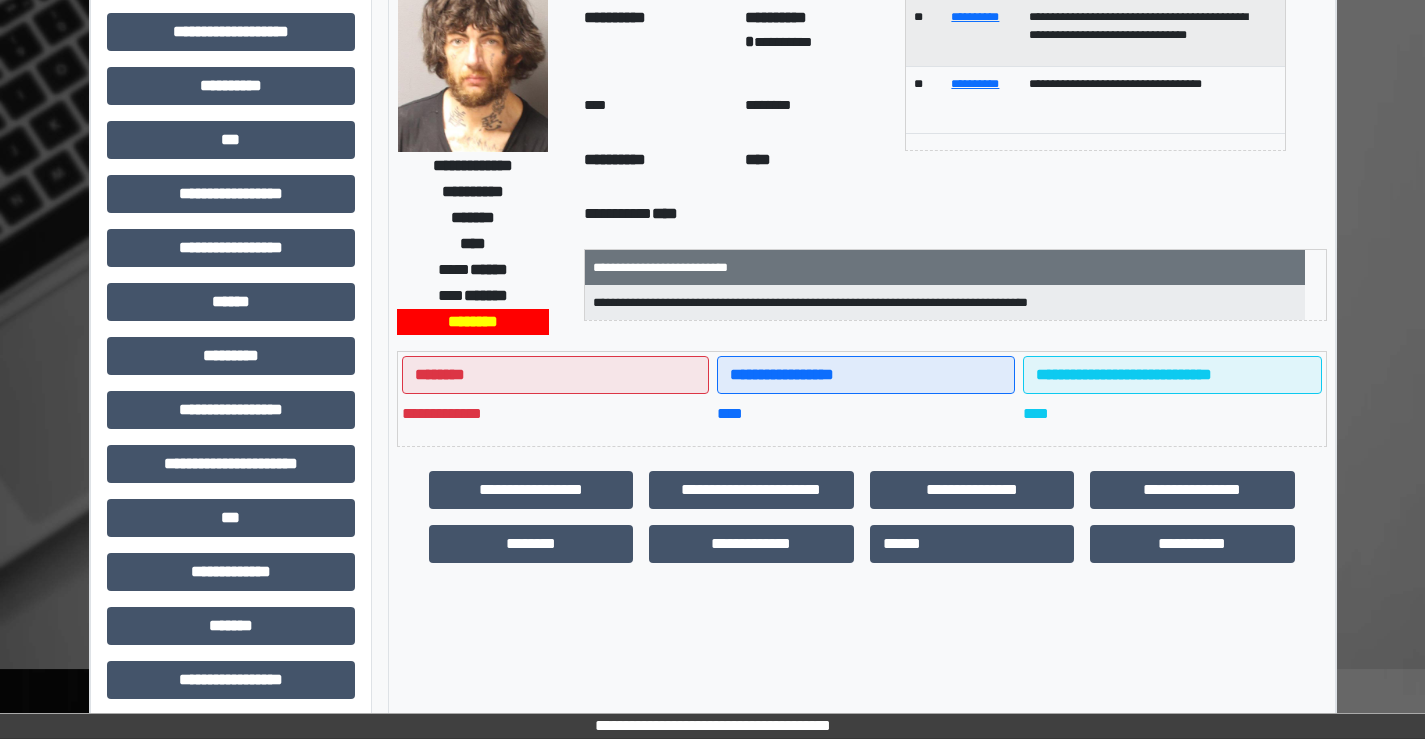 scroll, scrollTop: 190, scrollLeft: 0, axis: vertical 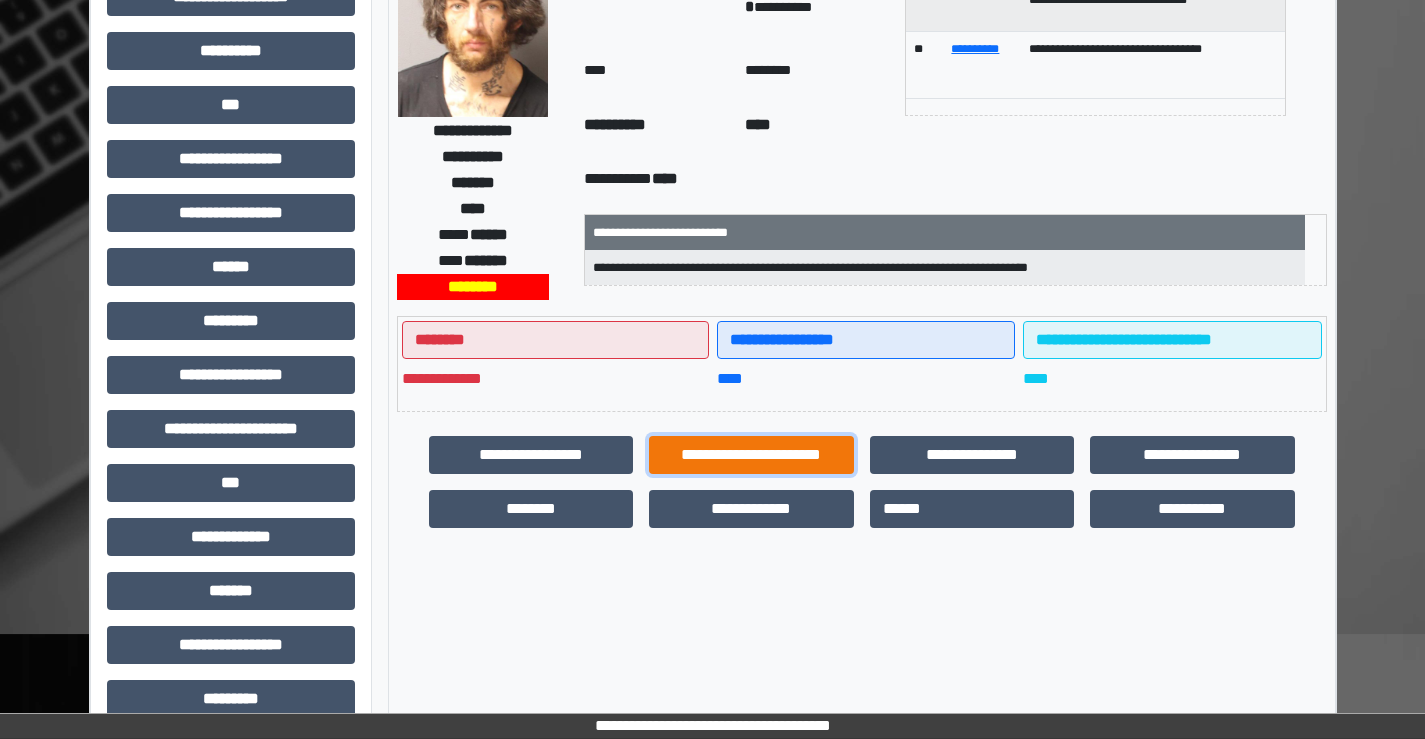 click on "**********" at bounding box center (751, 455) 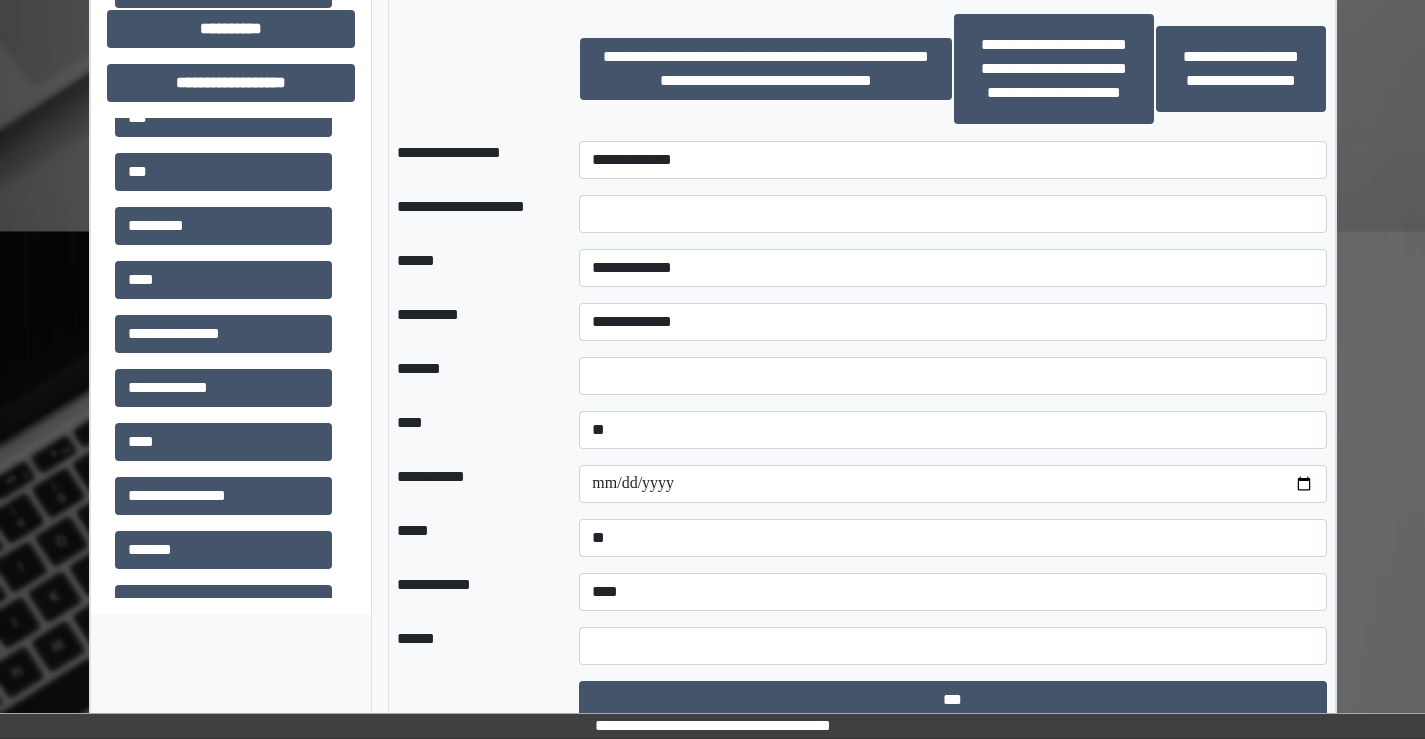 scroll, scrollTop: 1524, scrollLeft: 0, axis: vertical 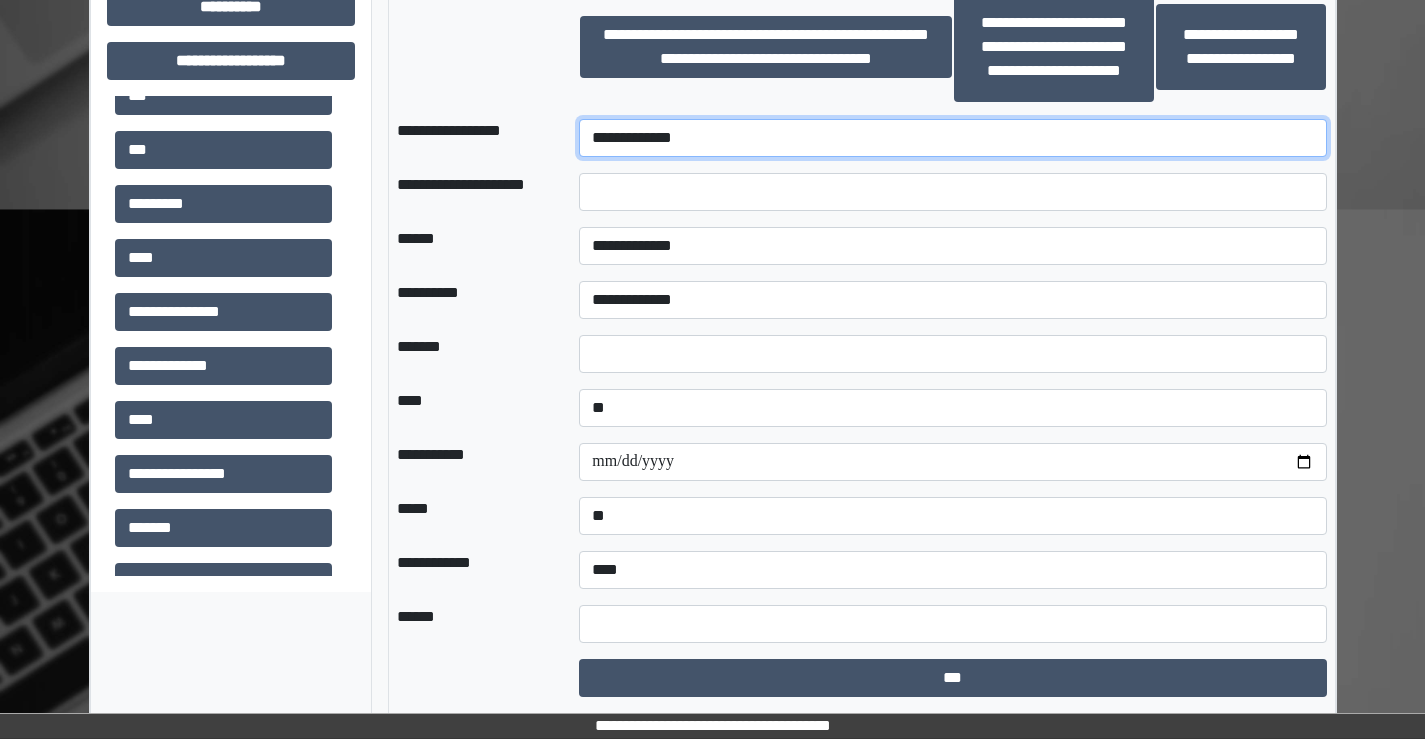 click on "**********" at bounding box center (952, 138) 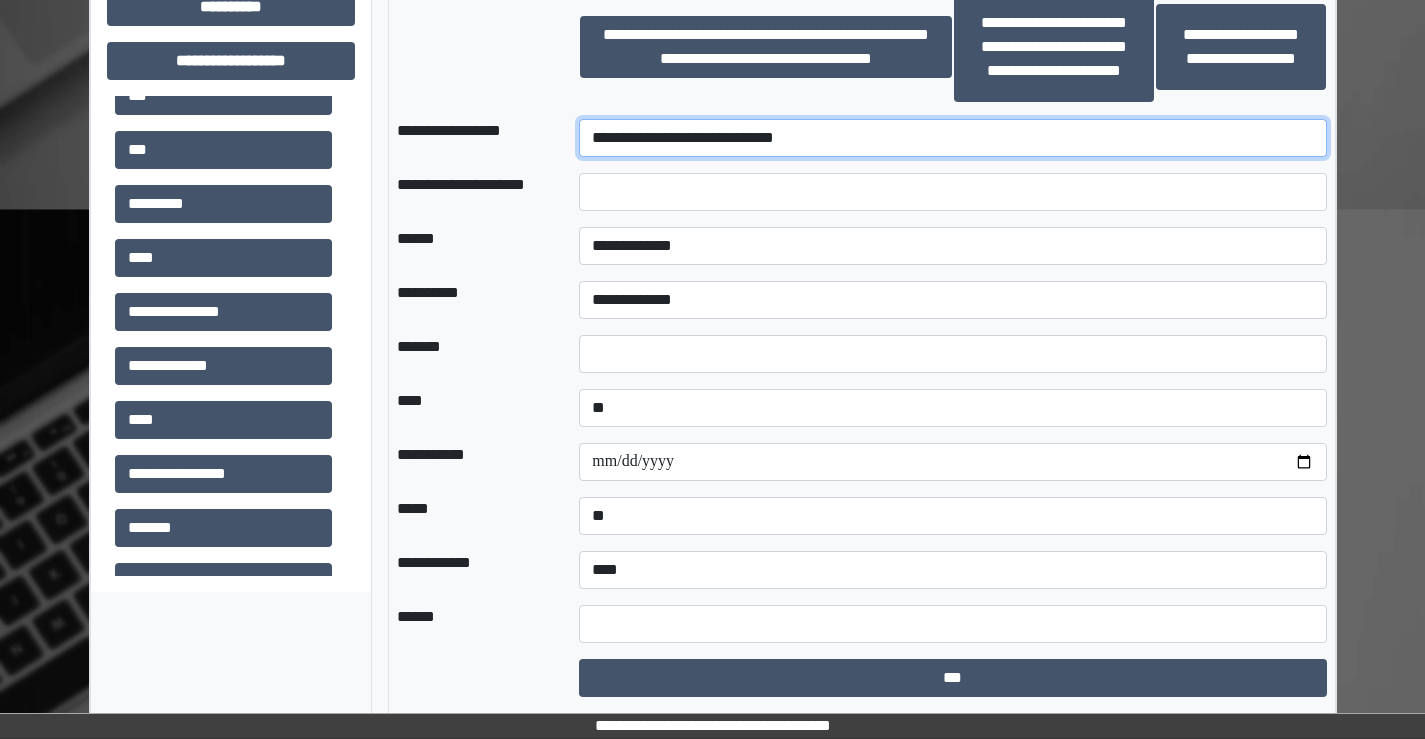 click on "**********" at bounding box center (952, 138) 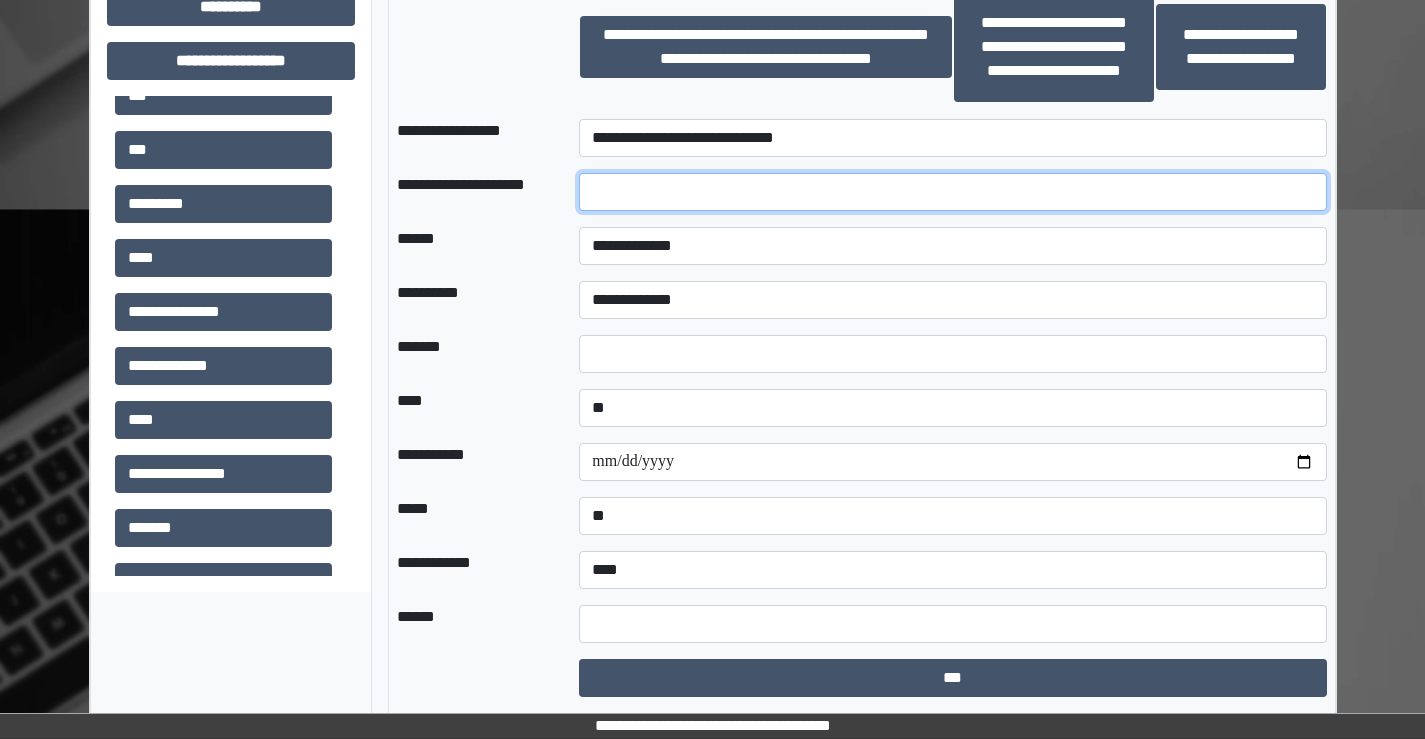 click at bounding box center [952, 192] 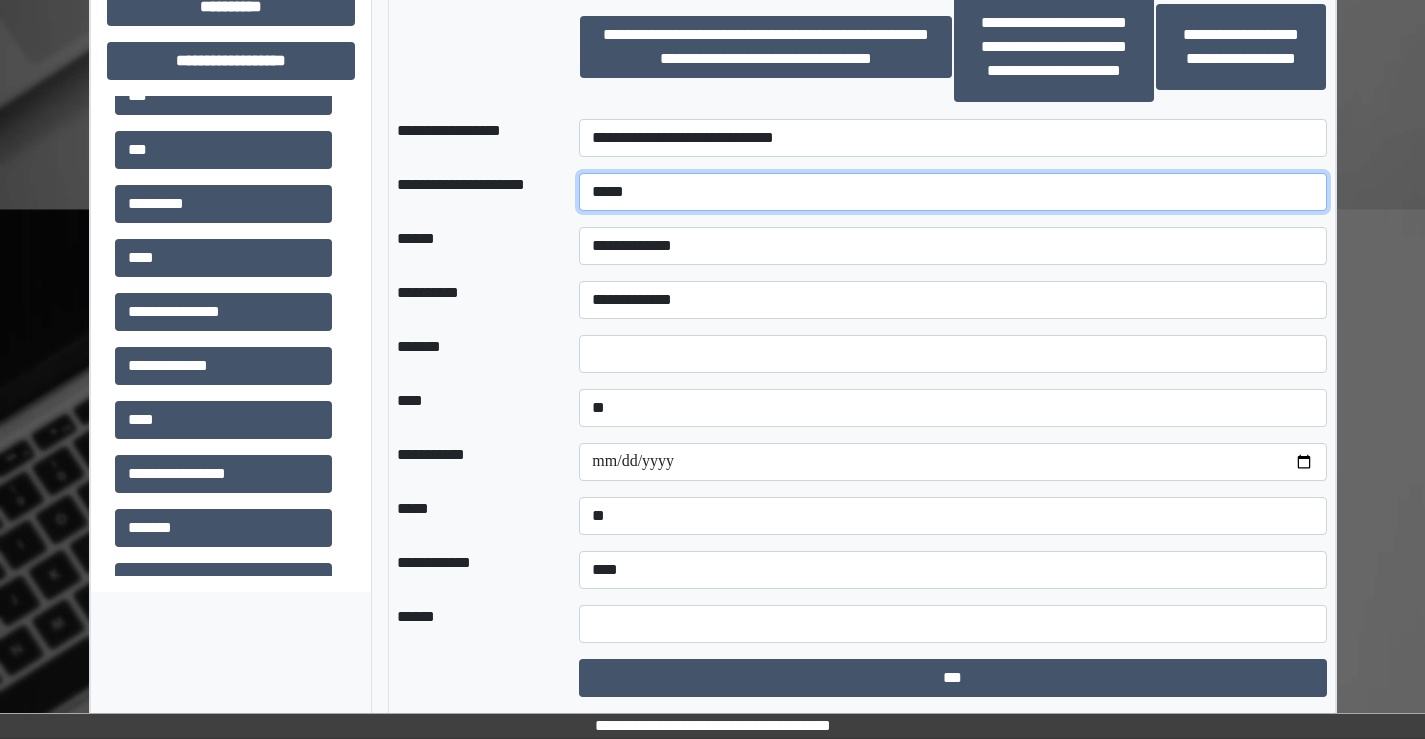 type on "*****" 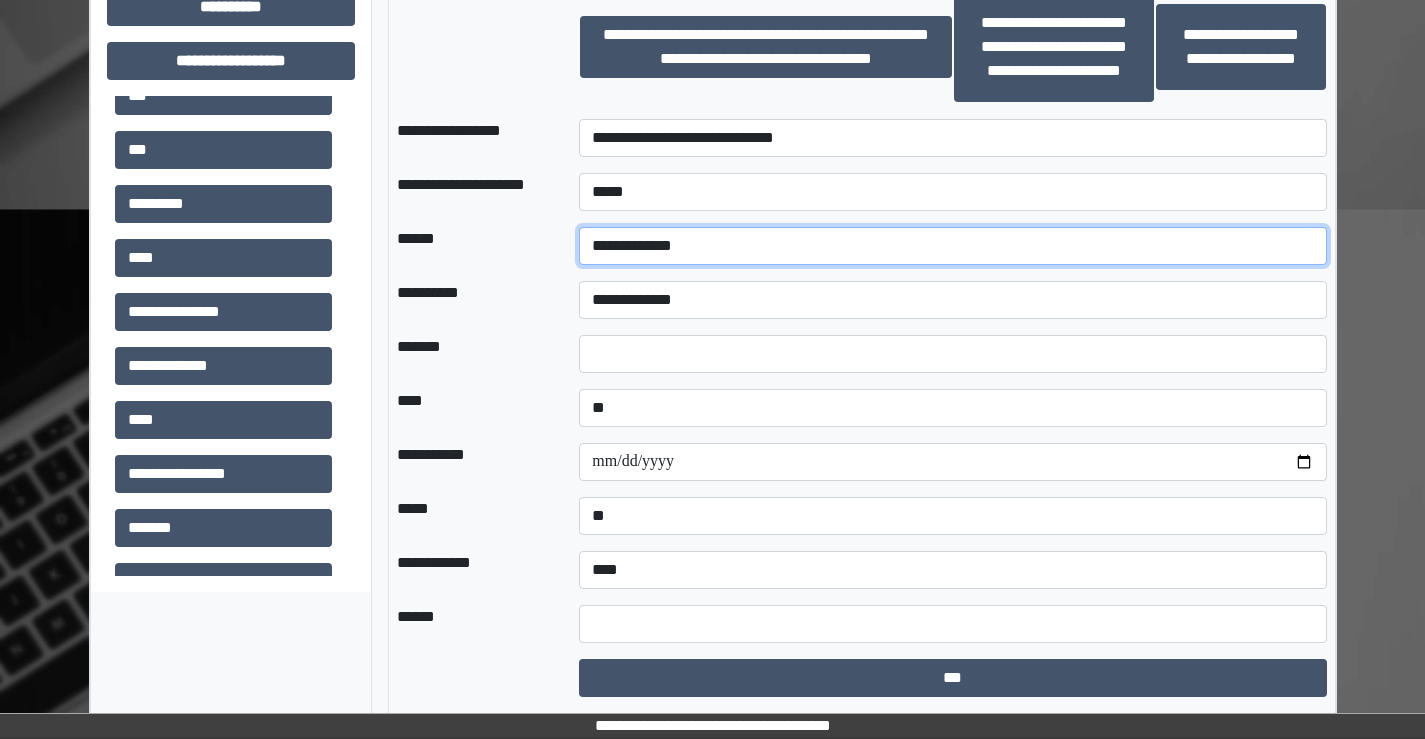 click on "**********" at bounding box center [952, 246] 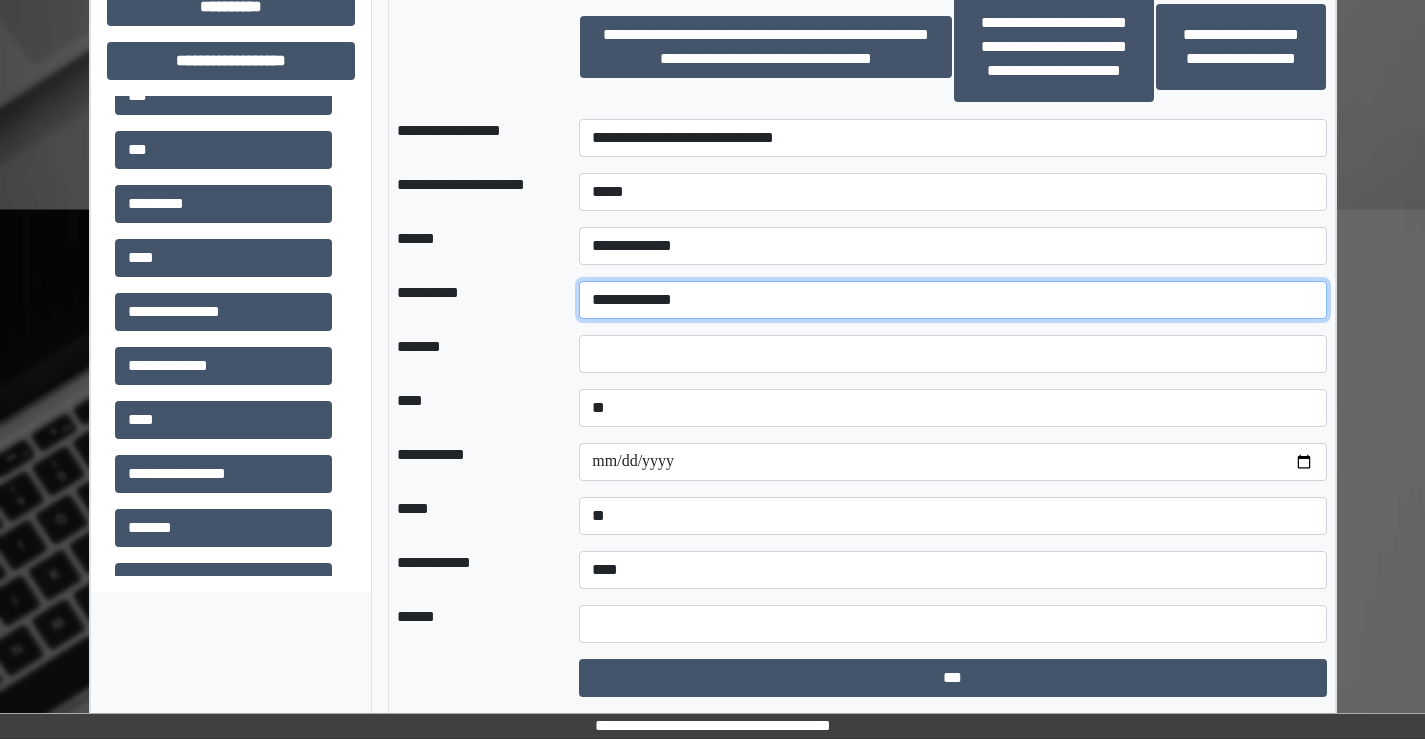click on "**********" at bounding box center [952, 300] 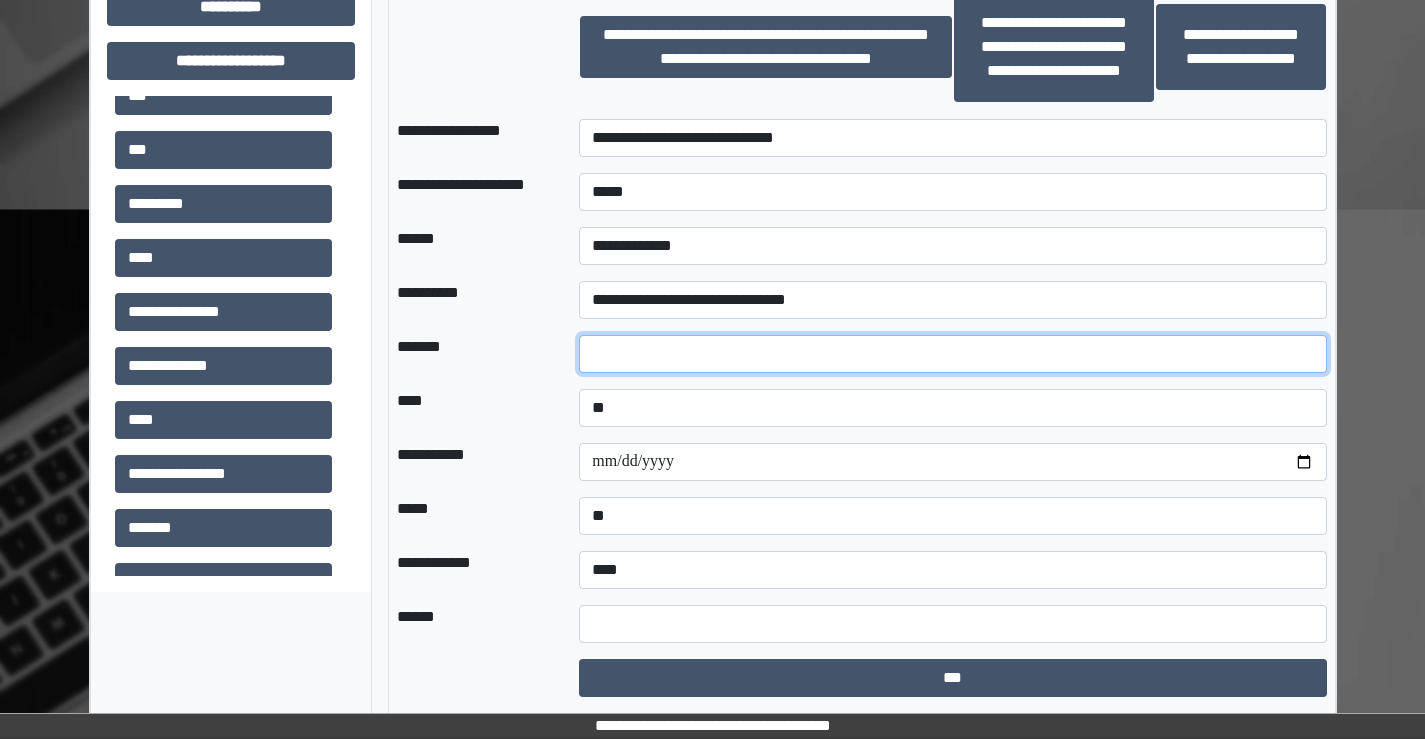 click at bounding box center (952, 354) 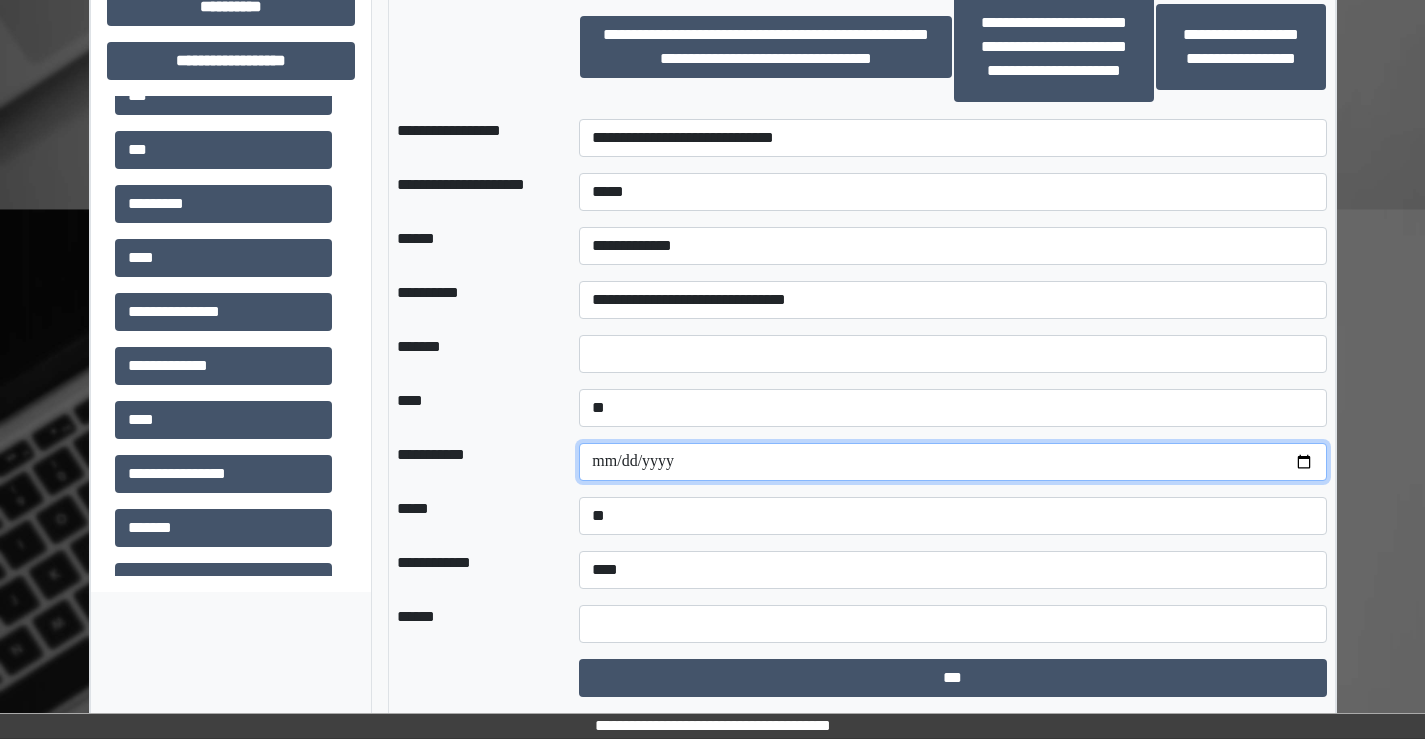 drag, startPoint x: 1307, startPoint y: 462, endPoint x: 1211, endPoint y: 455, distance: 96.25487 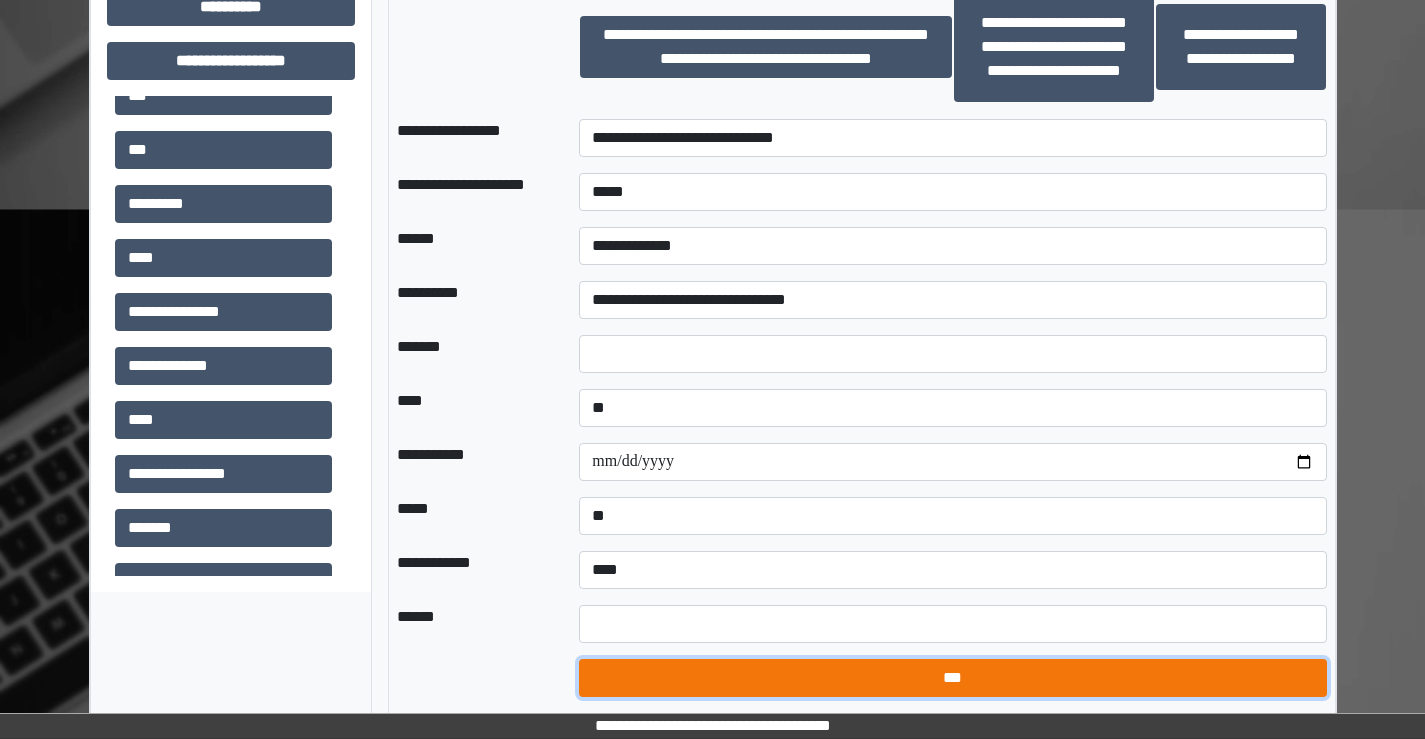 click on "***" at bounding box center (952, 678) 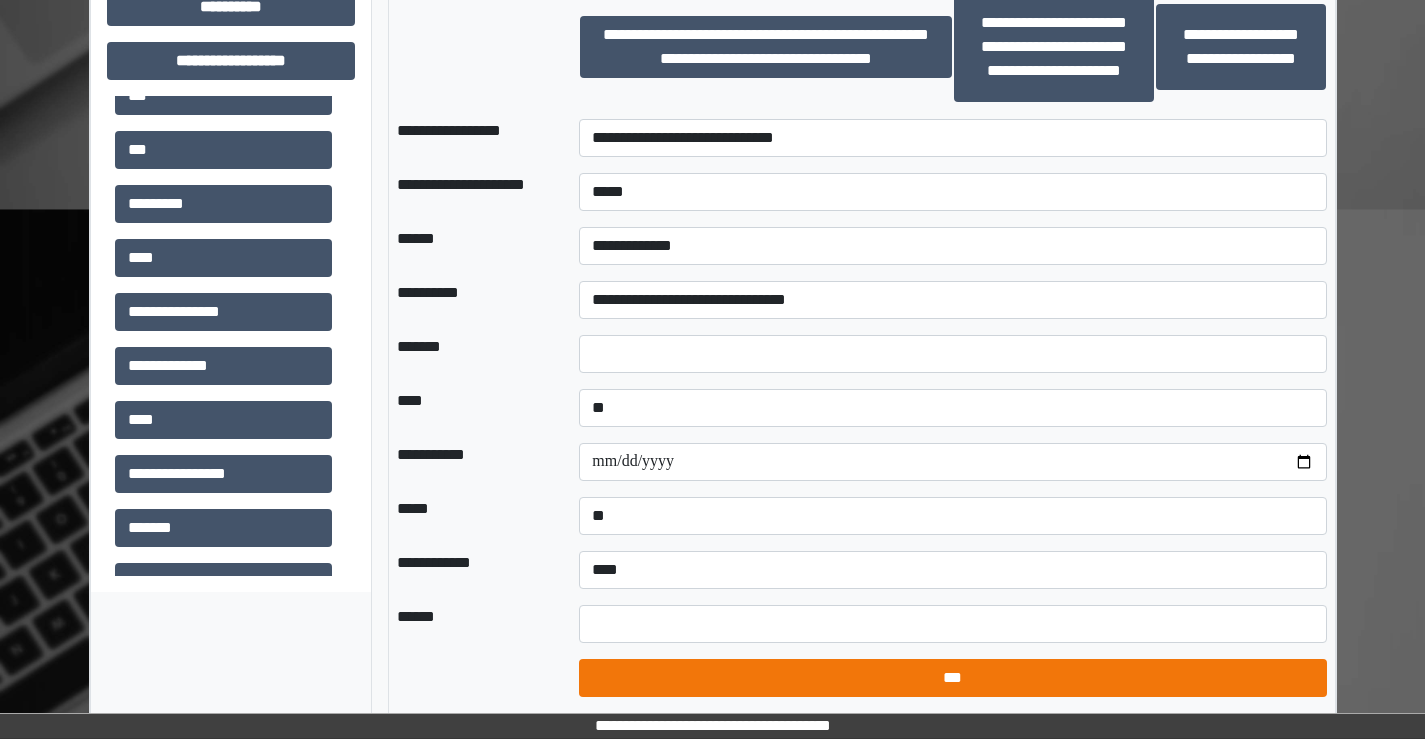 select on "*" 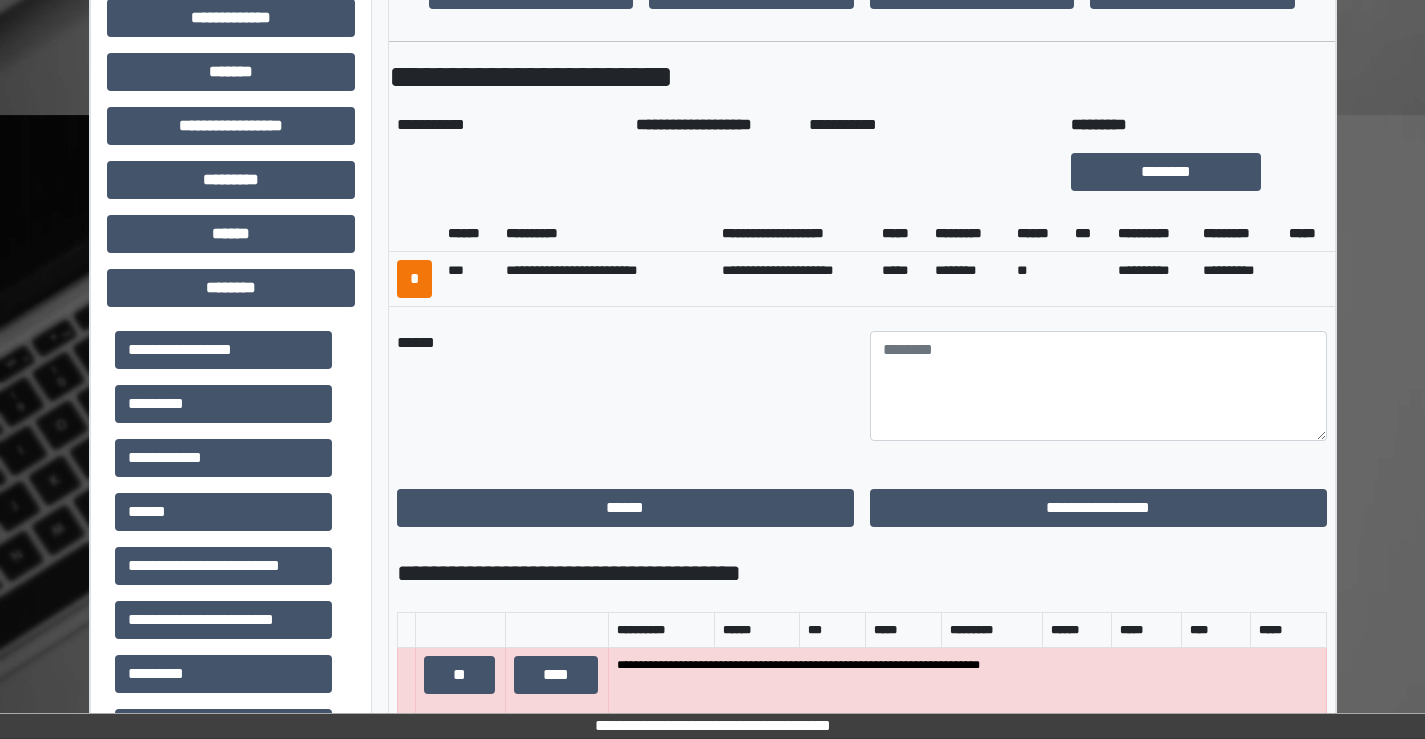 scroll, scrollTop: 724, scrollLeft: 0, axis: vertical 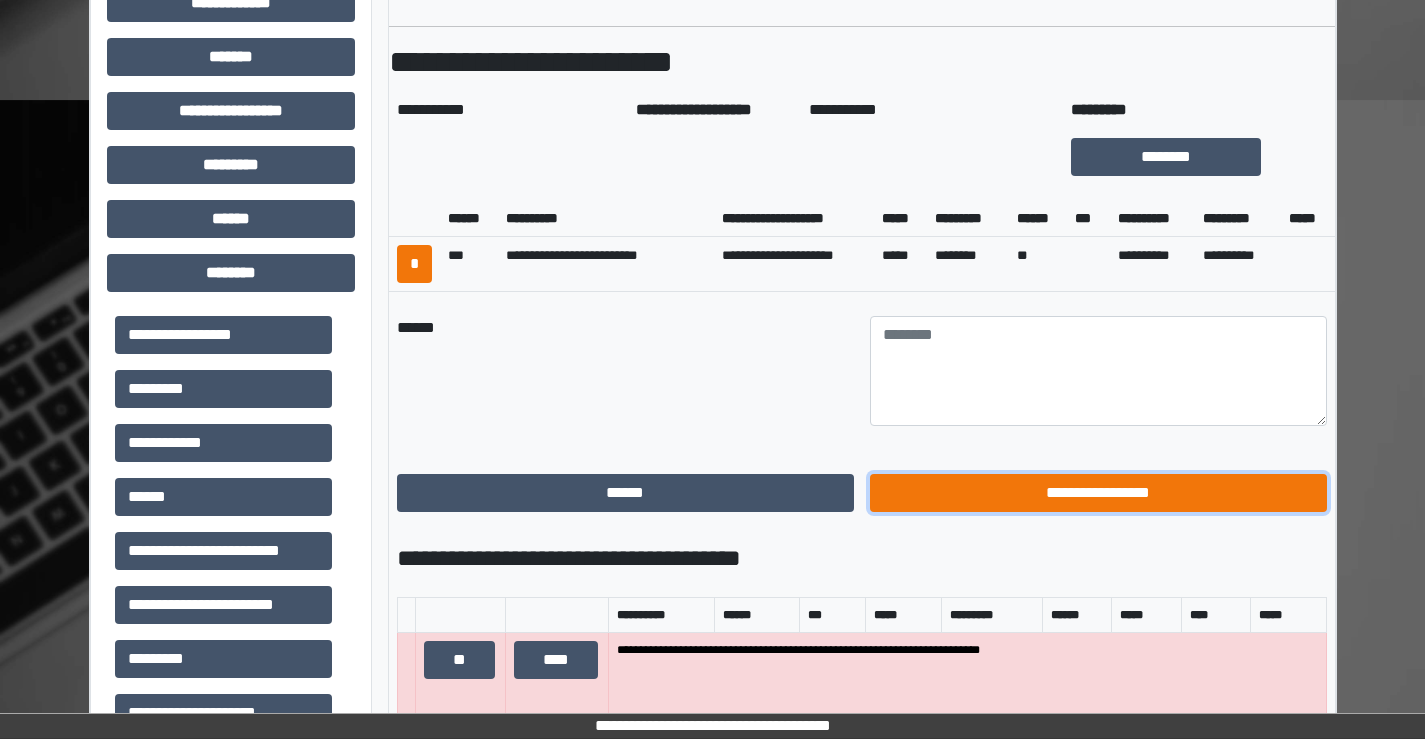 click on "**********" at bounding box center [1098, 493] 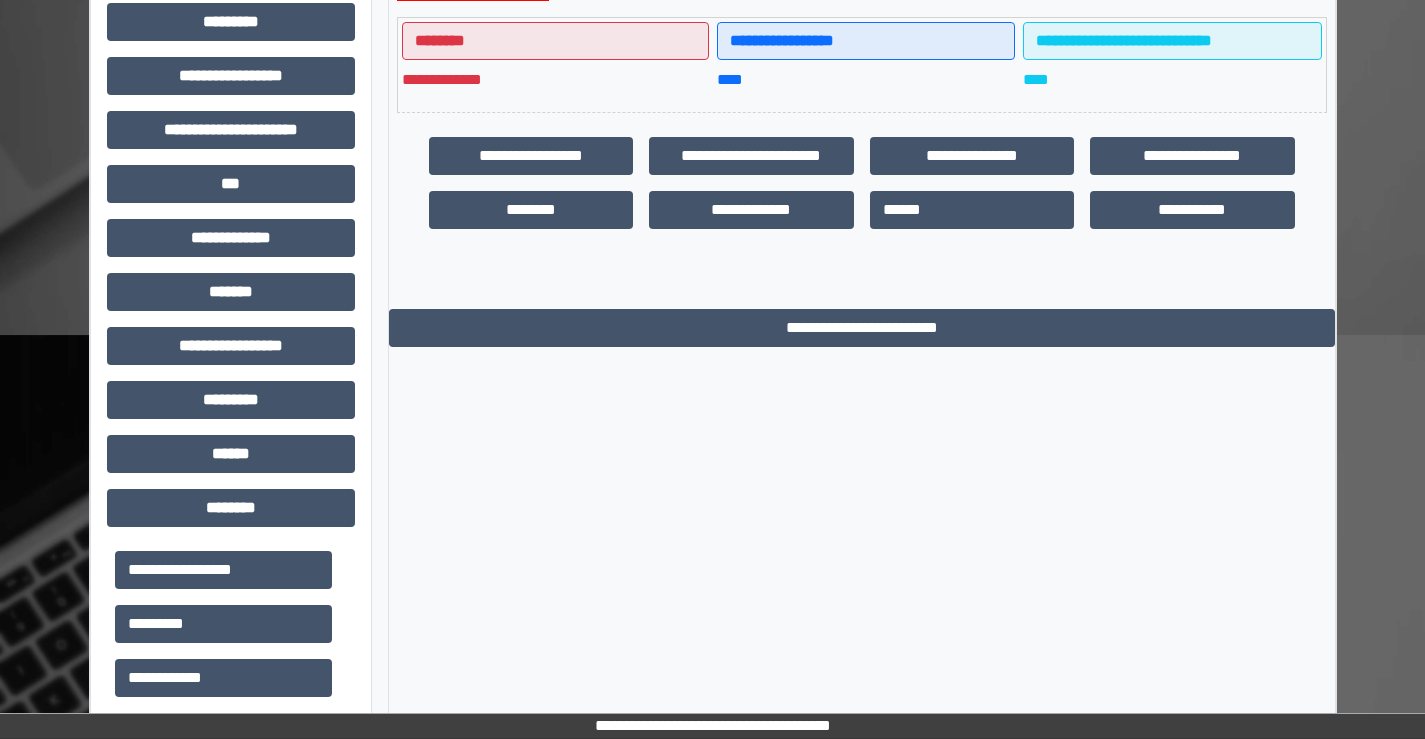 scroll, scrollTop: 524, scrollLeft: 0, axis: vertical 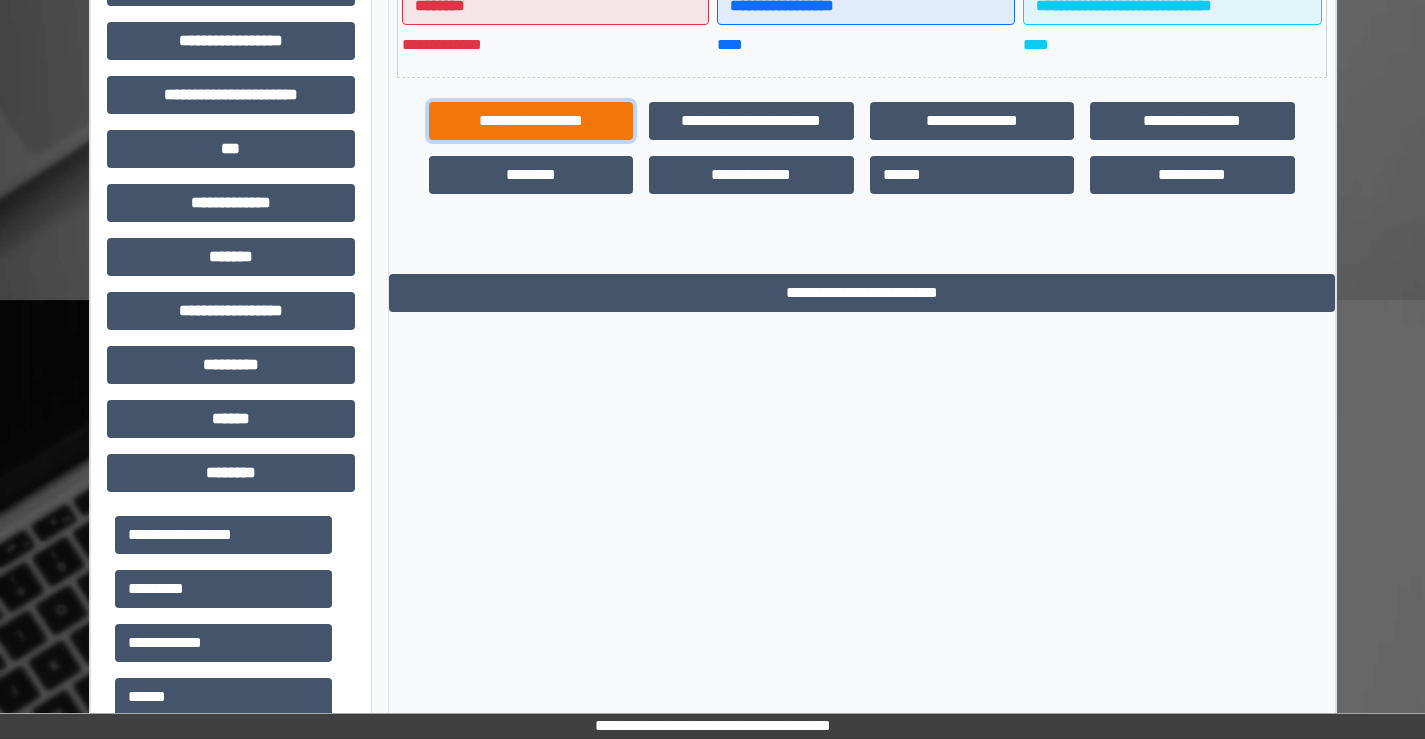 click on "**********" at bounding box center (531, 121) 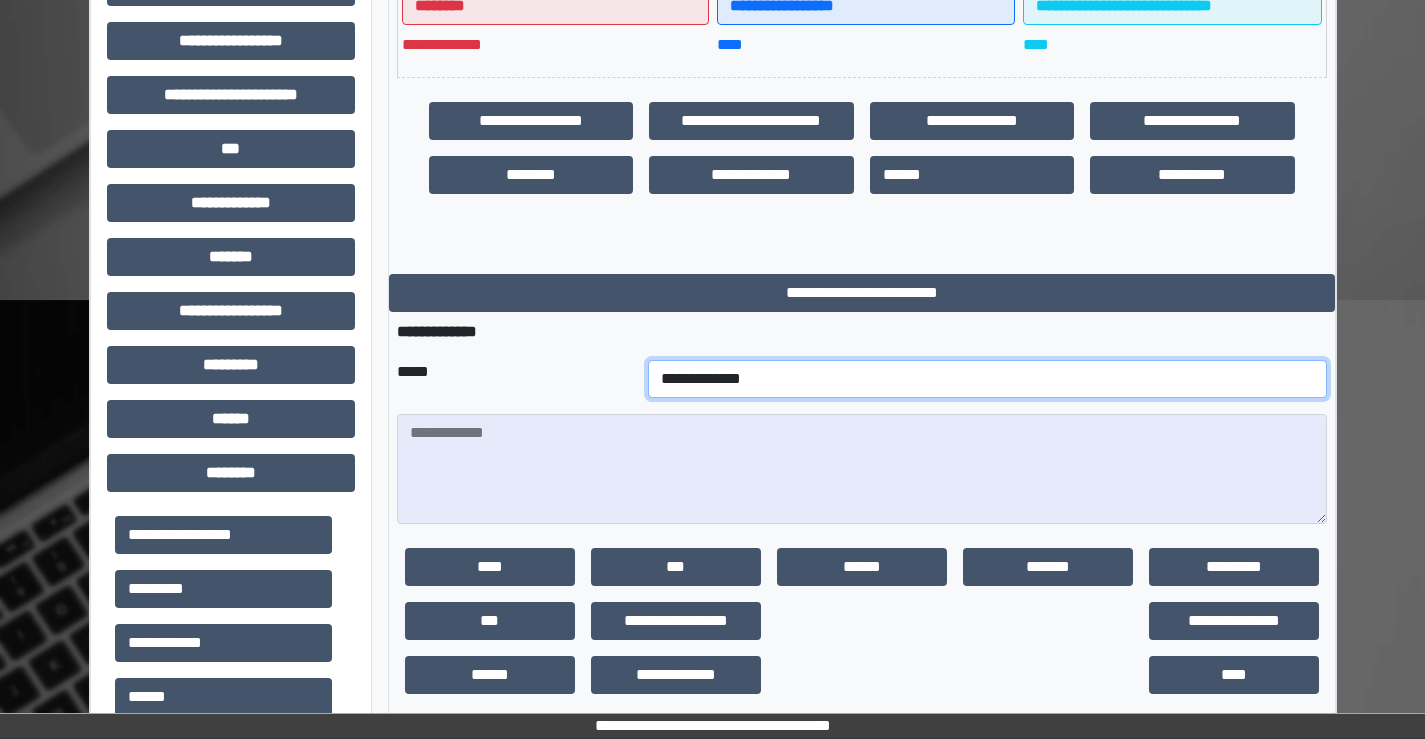click on "**********" at bounding box center (987, 379) 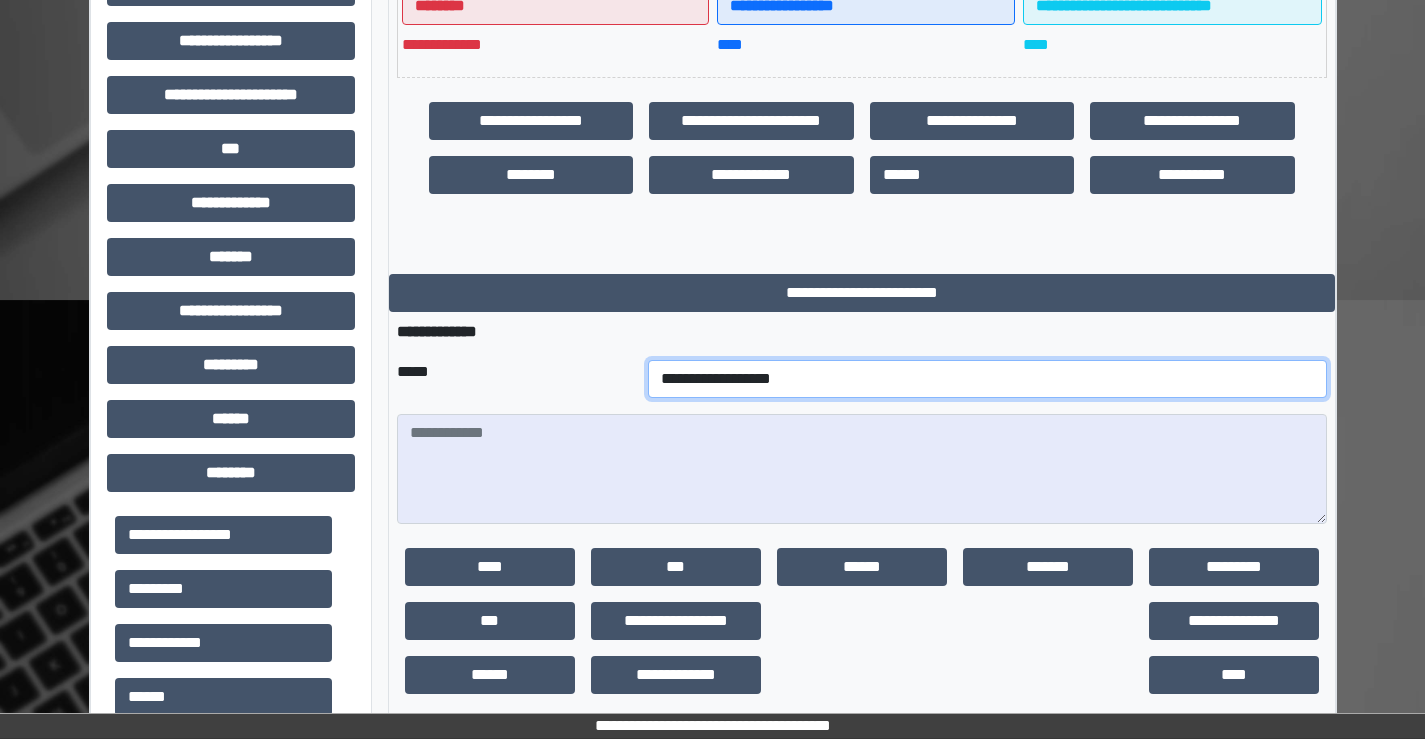 click on "**********" at bounding box center [987, 379] 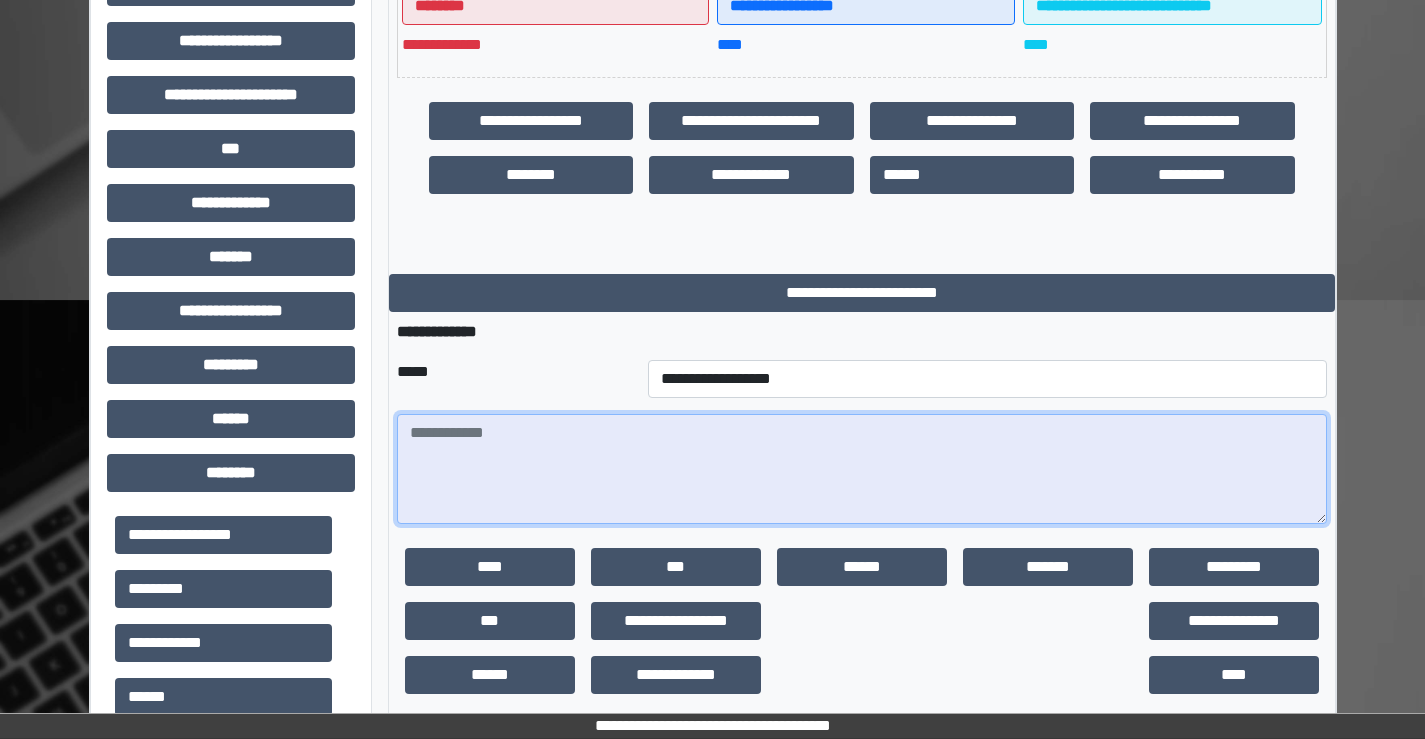 click at bounding box center [862, 469] 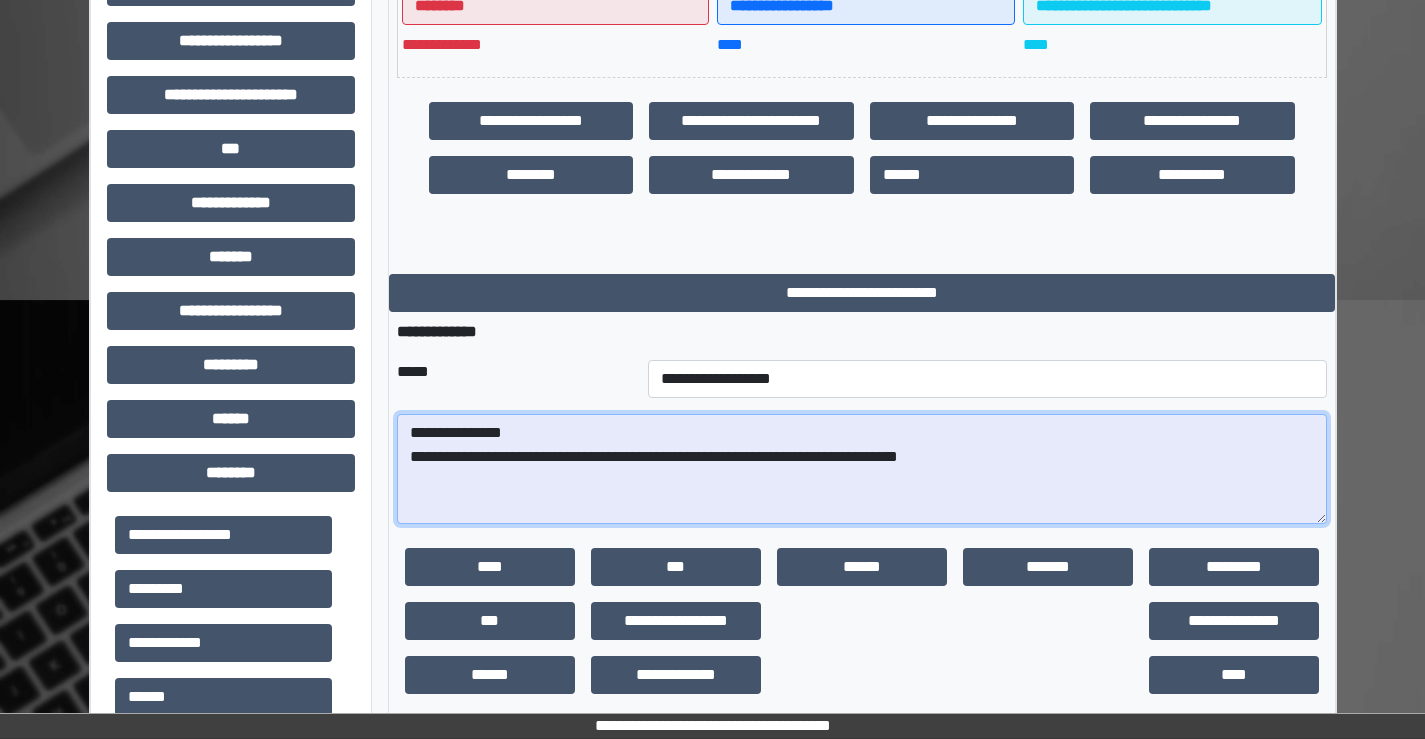 click on "**********" at bounding box center [862, 469] 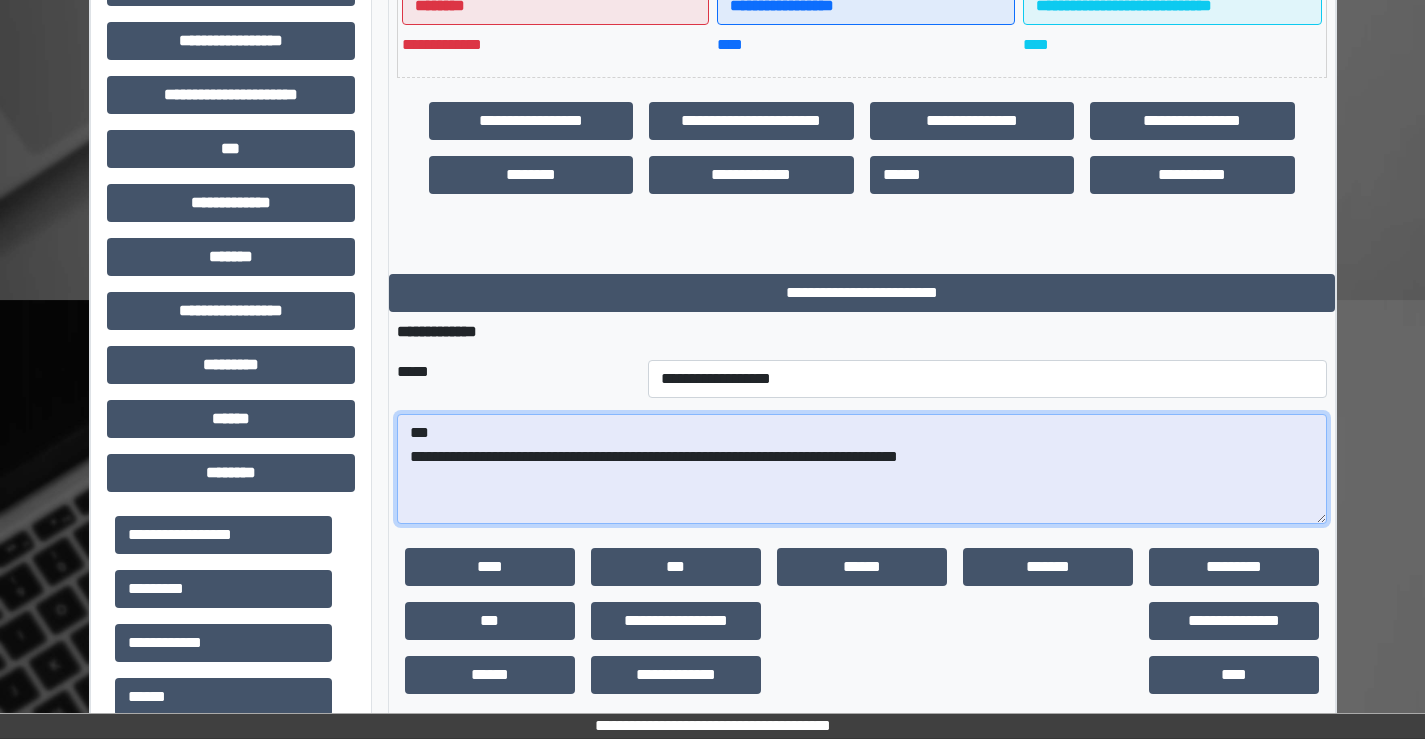 click on "**********" at bounding box center (862, 469) 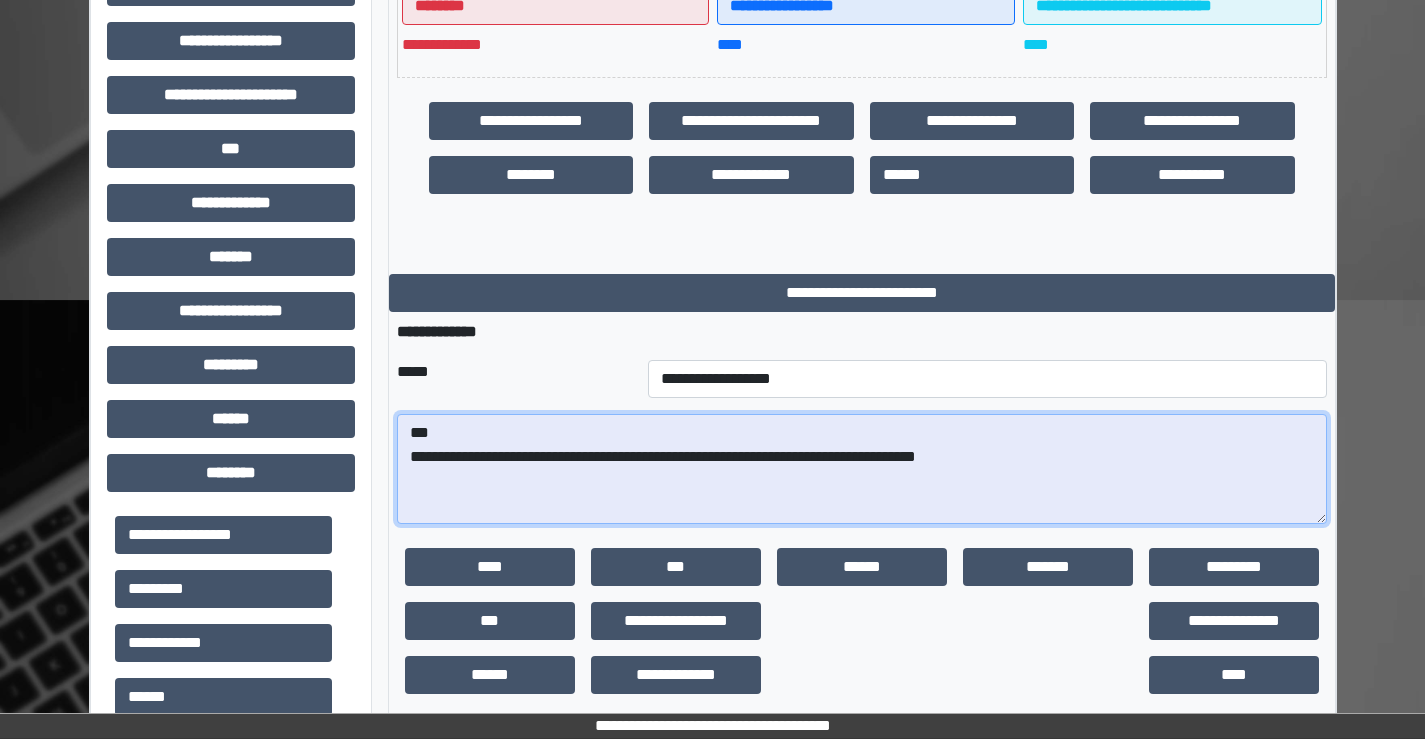 paste on "**********" 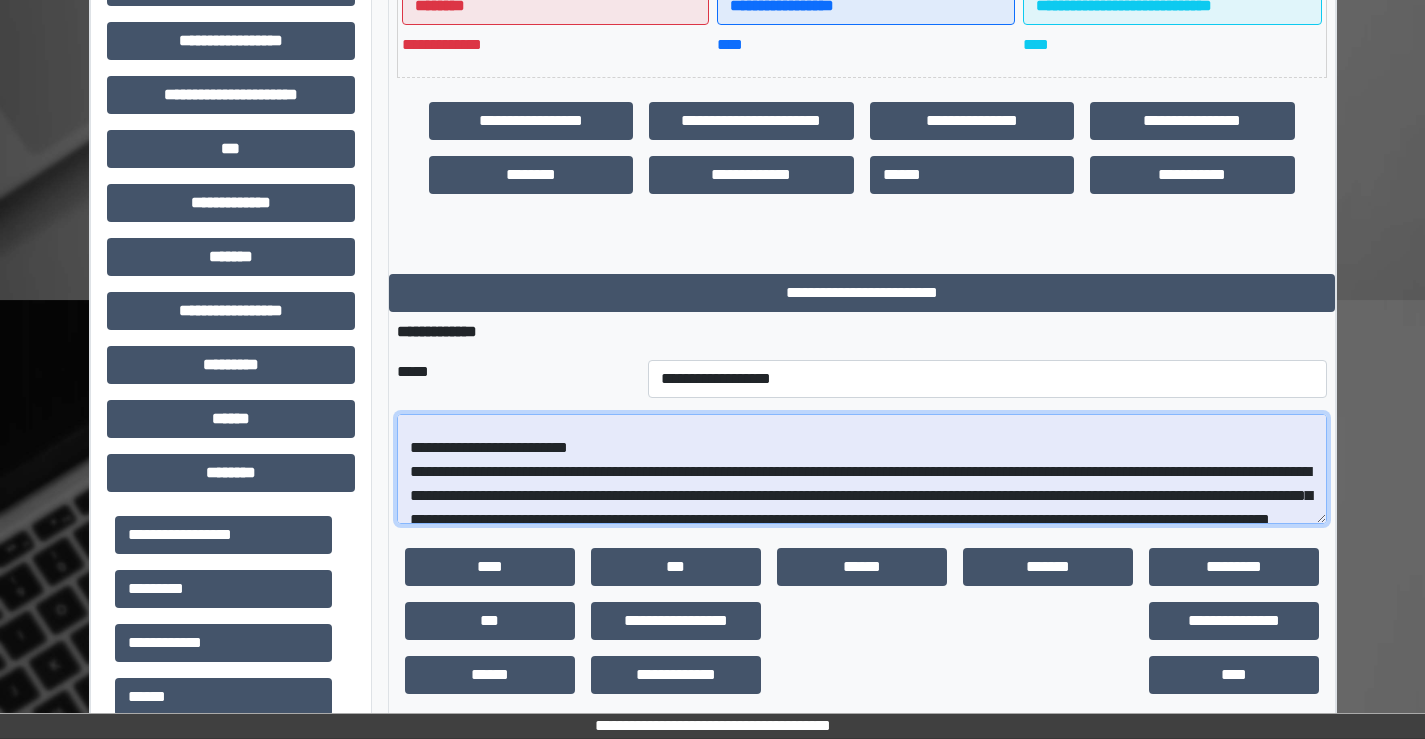scroll, scrollTop: 0, scrollLeft: 0, axis: both 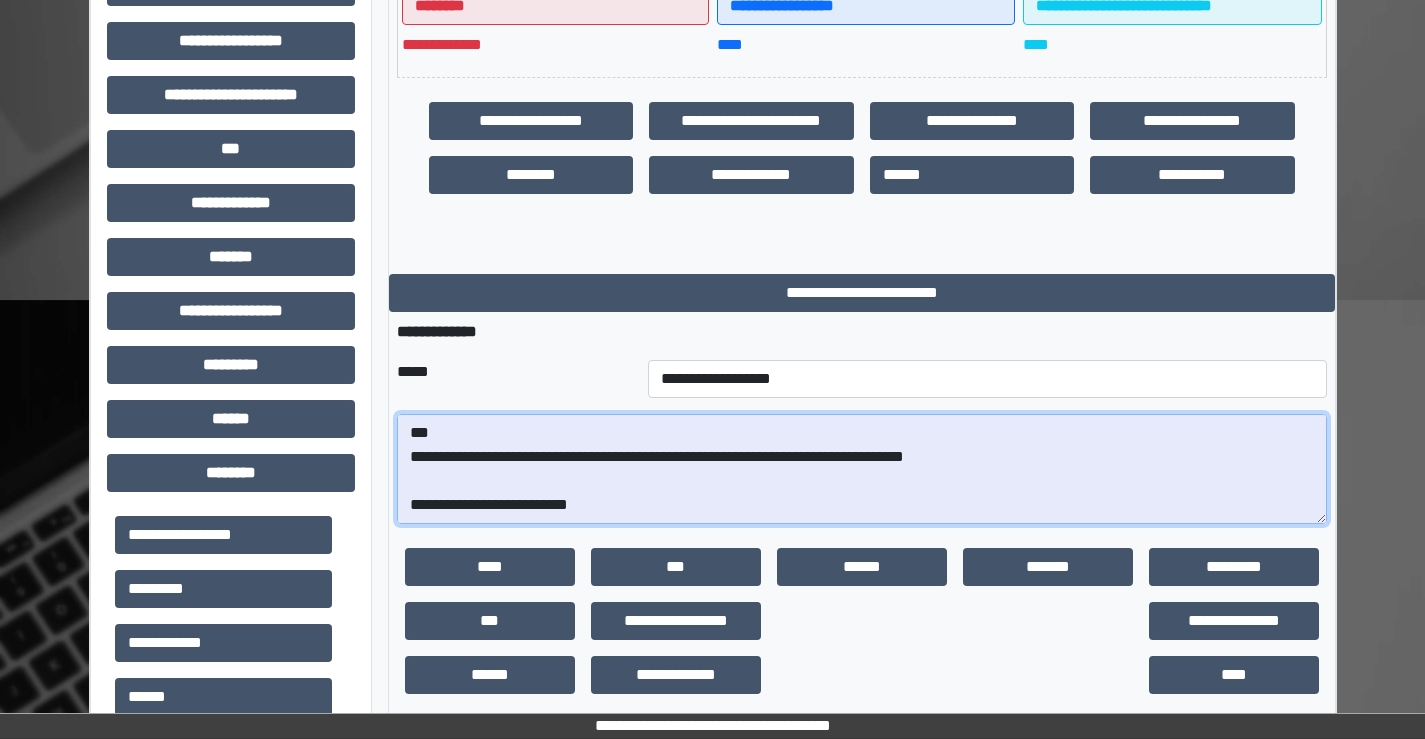 click on "**********" at bounding box center [862, 469] 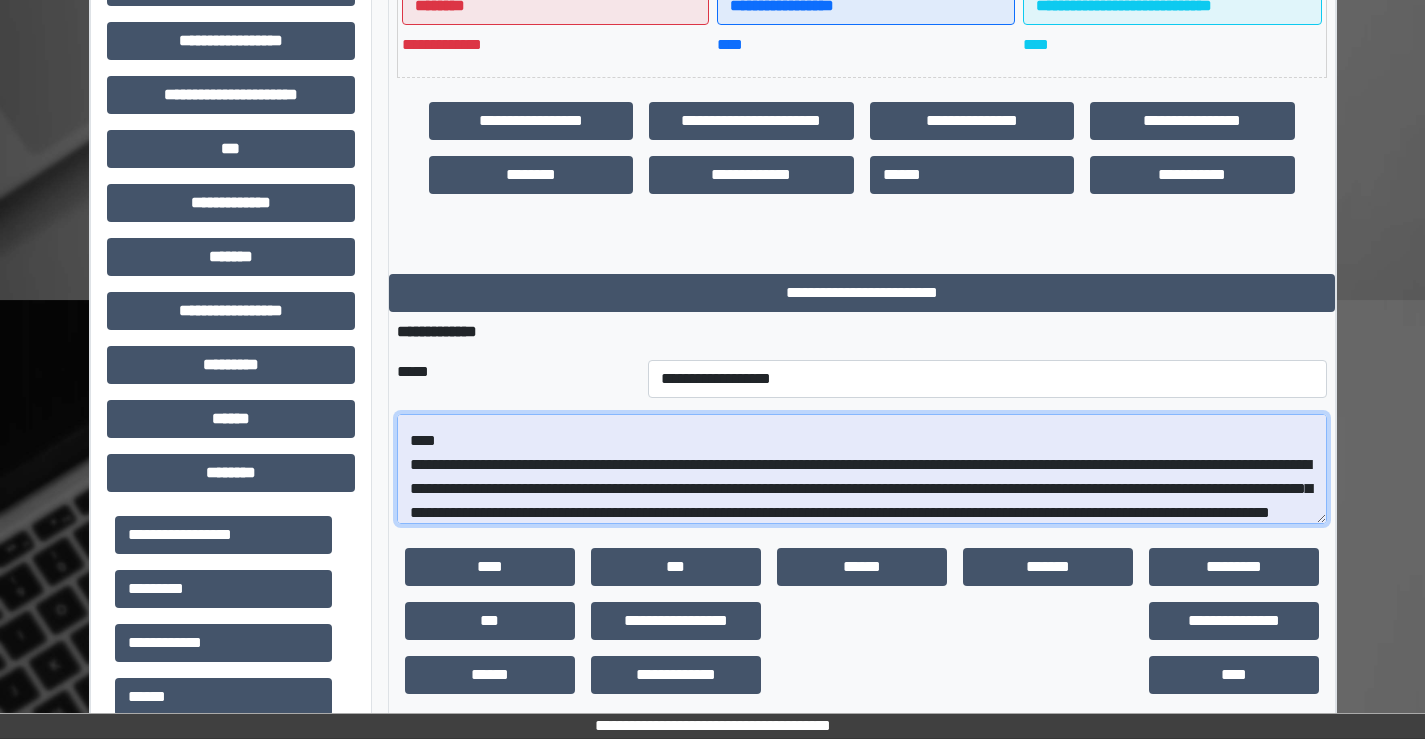 scroll, scrollTop: 100, scrollLeft: 0, axis: vertical 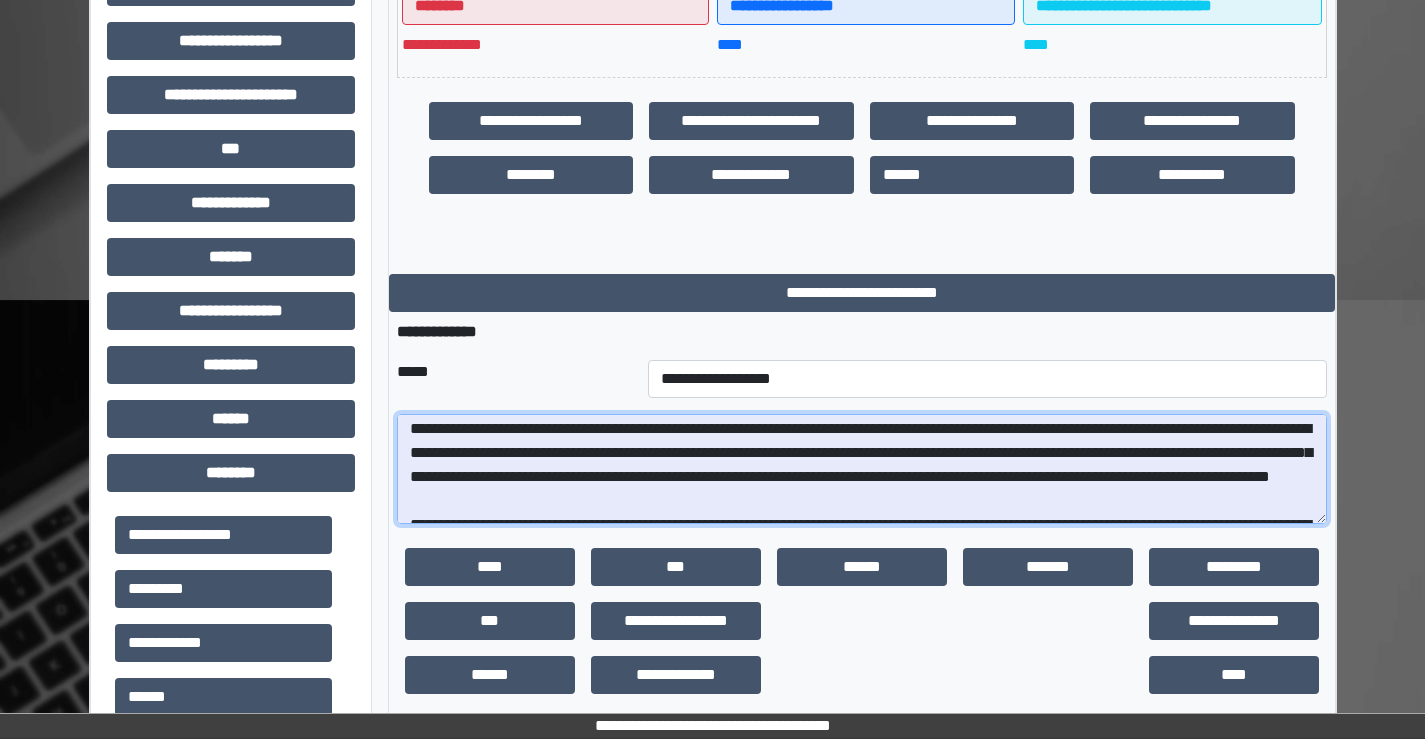 click on "**********" at bounding box center (862, 469) 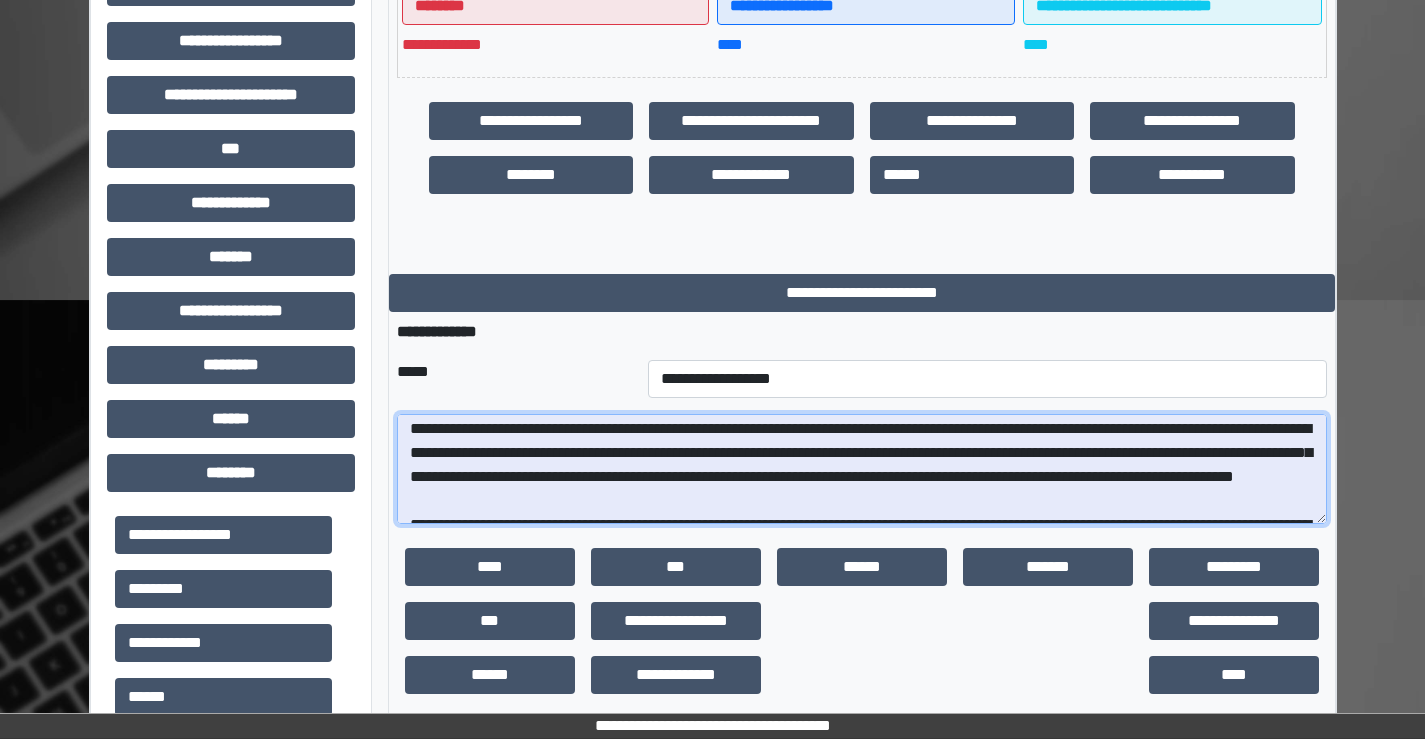 scroll, scrollTop: 0, scrollLeft: 0, axis: both 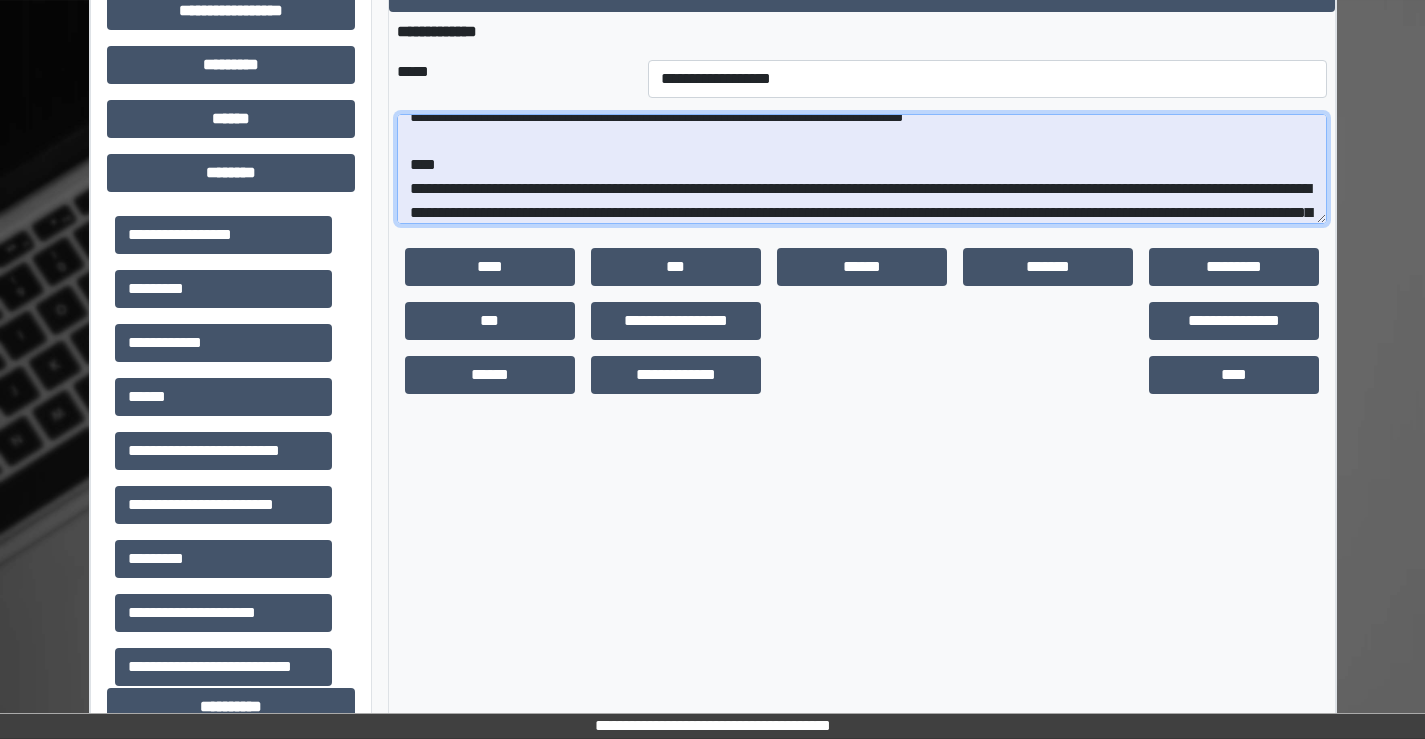 click on "**********" at bounding box center (862, 169) 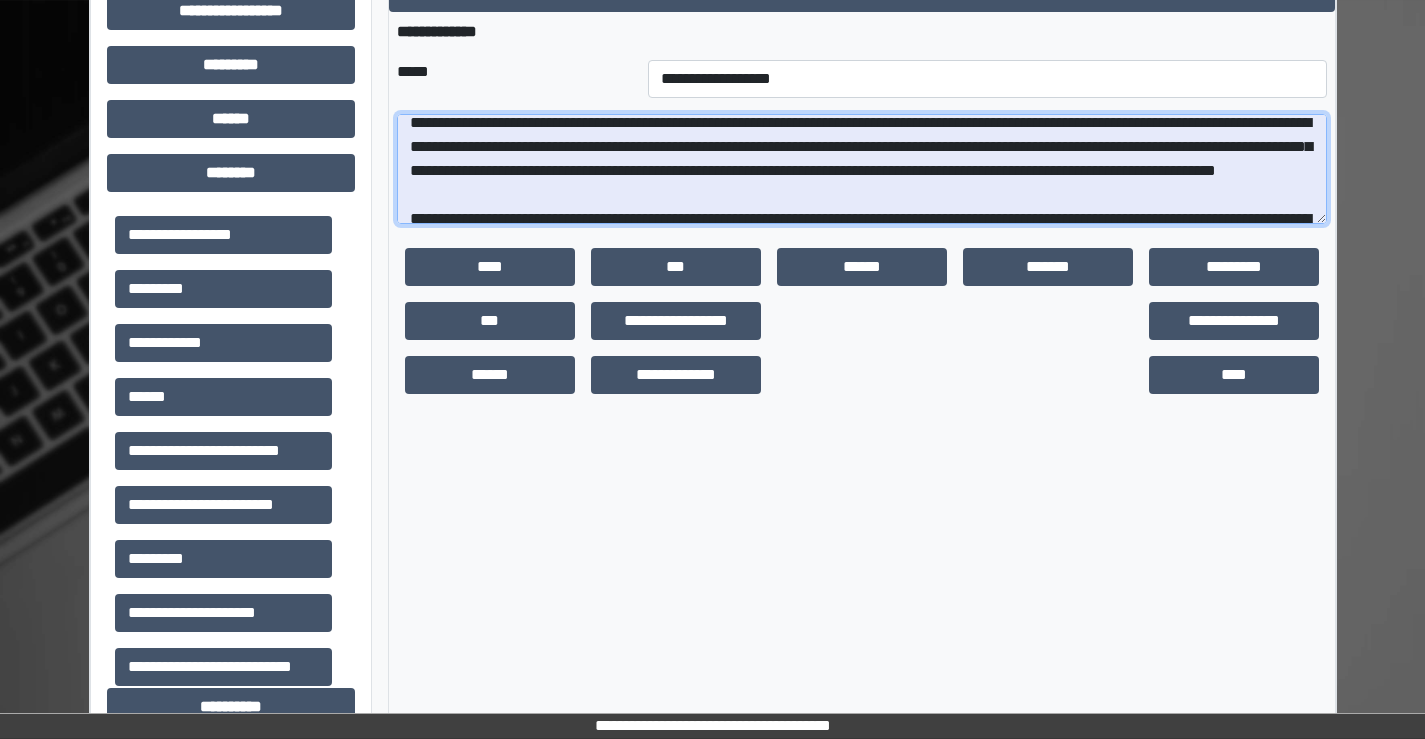 scroll, scrollTop: 120, scrollLeft: 0, axis: vertical 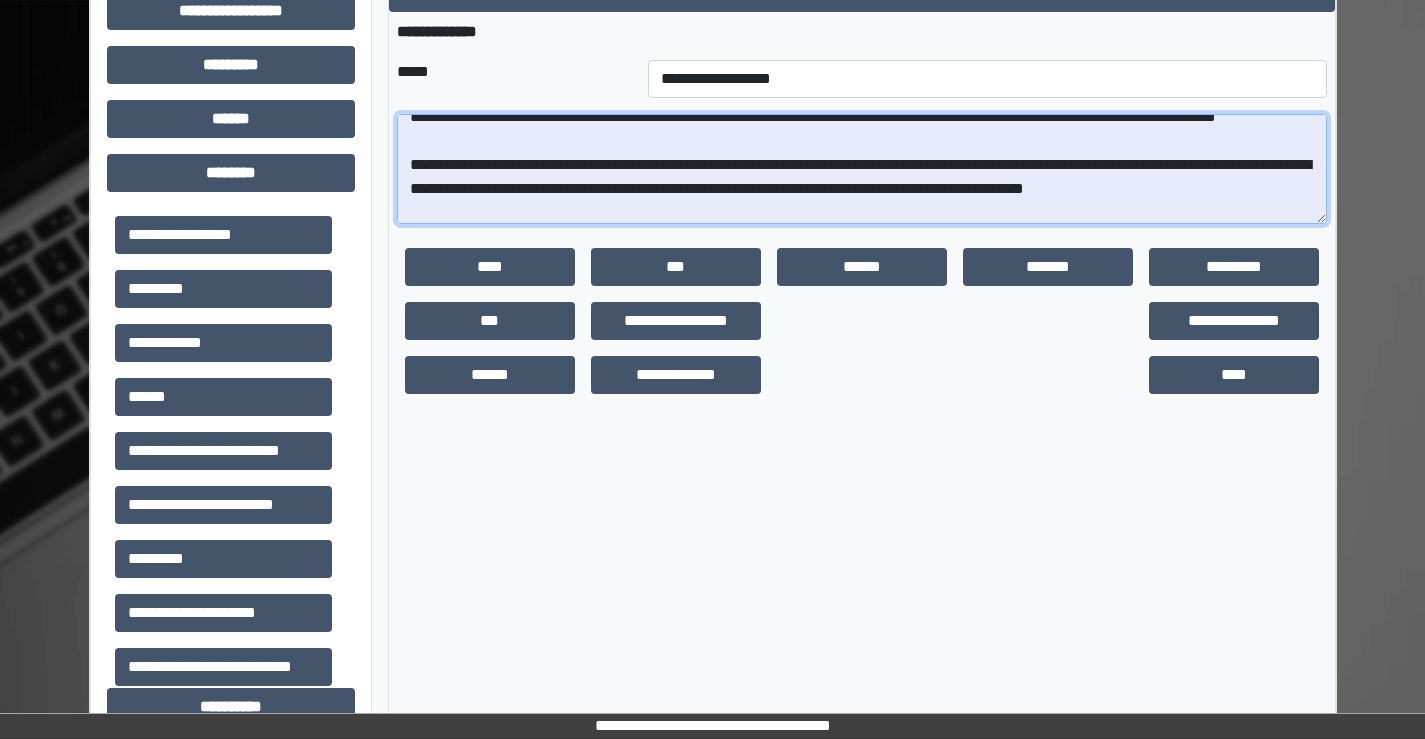 click on "**********" at bounding box center (862, 169) 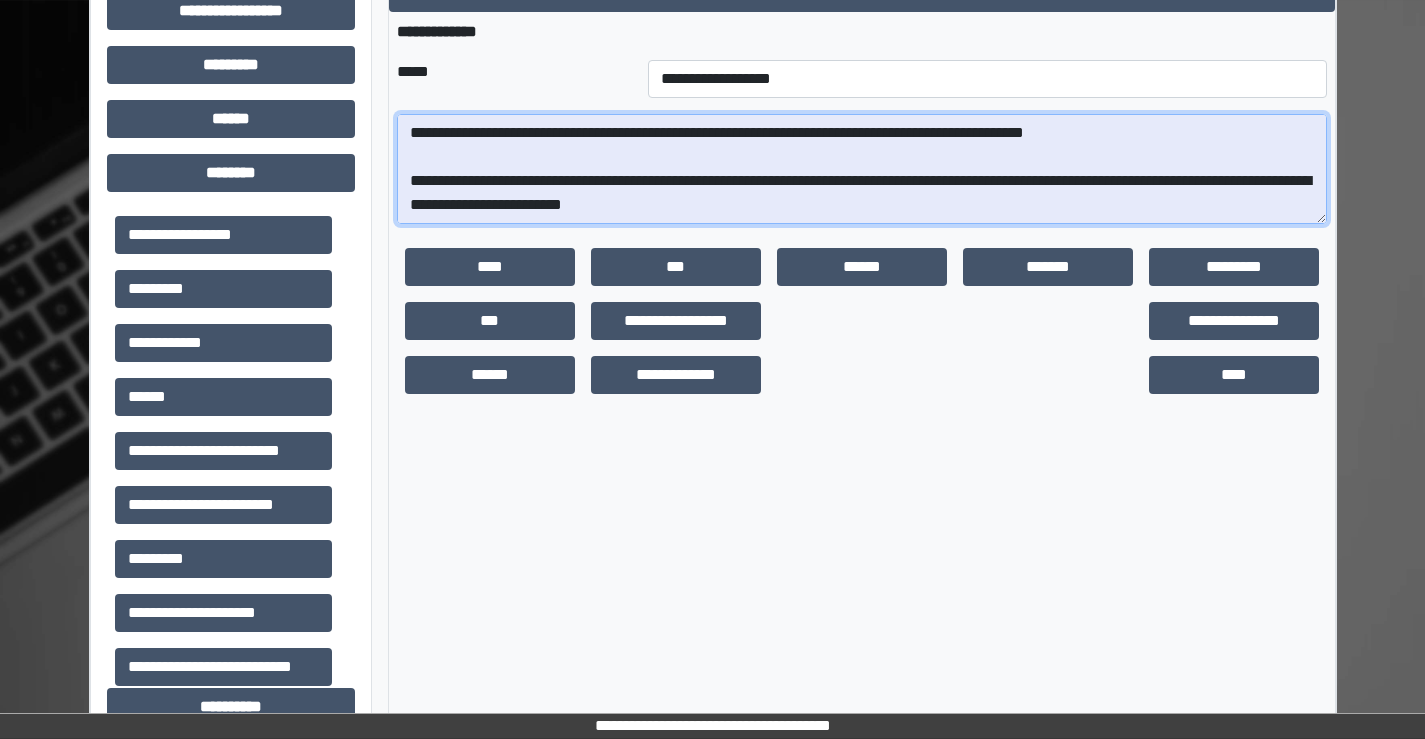 scroll, scrollTop: 240, scrollLeft: 0, axis: vertical 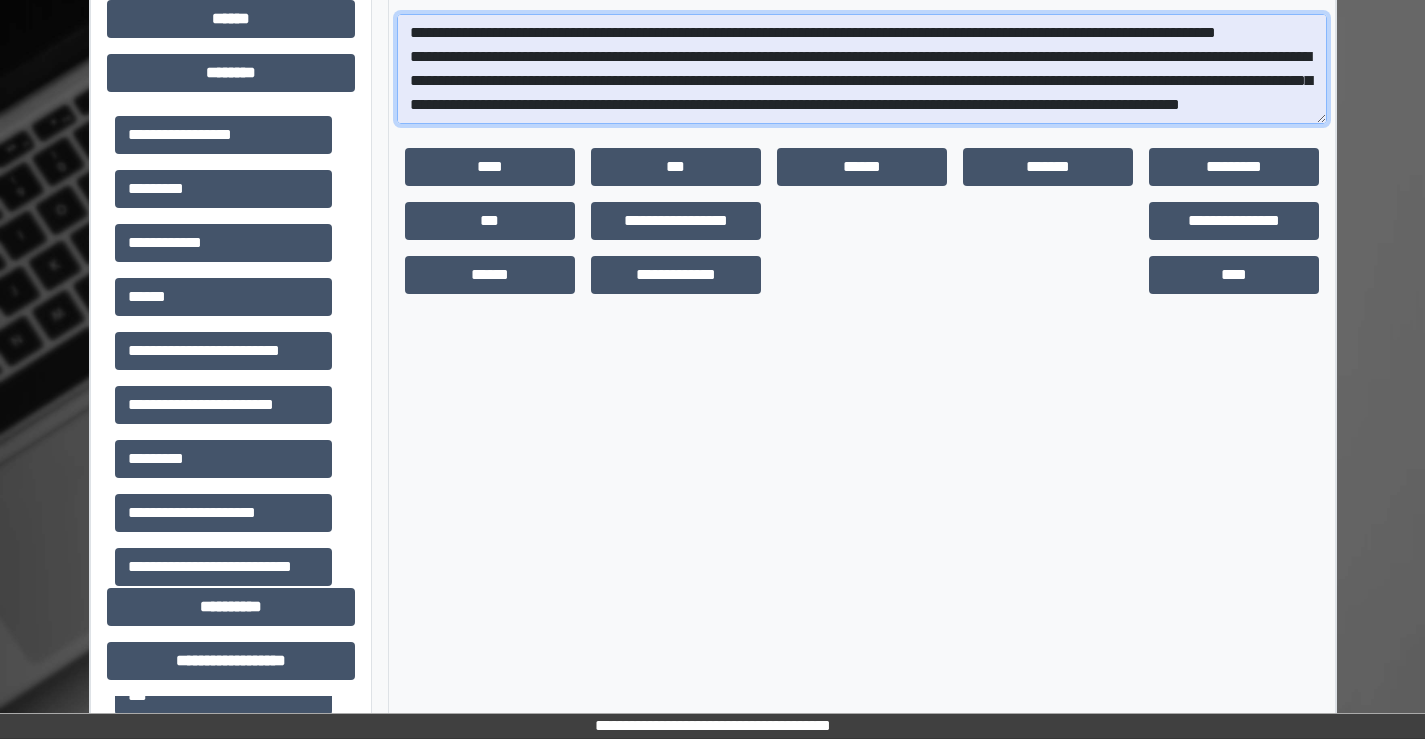 click on "**********" at bounding box center (862, 69) 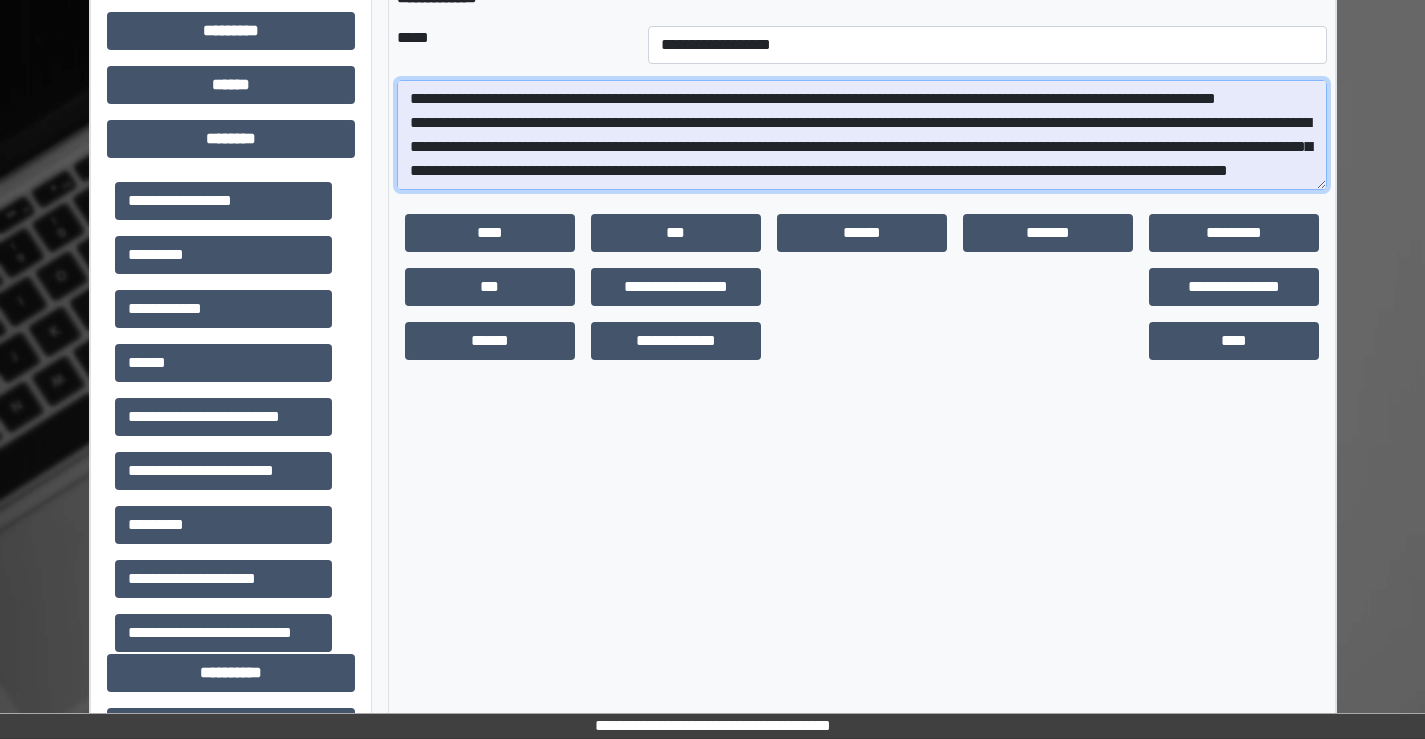 scroll, scrollTop: 824, scrollLeft: 0, axis: vertical 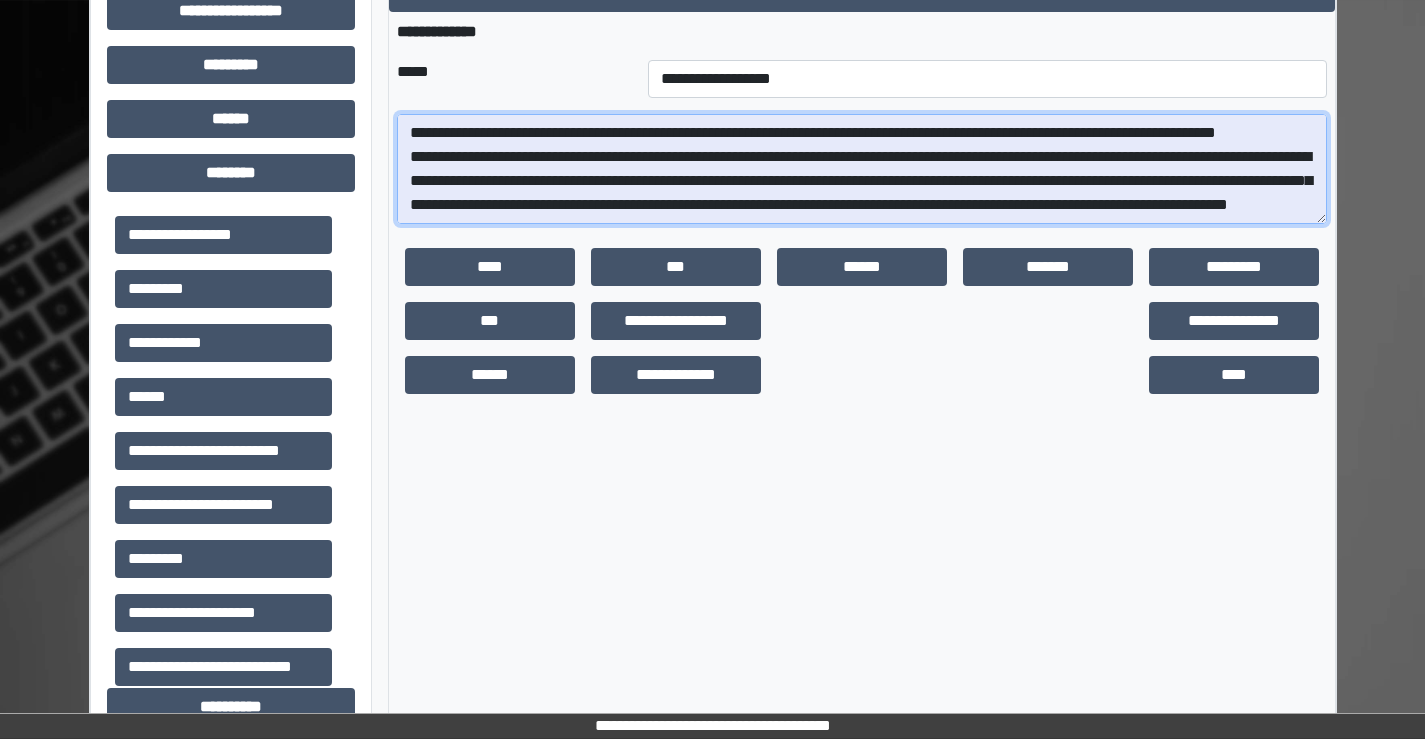 click on "**********" at bounding box center (862, 169) 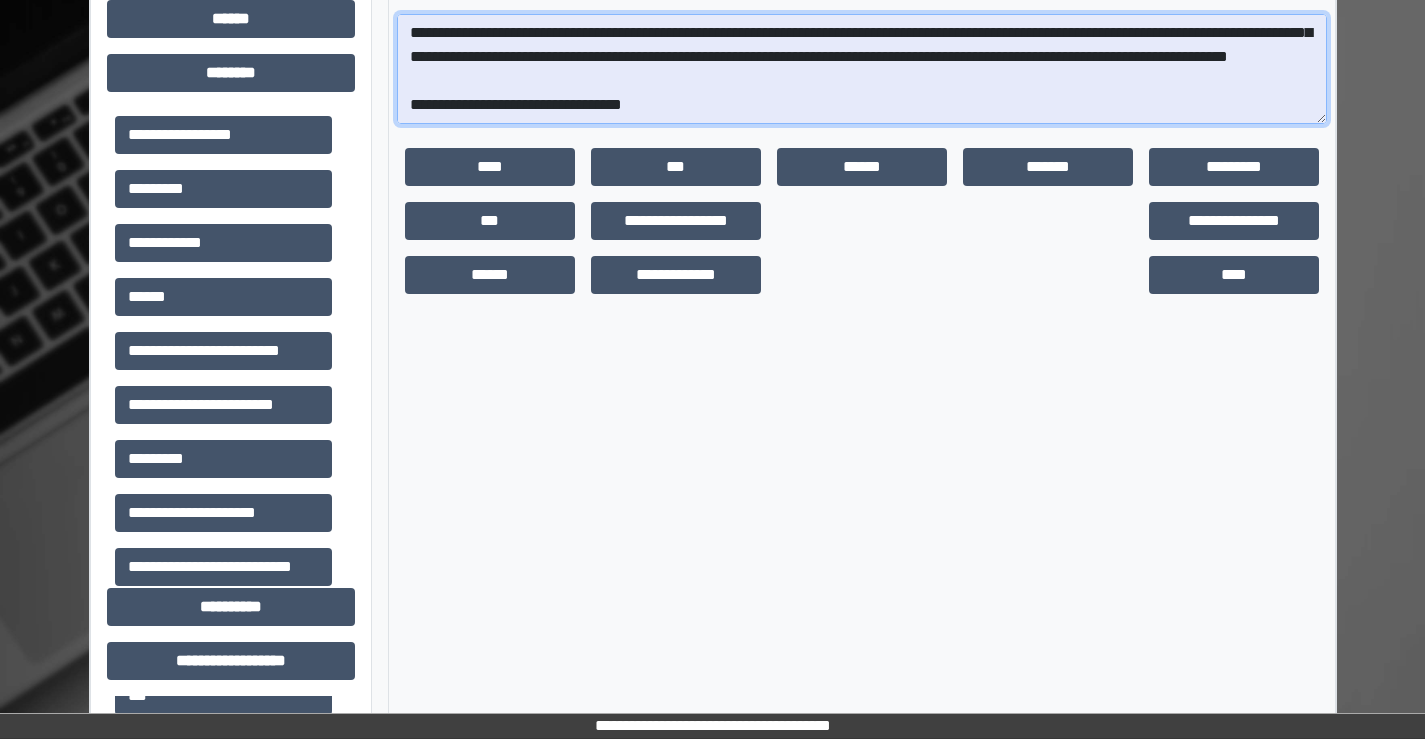 scroll, scrollTop: 257, scrollLeft: 0, axis: vertical 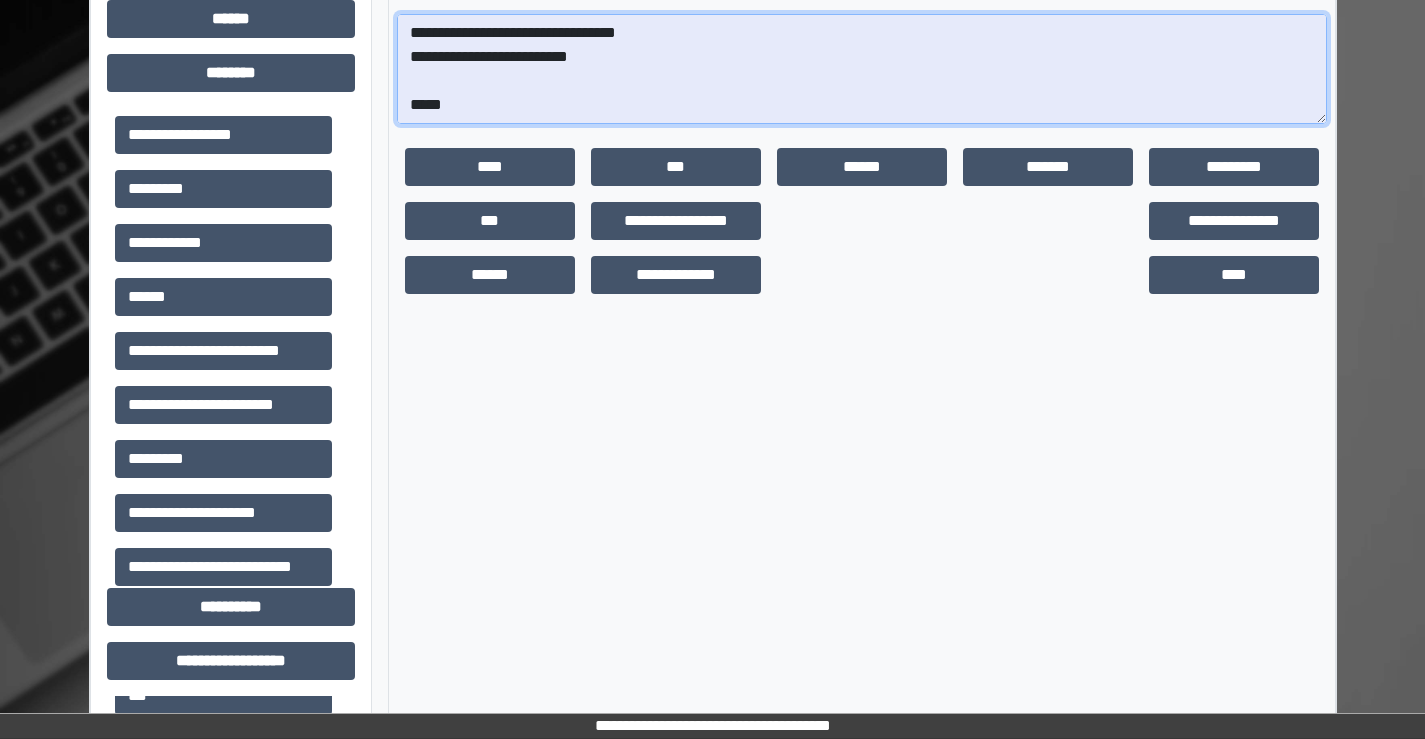 paste on "**********" 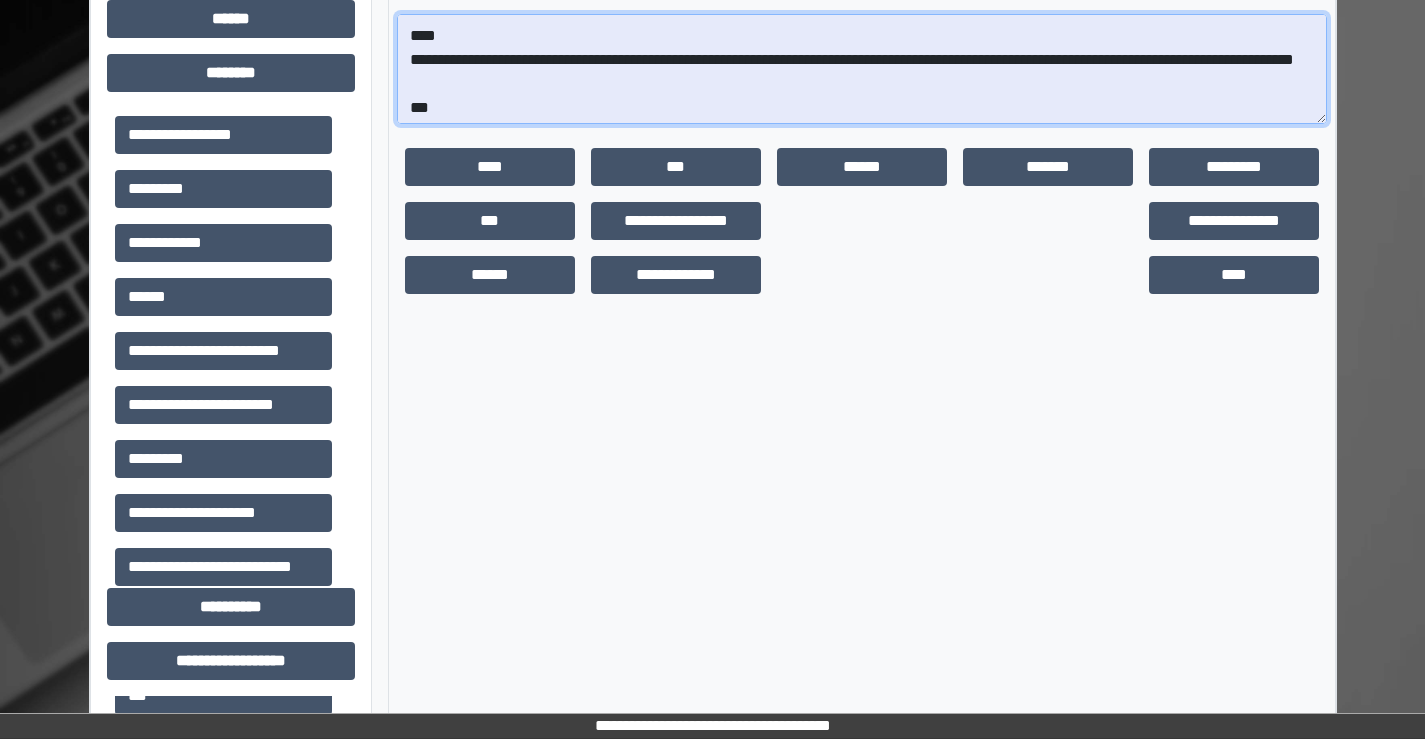 scroll, scrollTop: 433, scrollLeft: 0, axis: vertical 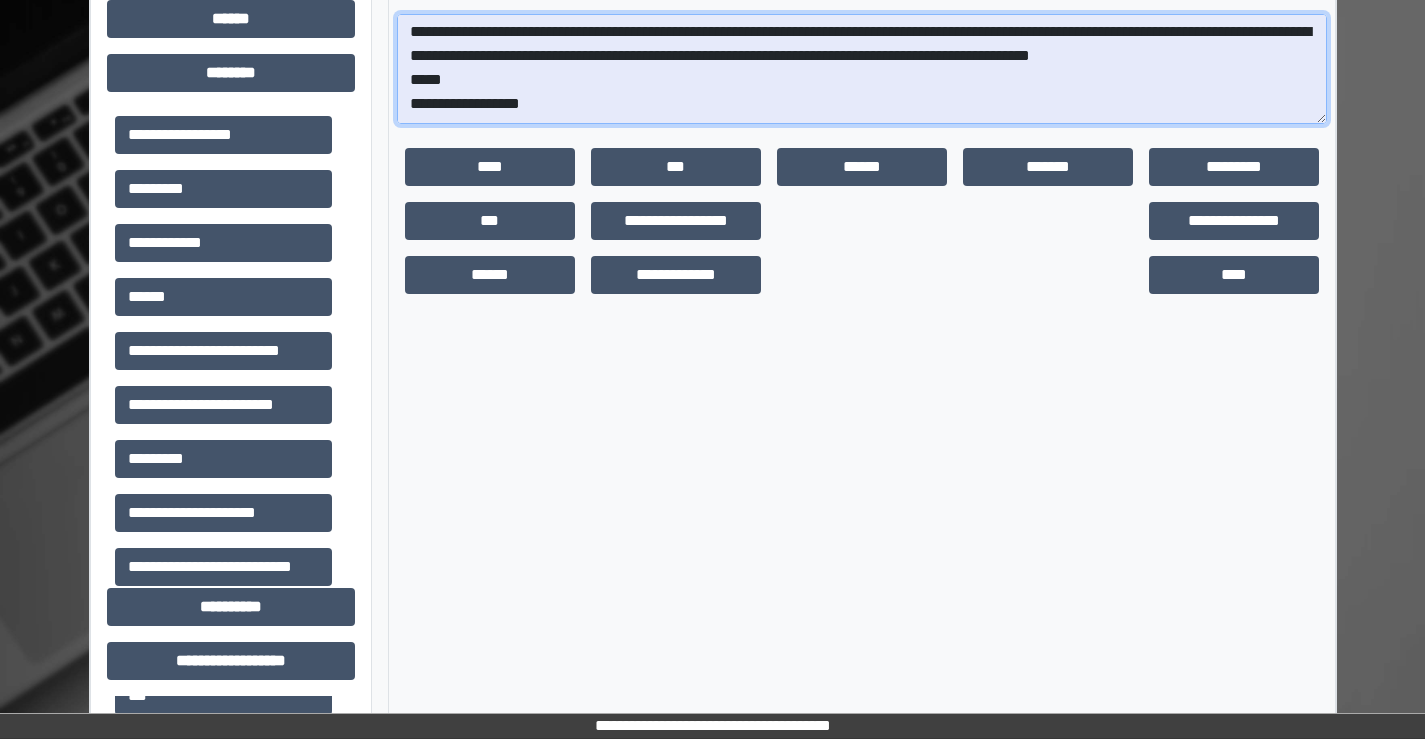 drag, startPoint x: 406, startPoint y: 81, endPoint x: 438, endPoint y: 81, distance: 32 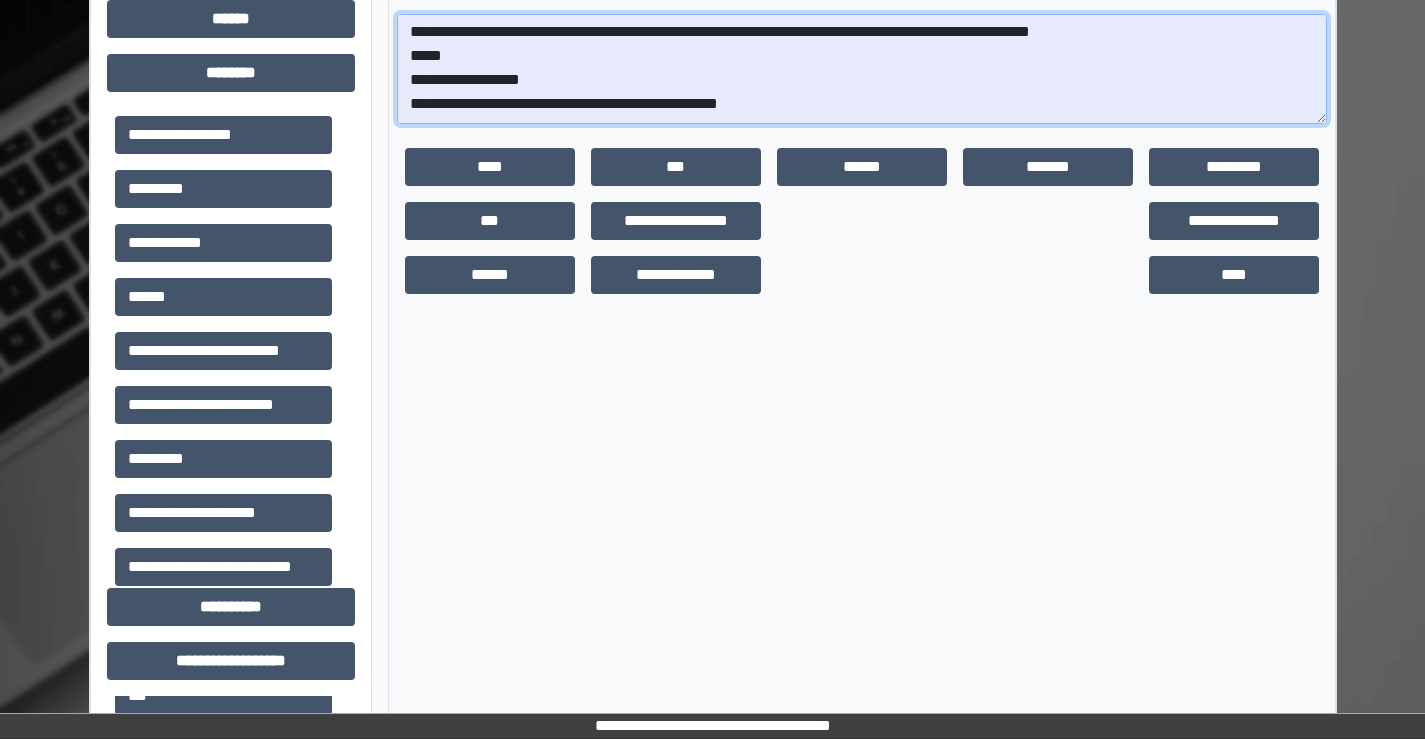 scroll, scrollTop: 473, scrollLeft: 0, axis: vertical 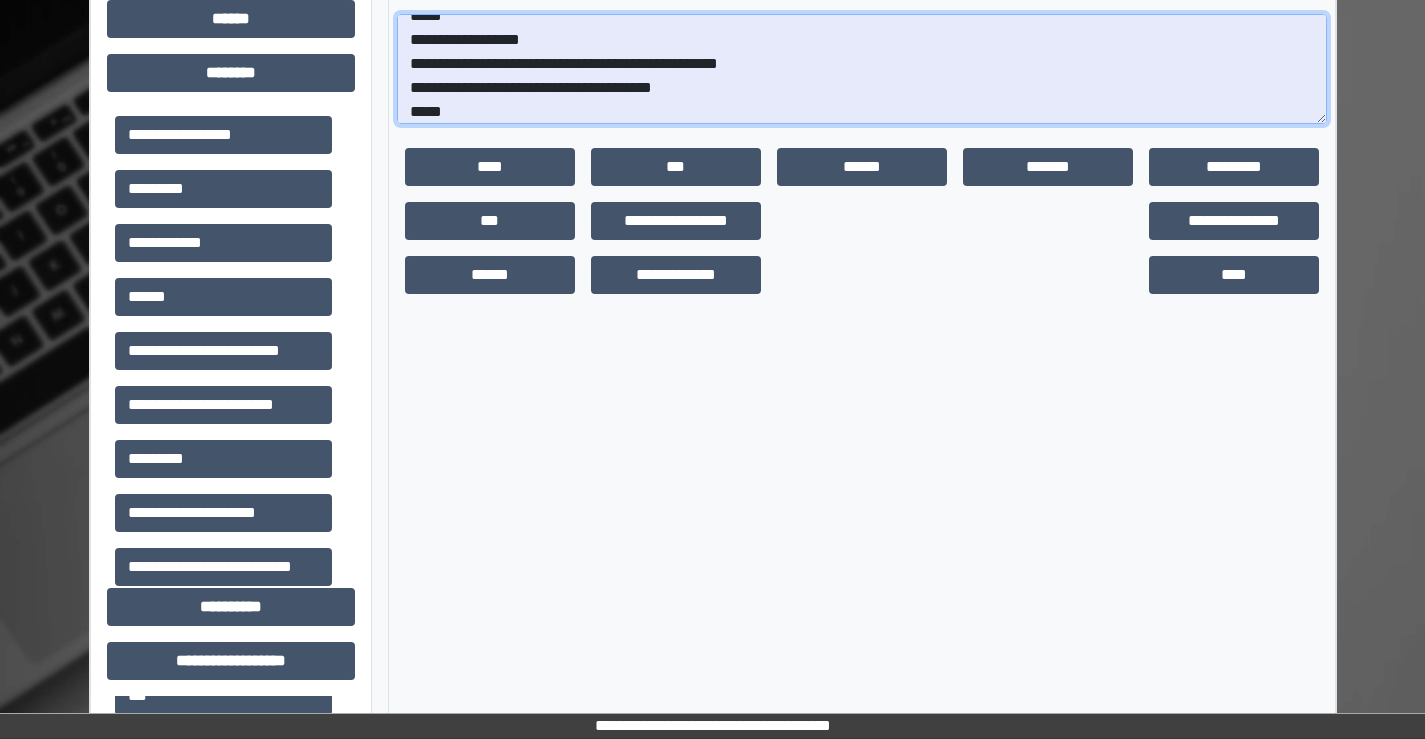 click at bounding box center [862, 69] 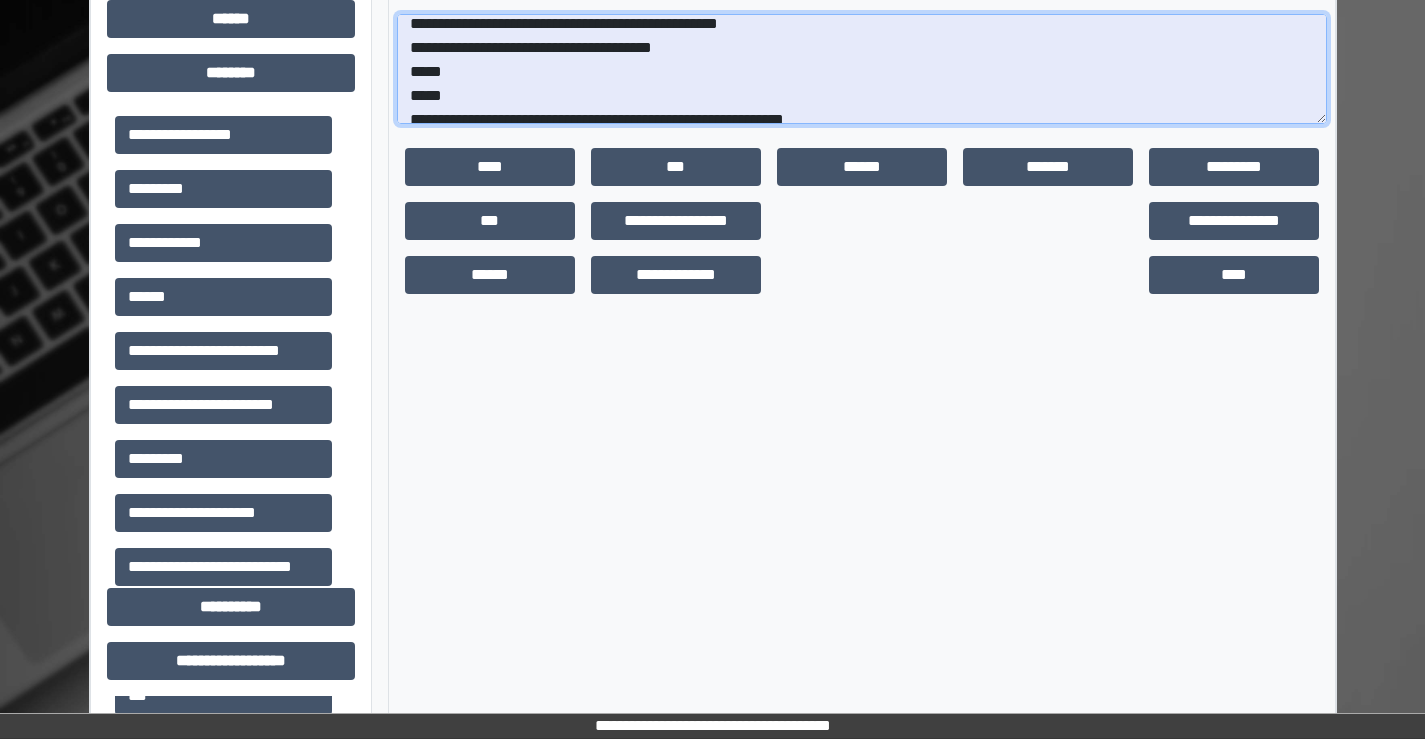 drag, startPoint x: 405, startPoint y: 97, endPoint x: 774, endPoint y: 103, distance: 369.04877 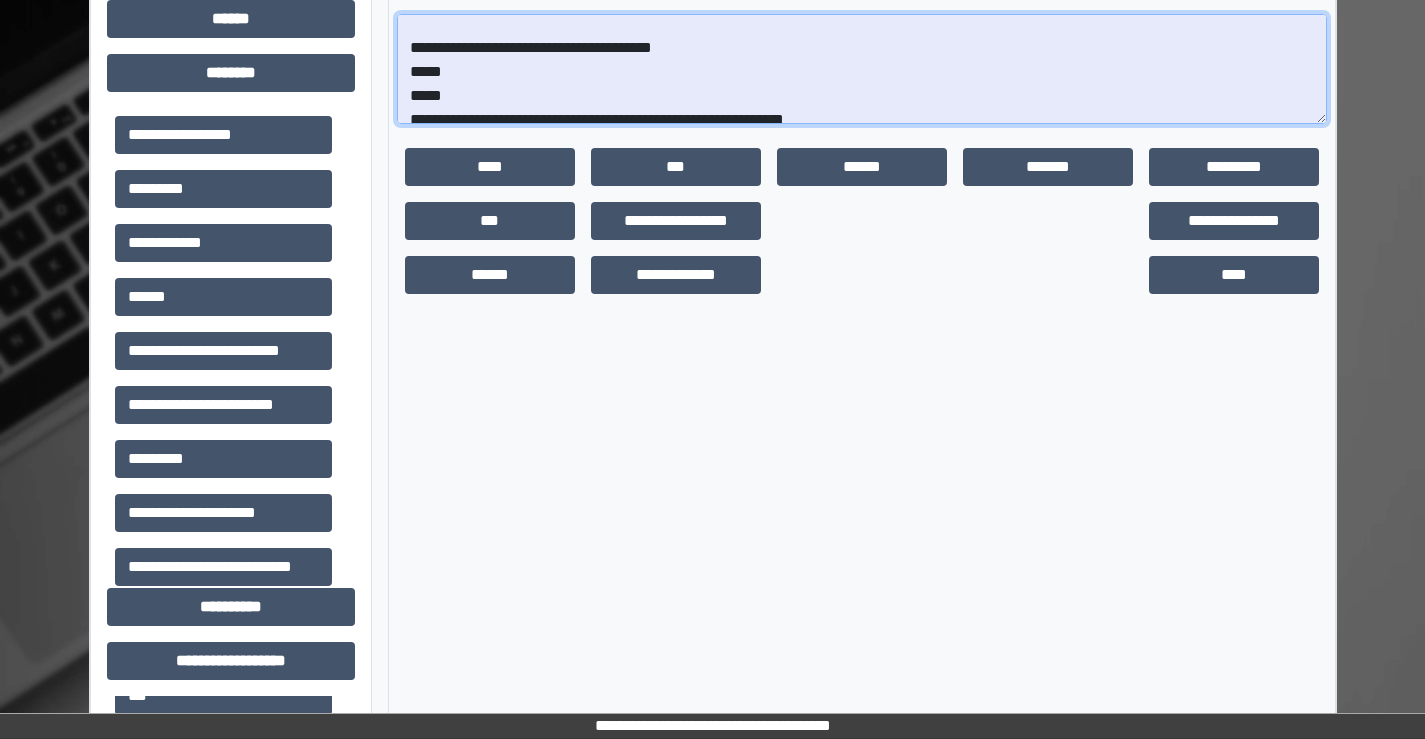 click at bounding box center [862, 69] 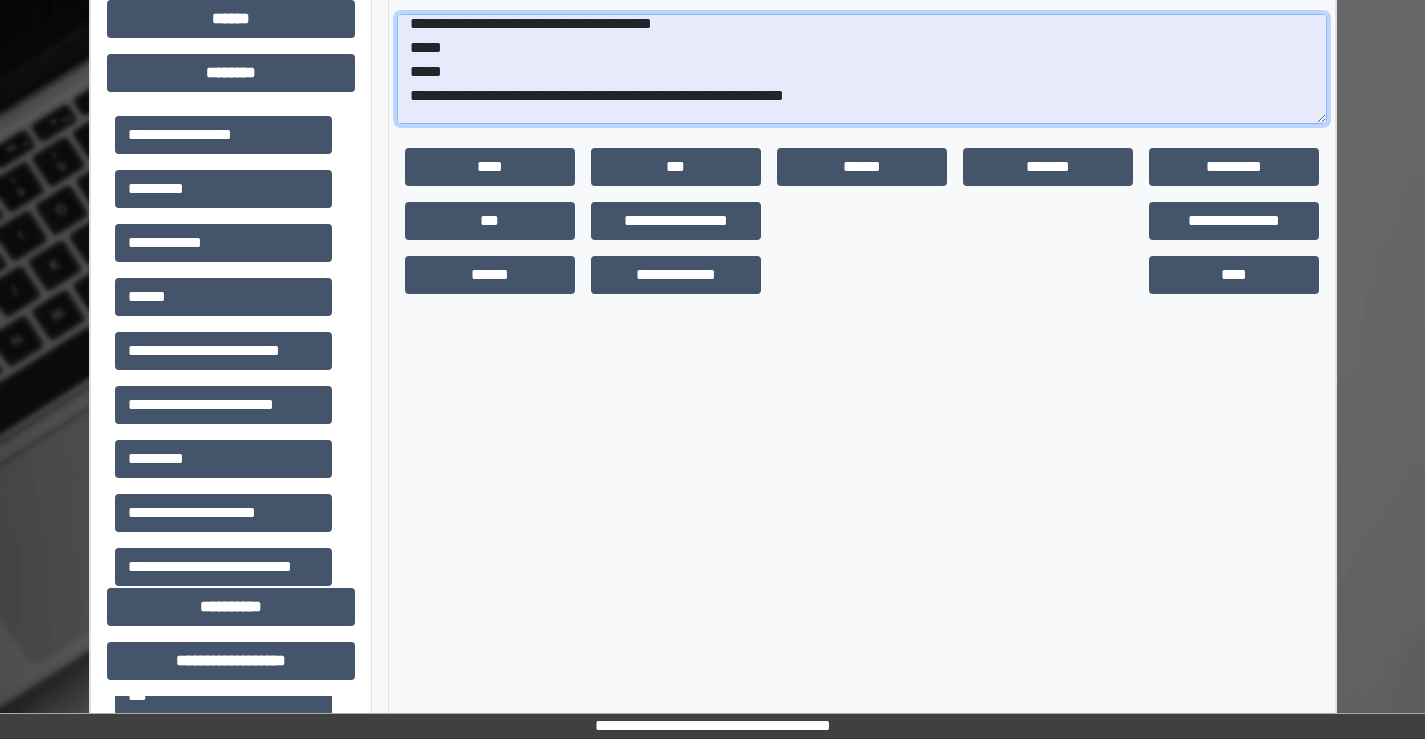 drag, startPoint x: 701, startPoint y: 90, endPoint x: 445, endPoint y: 103, distance: 256.32986 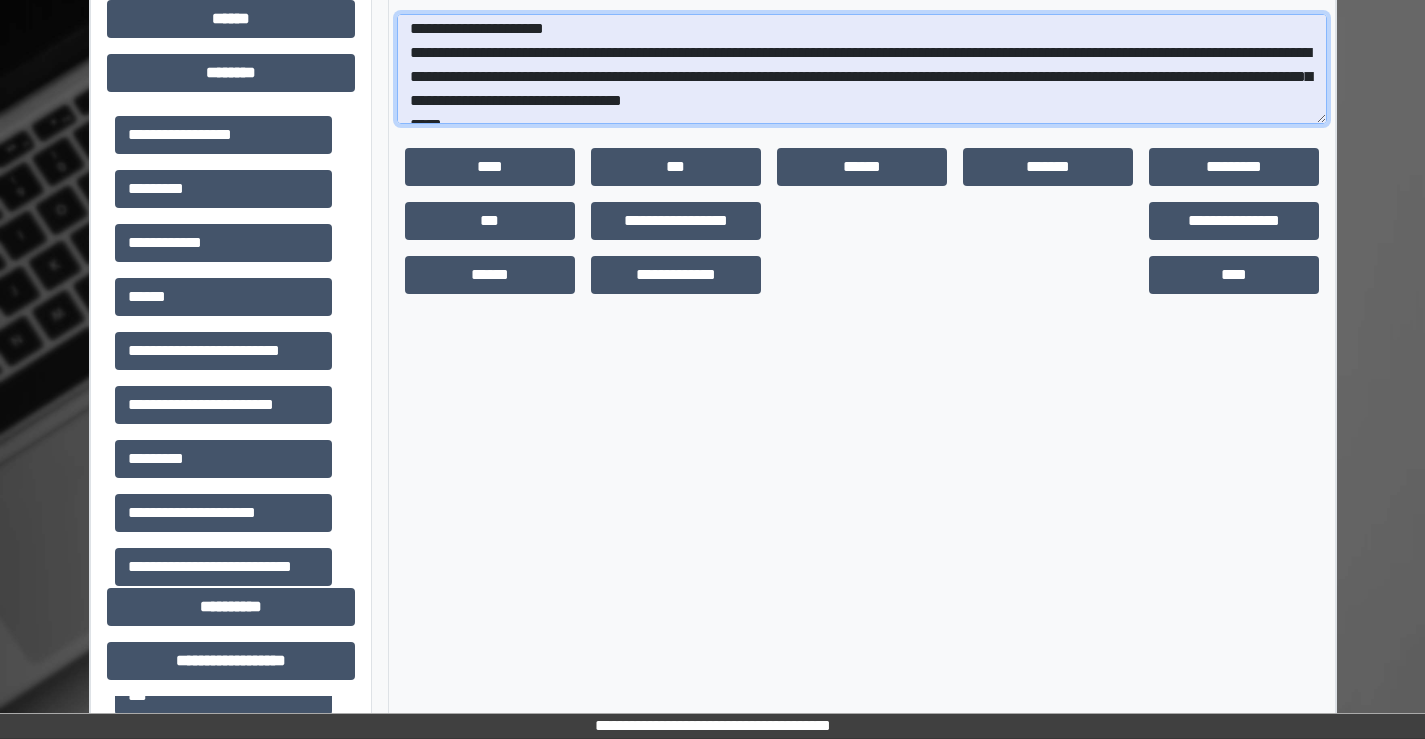 scroll, scrollTop: 613, scrollLeft: 0, axis: vertical 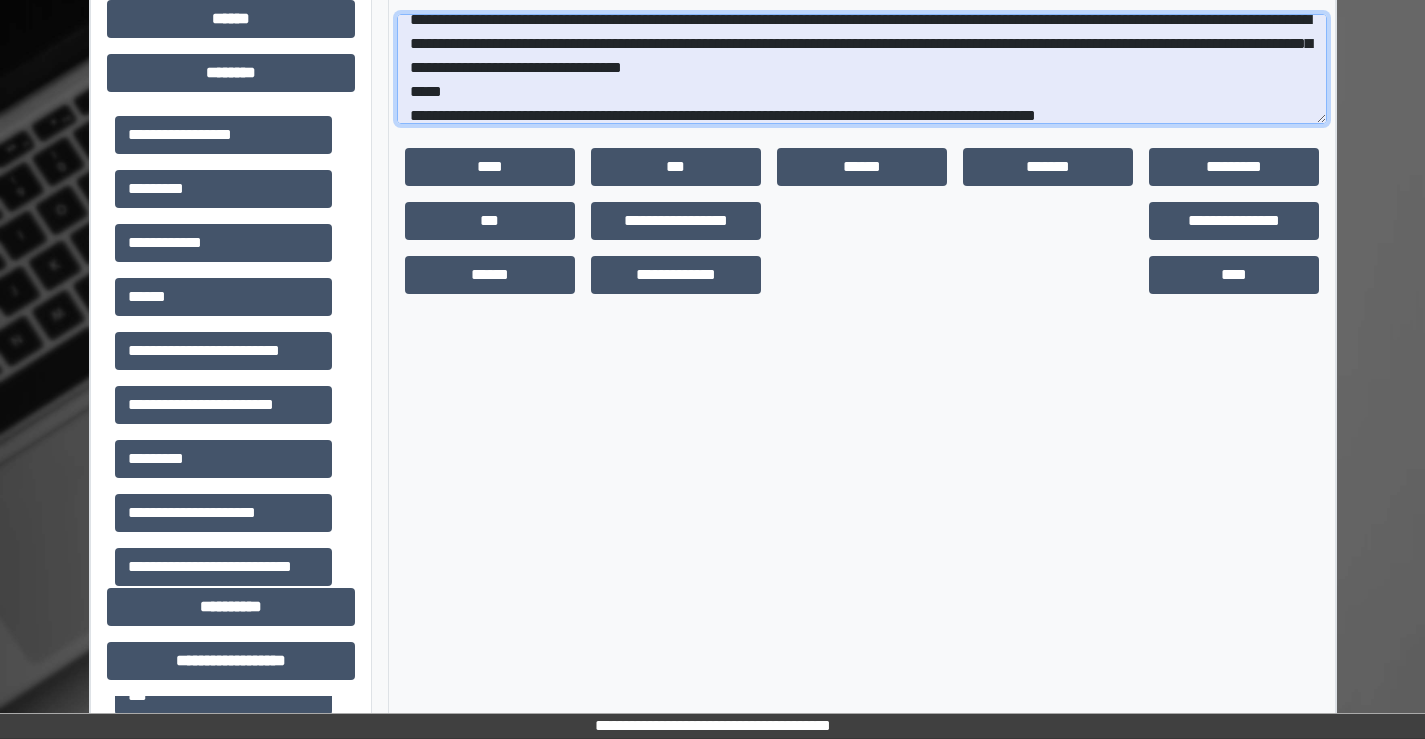 click at bounding box center (862, 69) 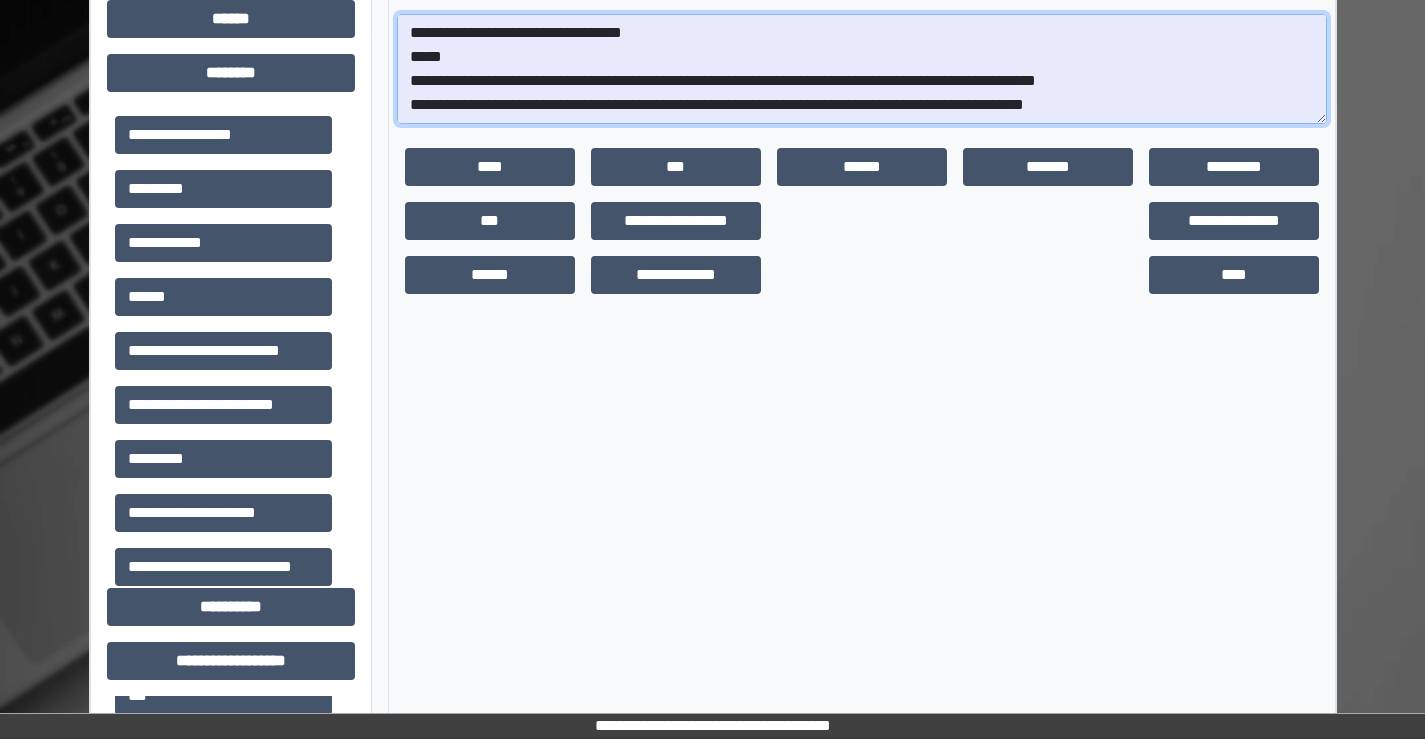 scroll, scrollTop: 693, scrollLeft: 0, axis: vertical 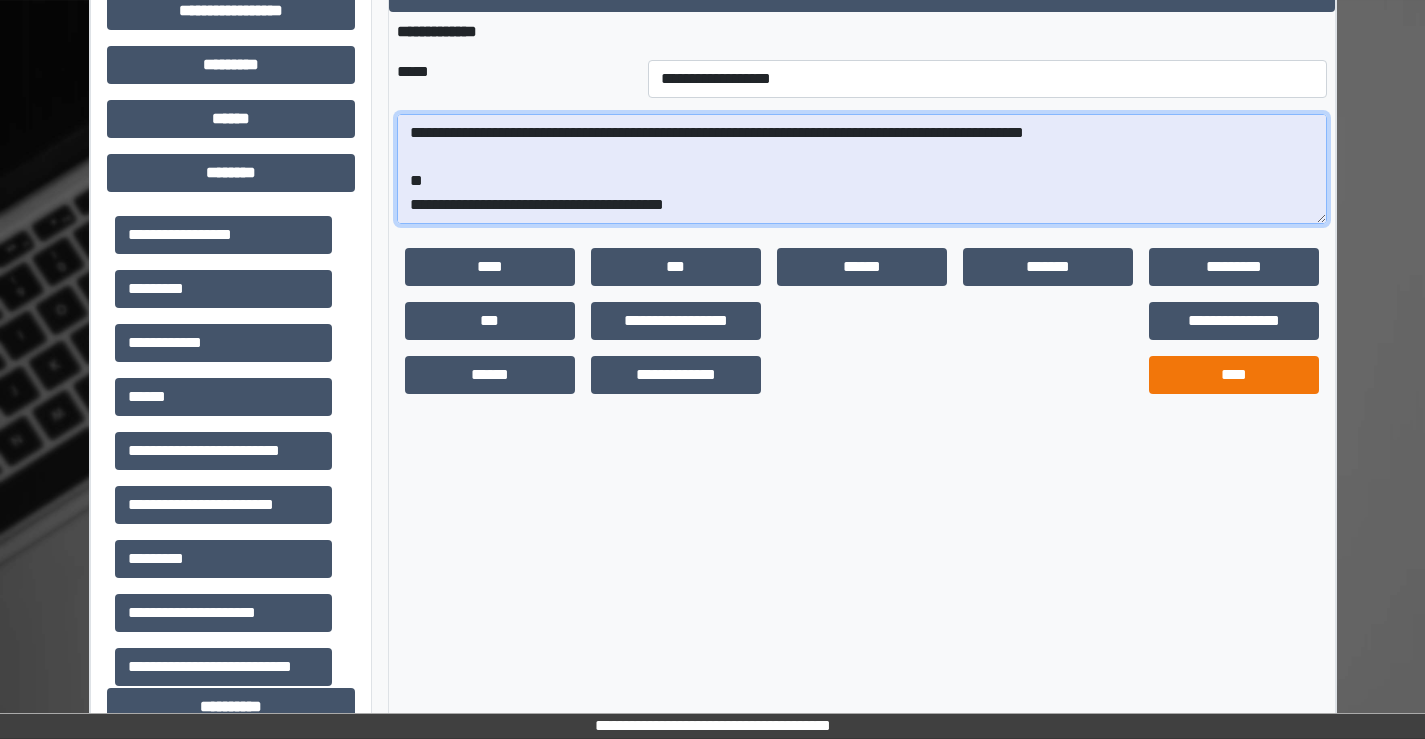 type on "**********" 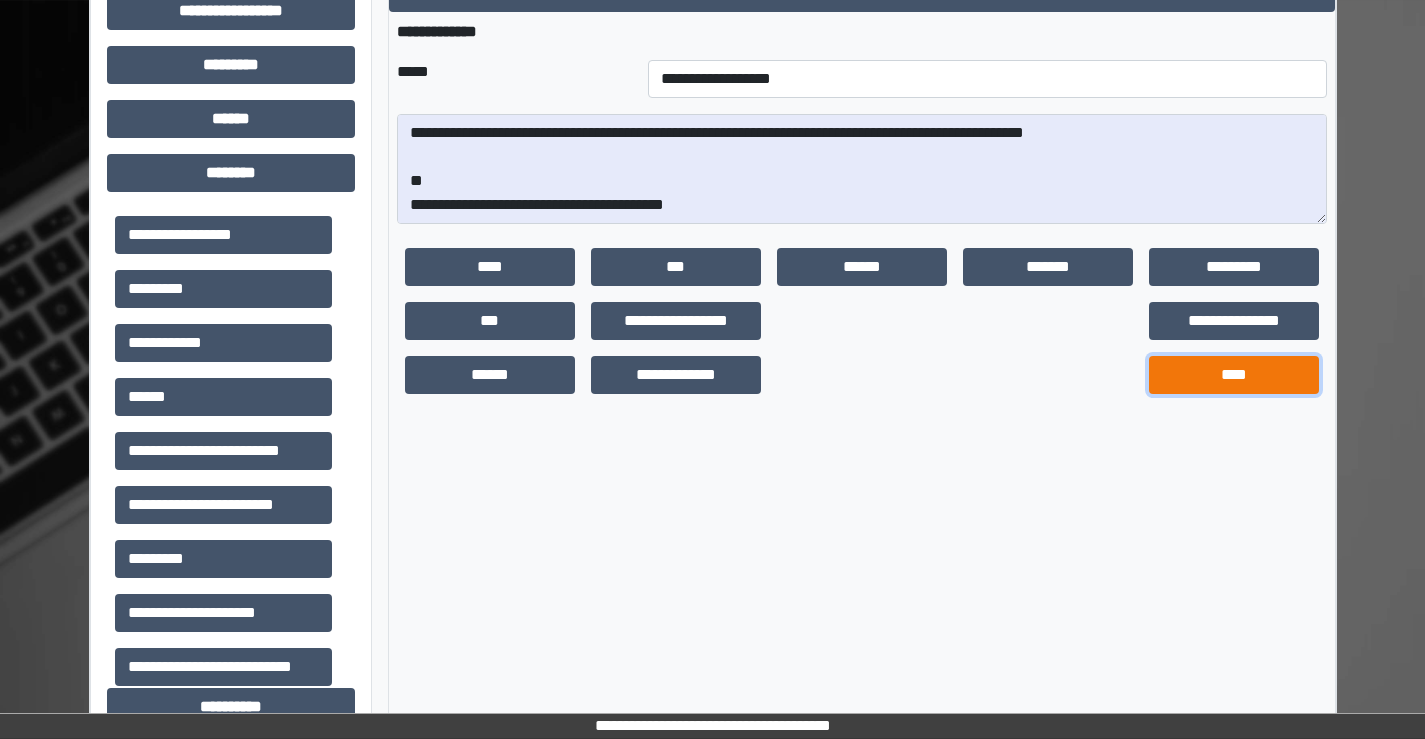 click on "****" at bounding box center (1234, 375) 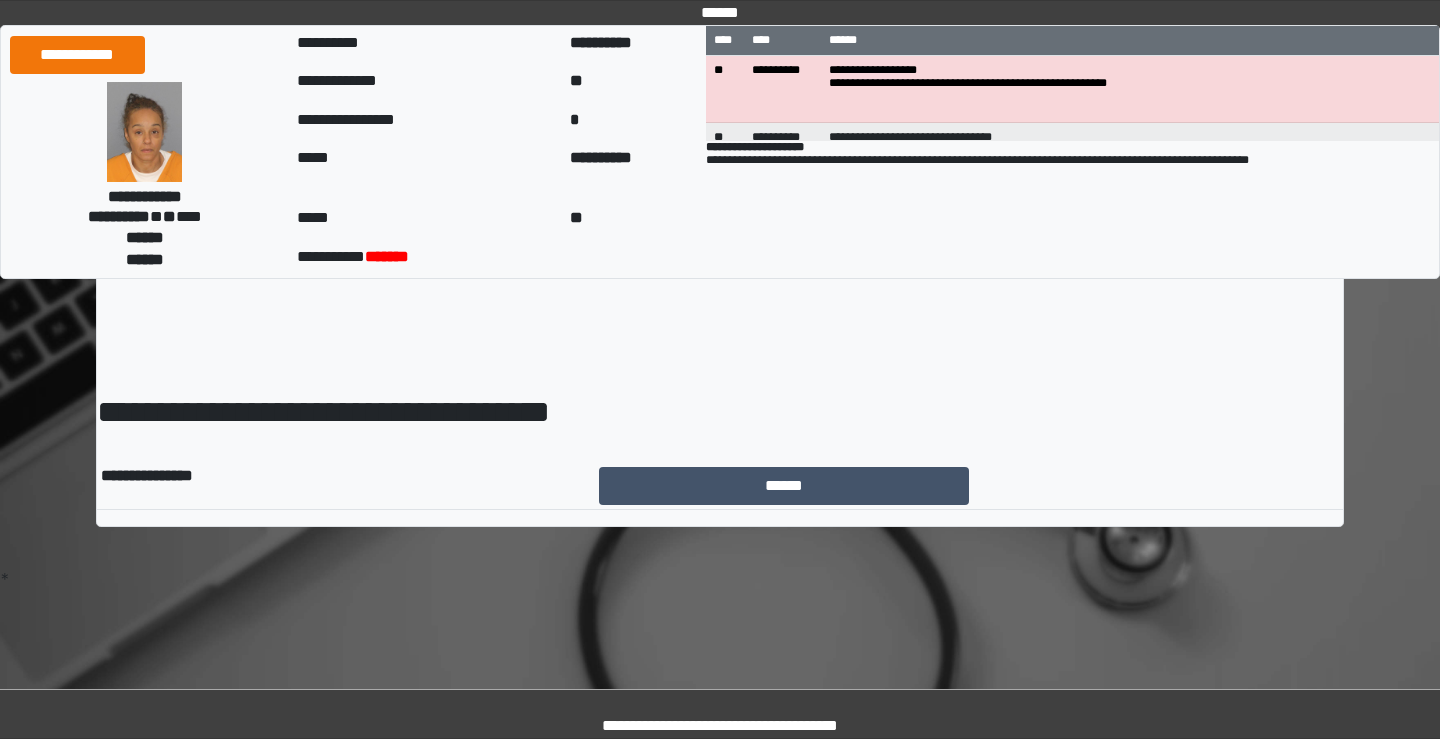 scroll, scrollTop: 0, scrollLeft: 0, axis: both 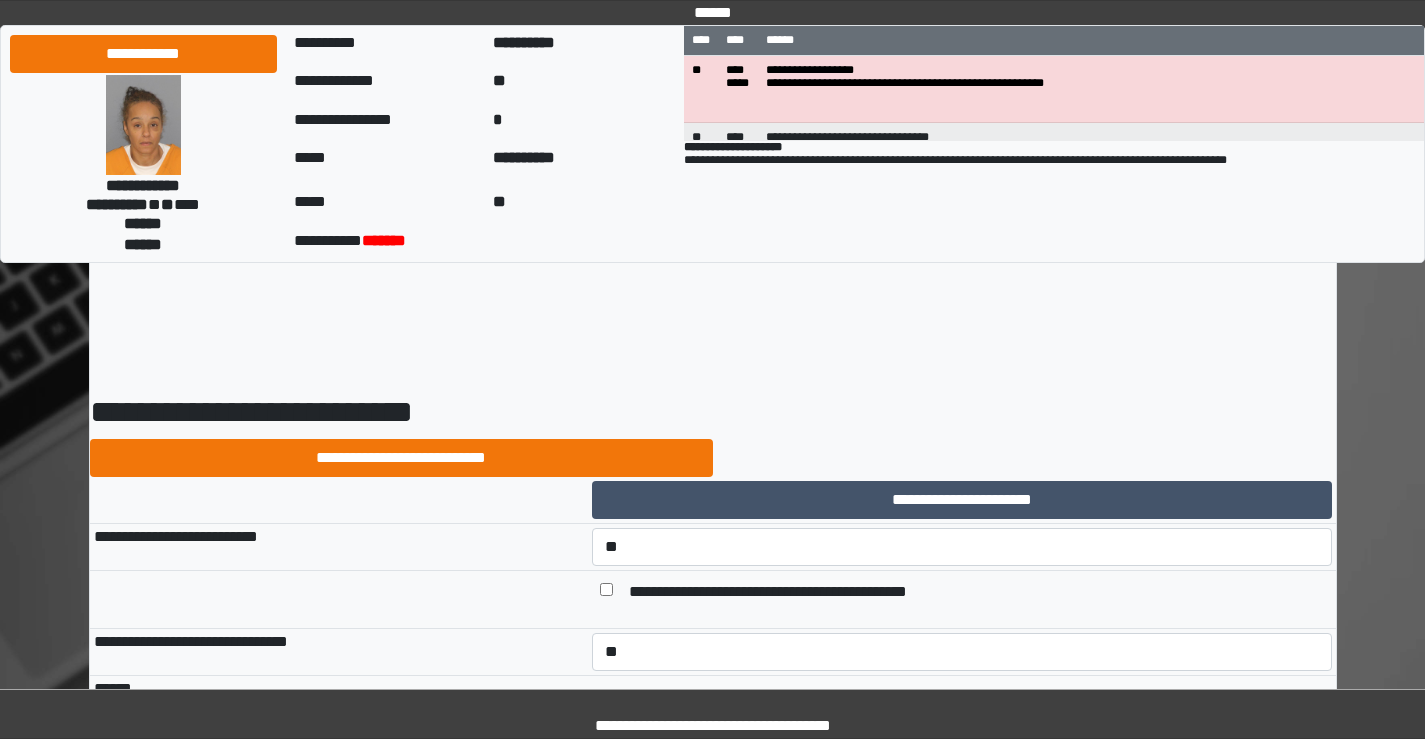 select on "*" 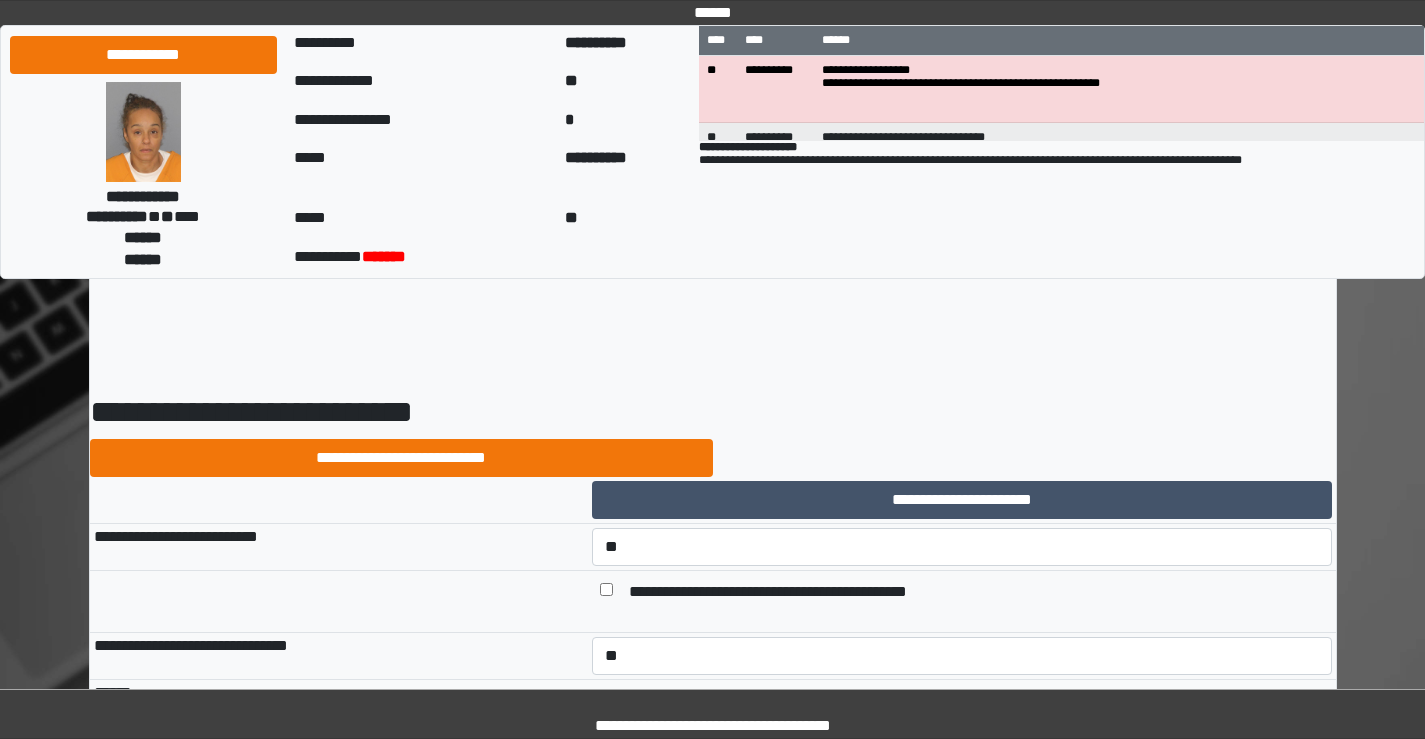 scroll, scrollTop: 8909, scrollLeft: 0, axis: vertical 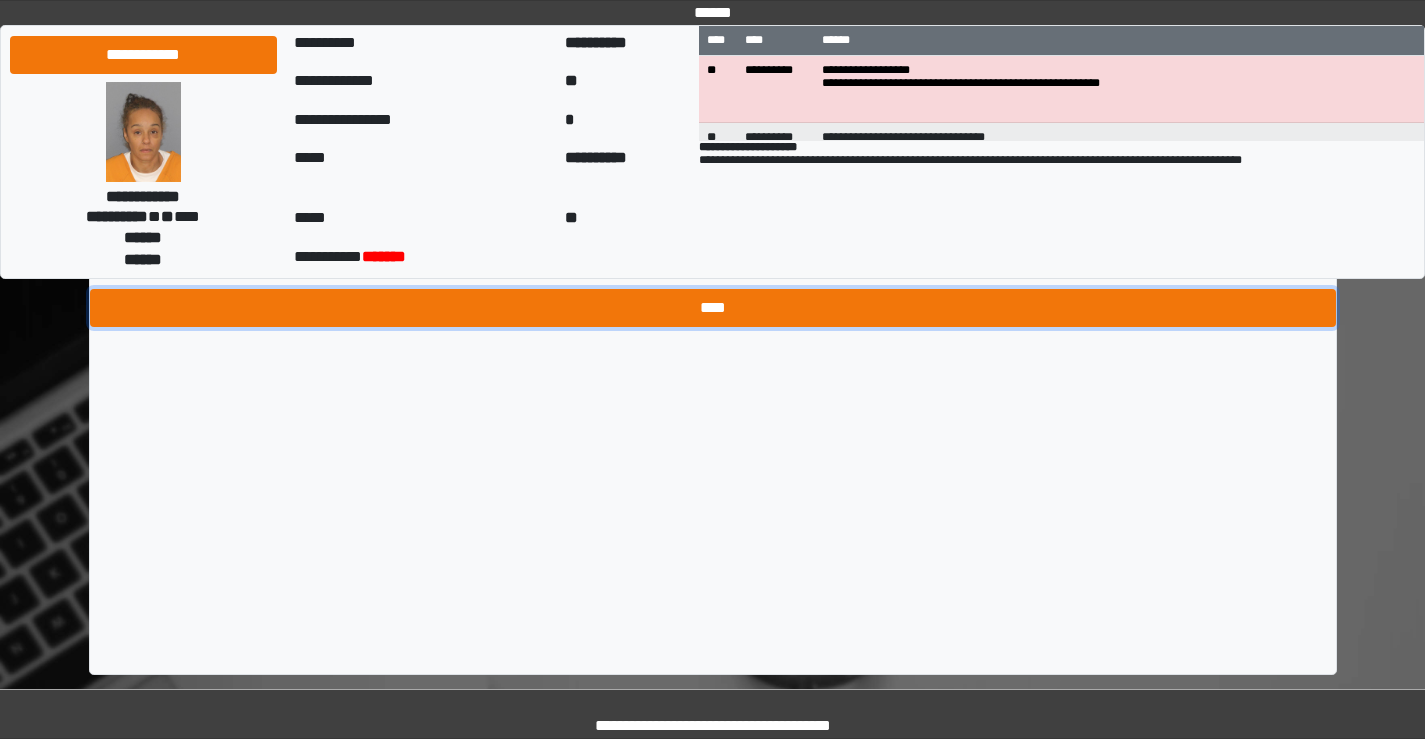 drag, startPoint x: 713, startPoint y: 586, endPoint x: 728, endPoint y: 586, distance: 15 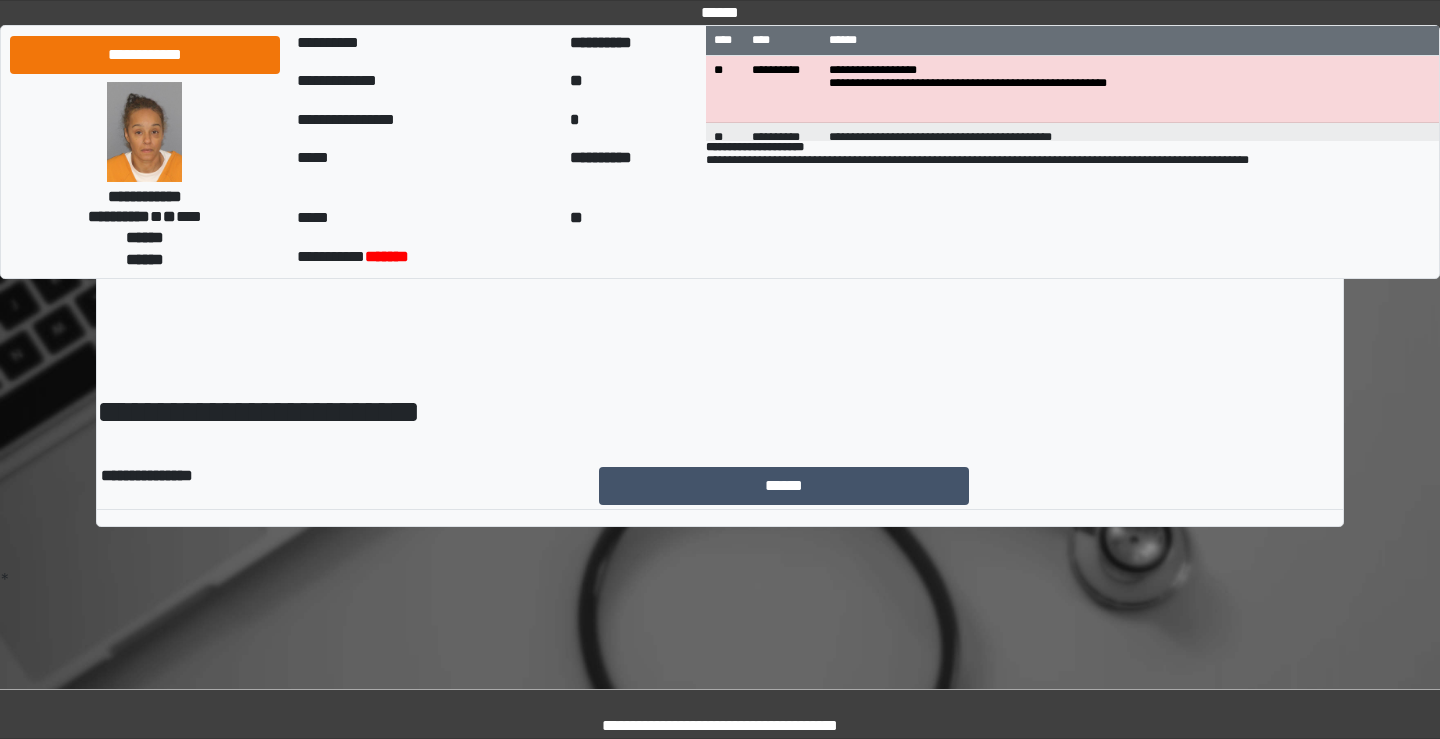 scroll, scrollTop: 0, scrollLeft: 0, axis: both 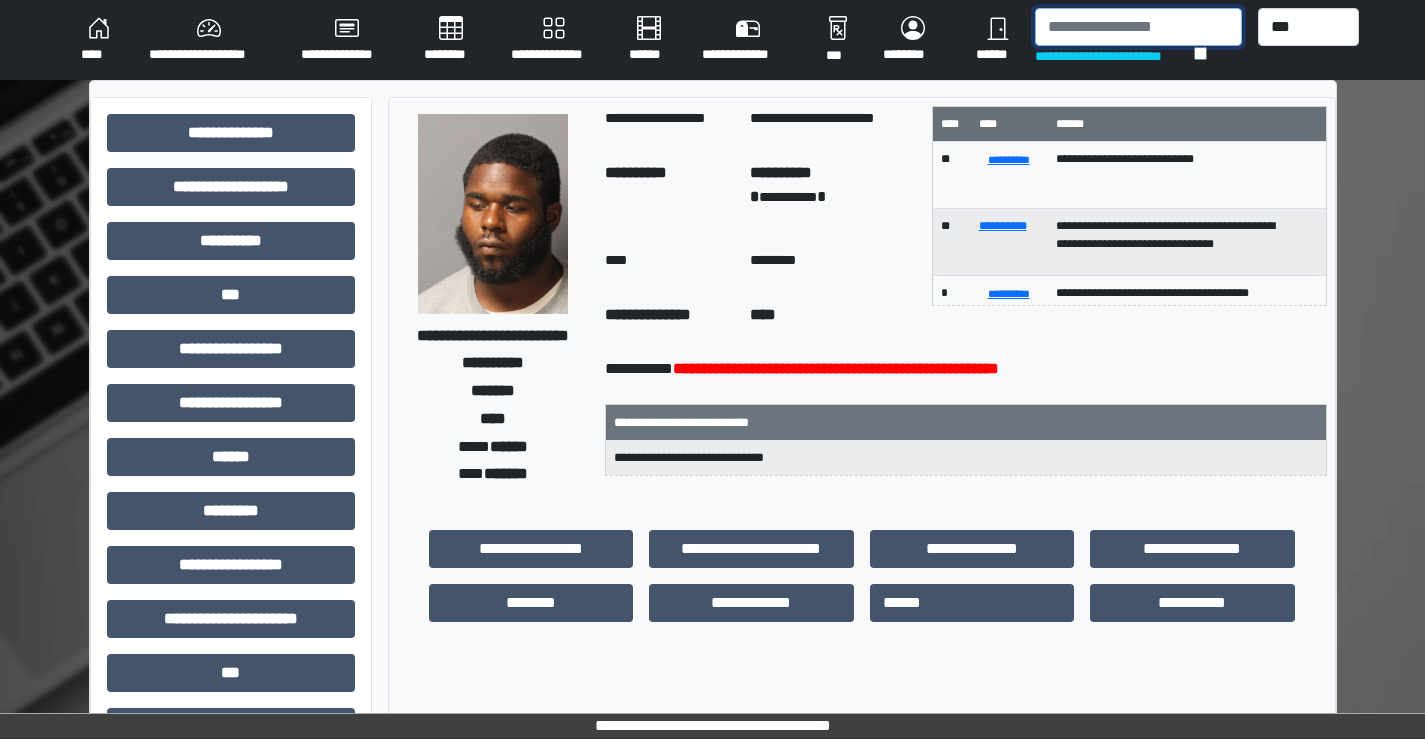 click at bounding box center (1138, 27) 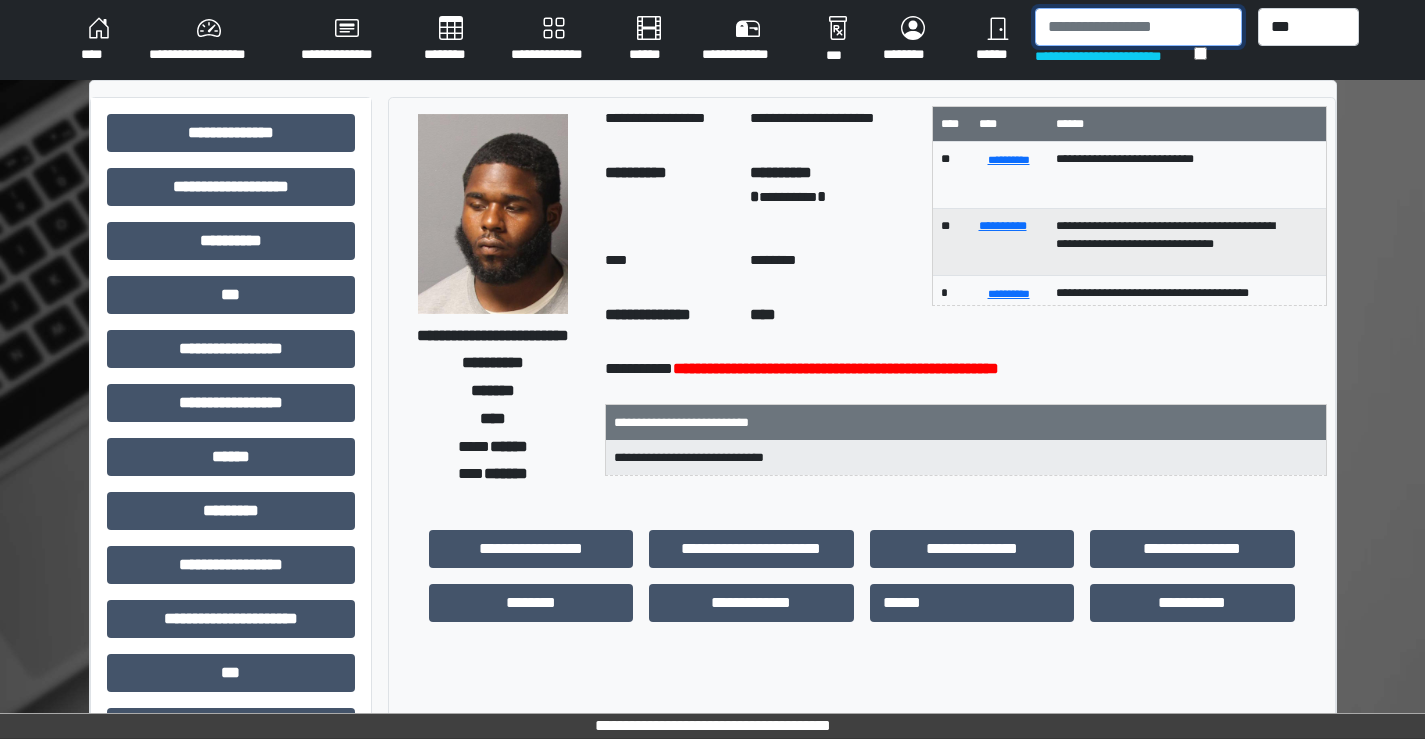 type on "*" 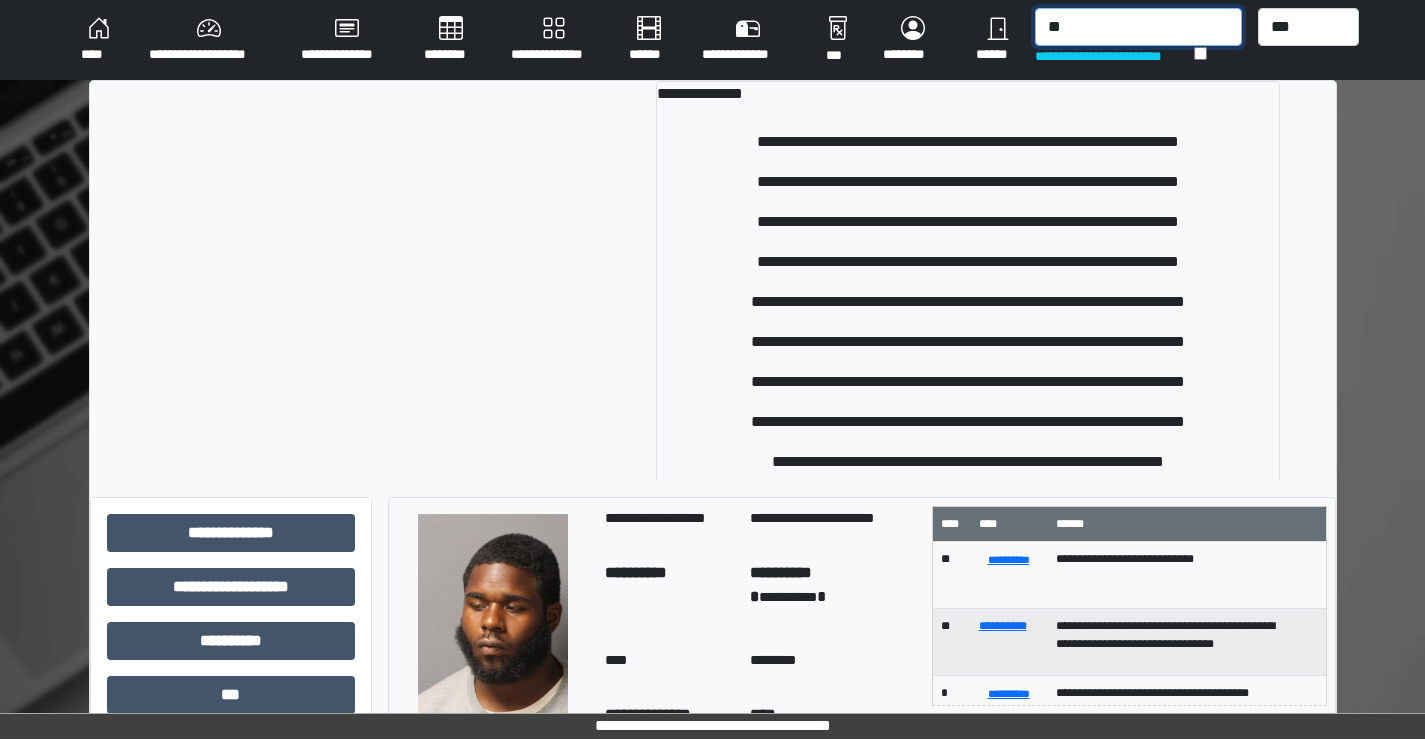 type on "*" 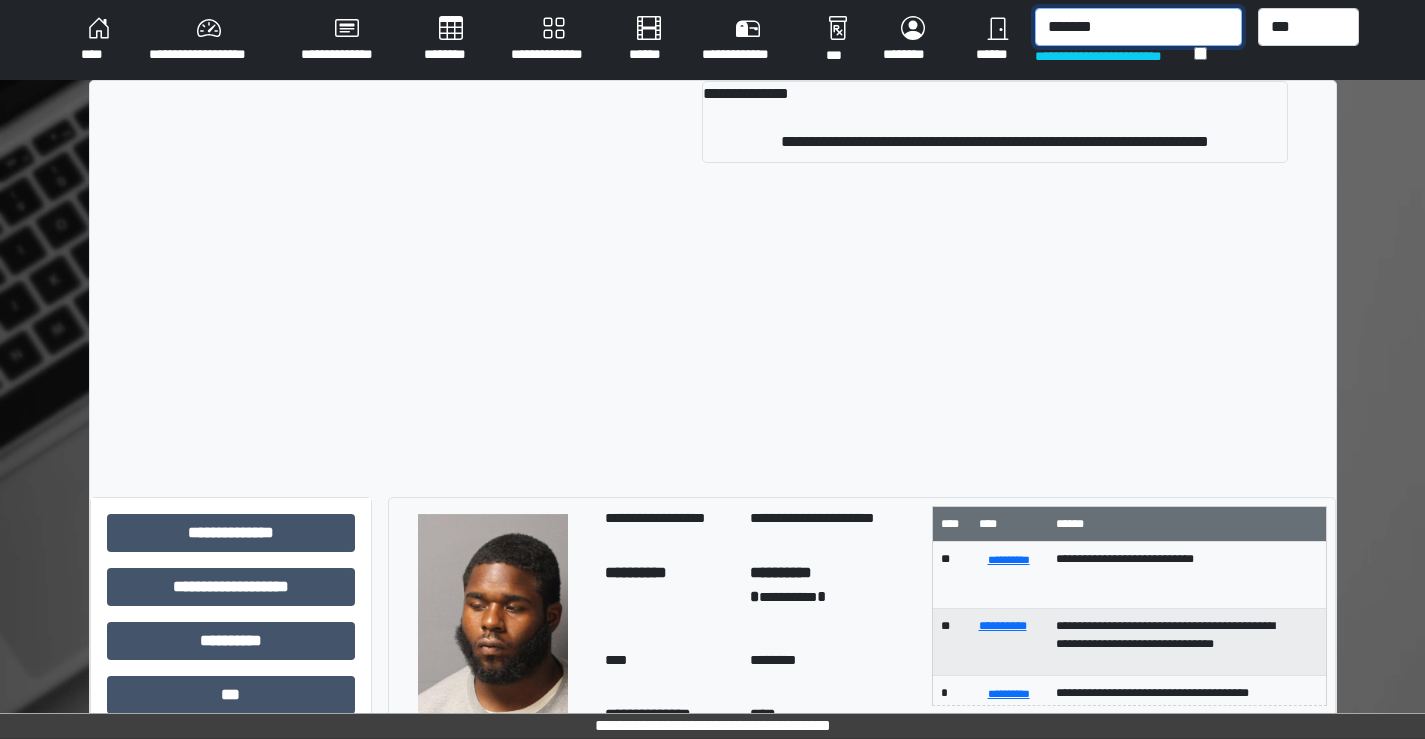 type on "*******" 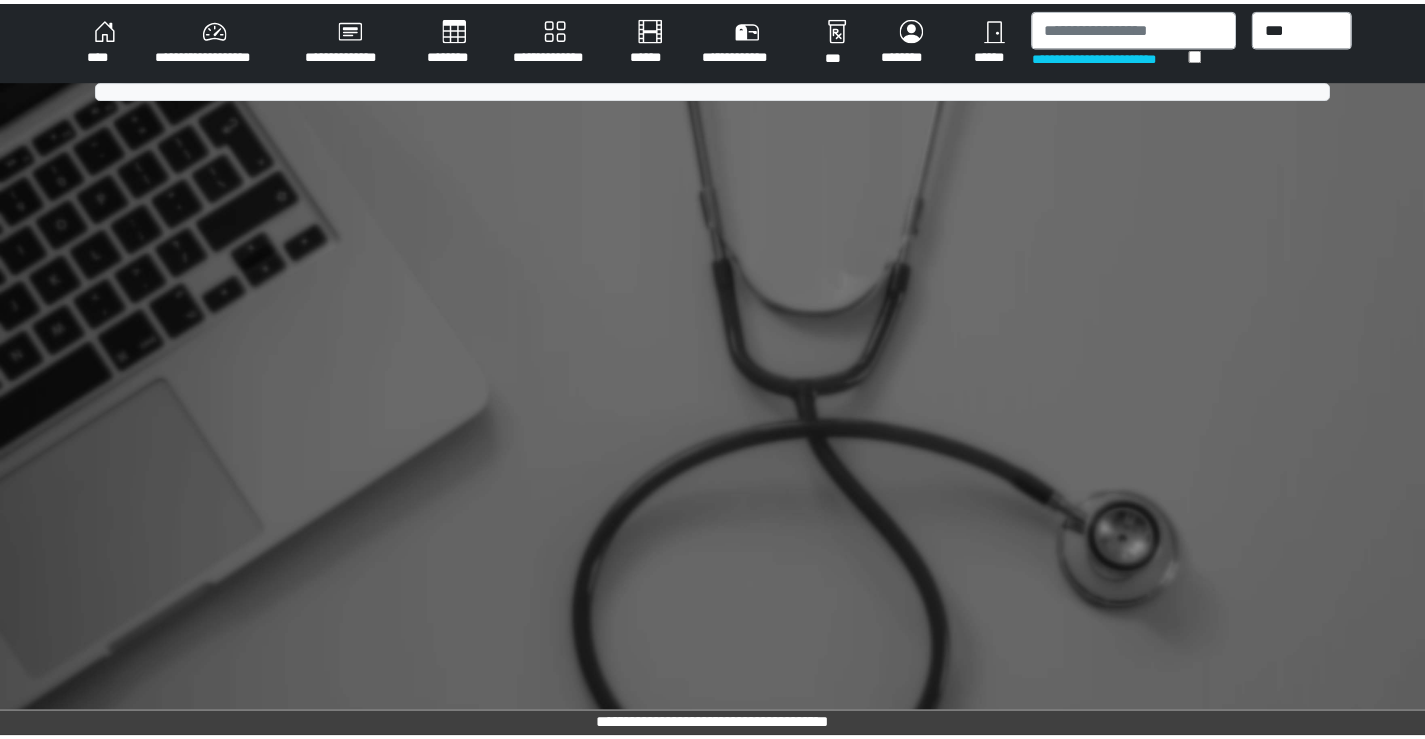 scroll, scrollTop: 0, scrollLeft: 0, axis: both 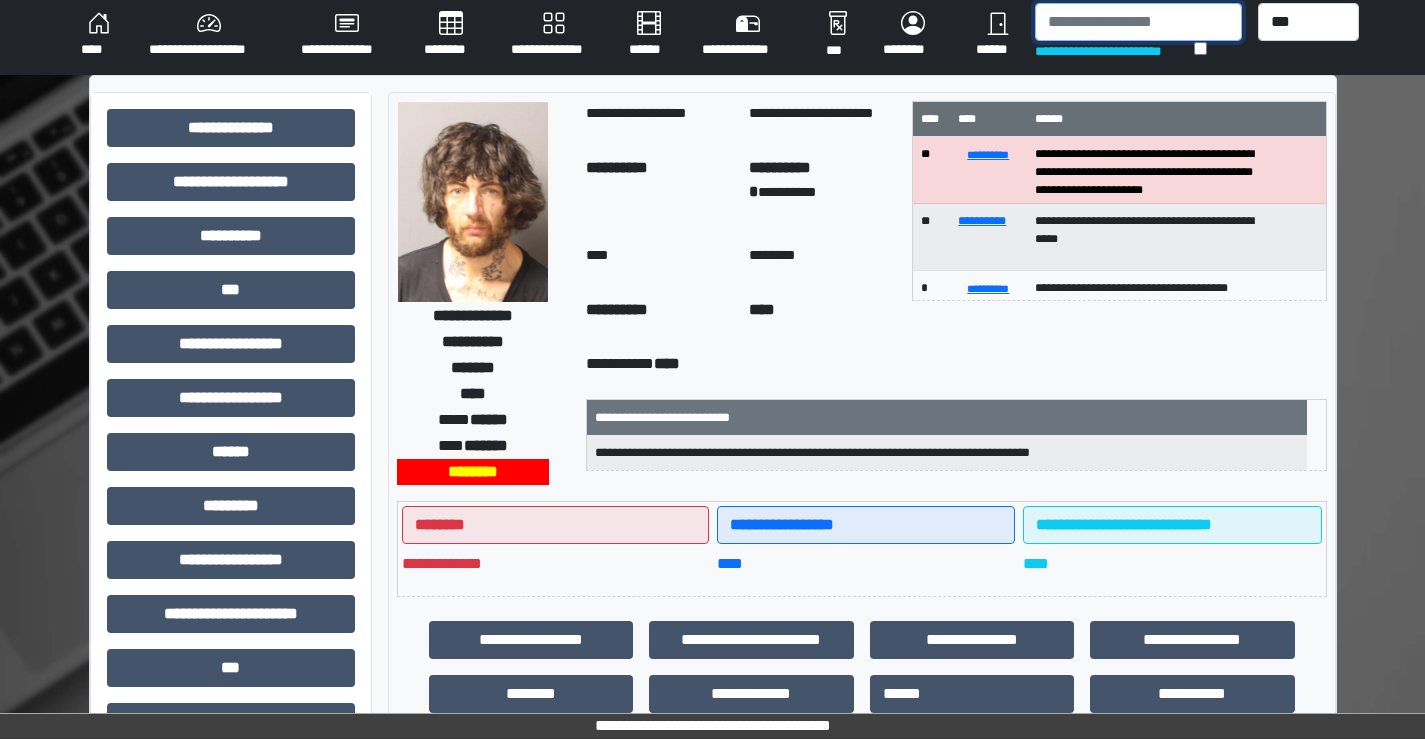 click at bounding box center (1138, 22) 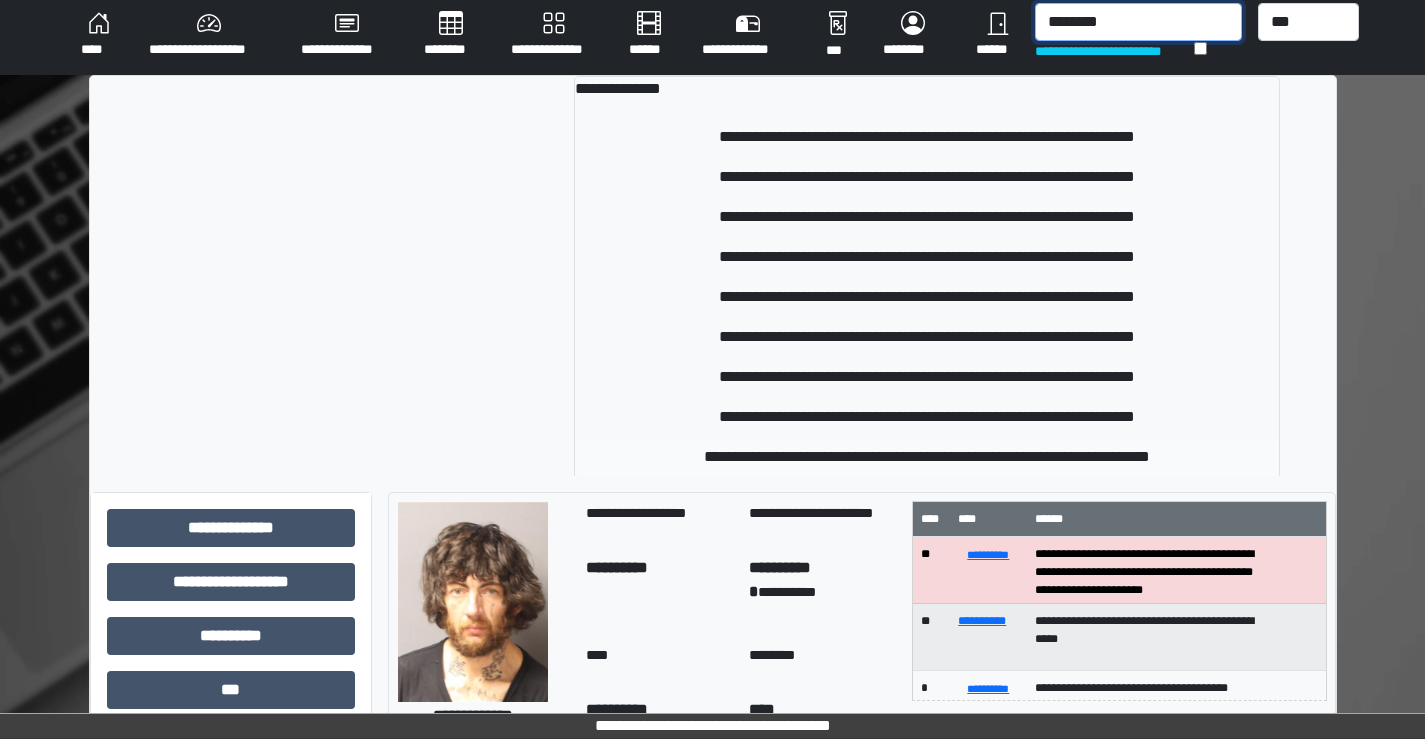 type on "********" 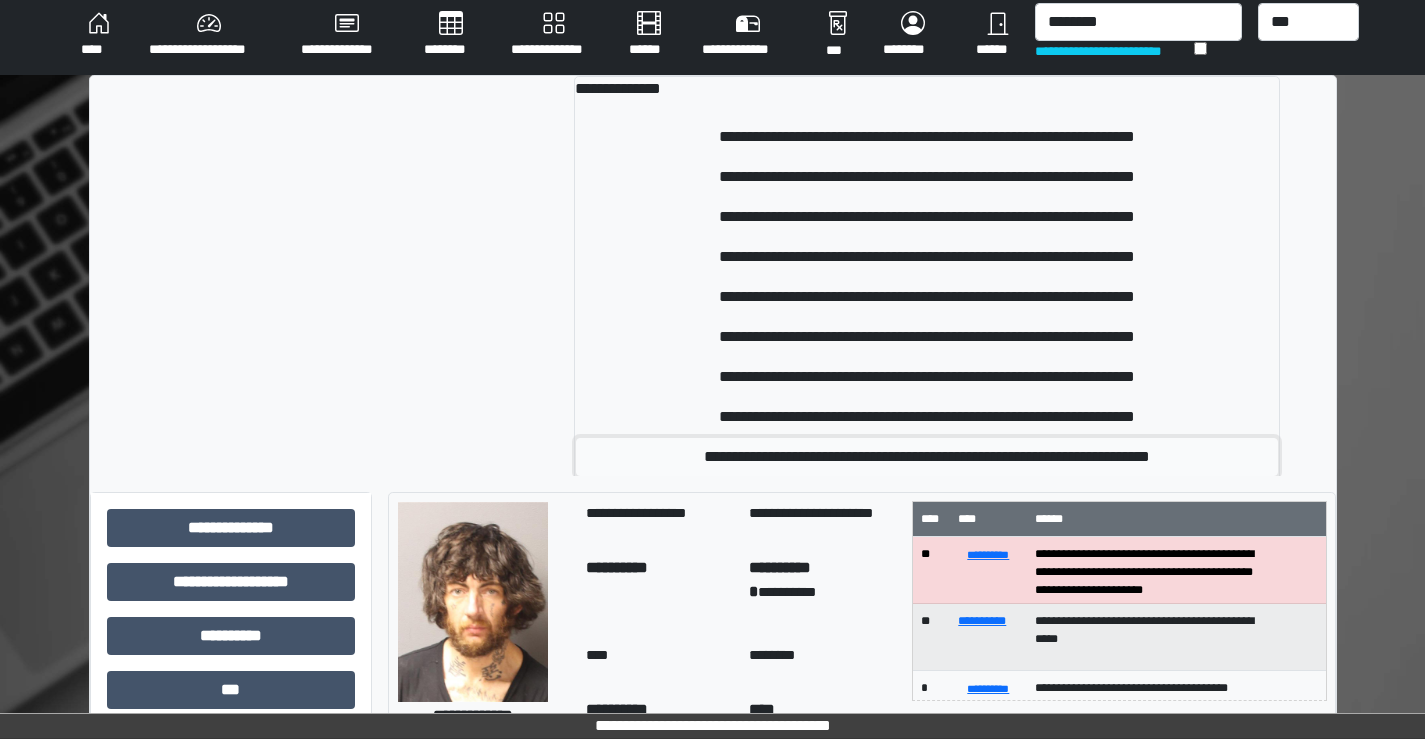 click on "**********" at bounding box center (927, 457) 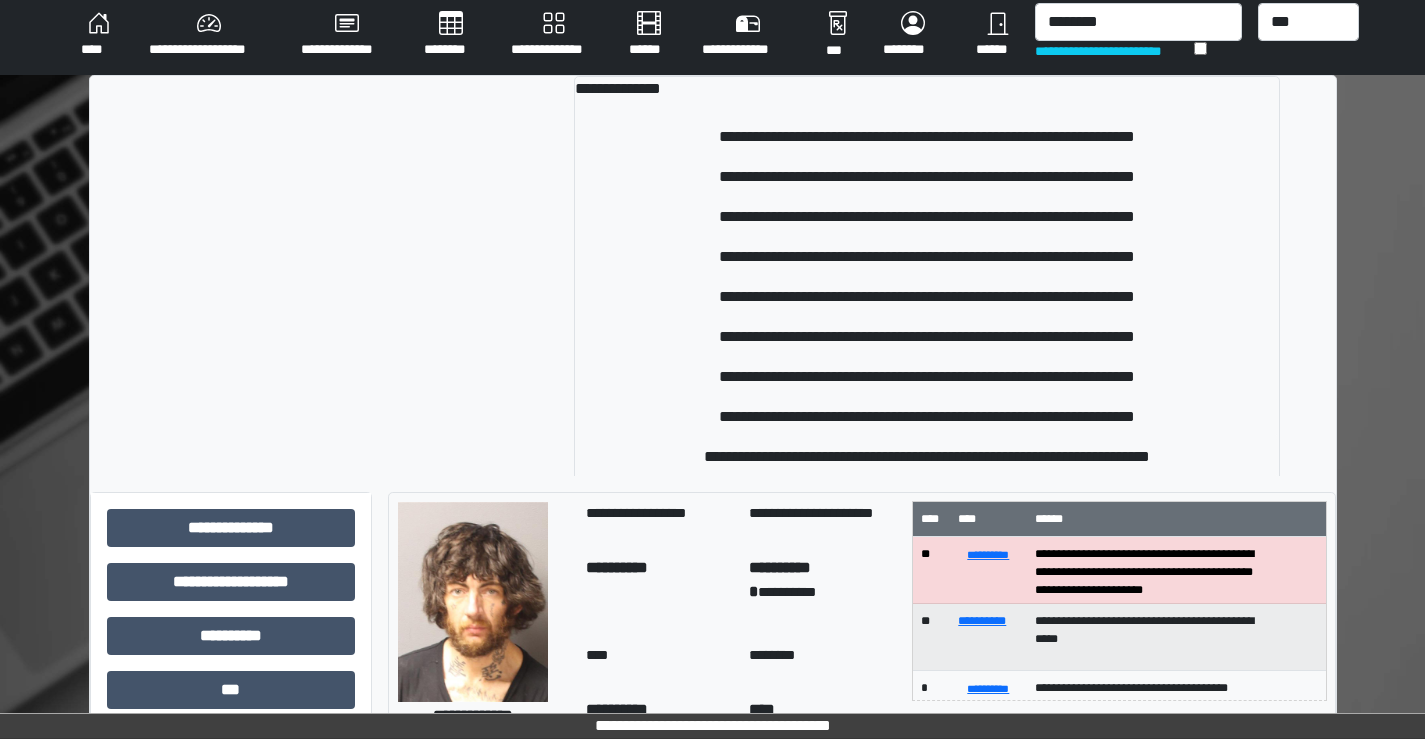 type 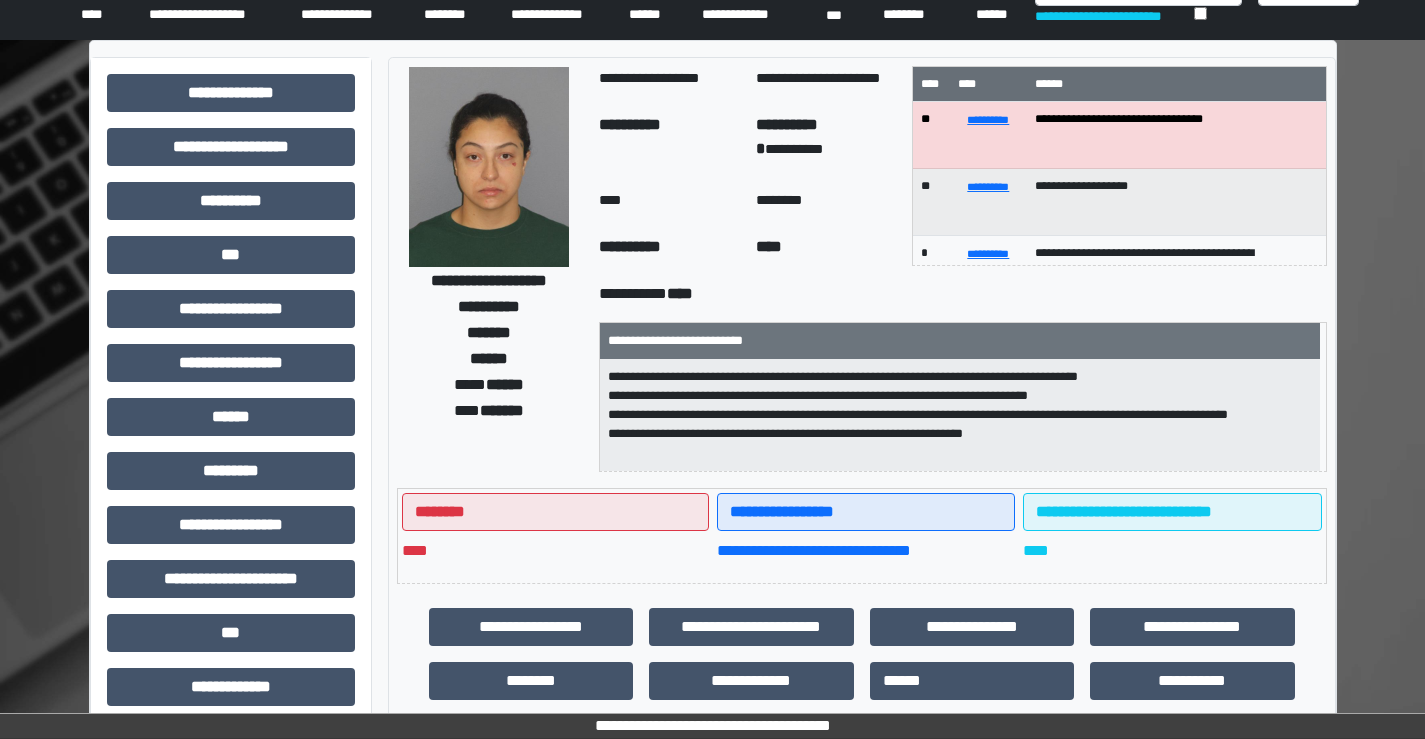 scroll, scrollTop: 5, scrollLeft: 0, axis: vertical 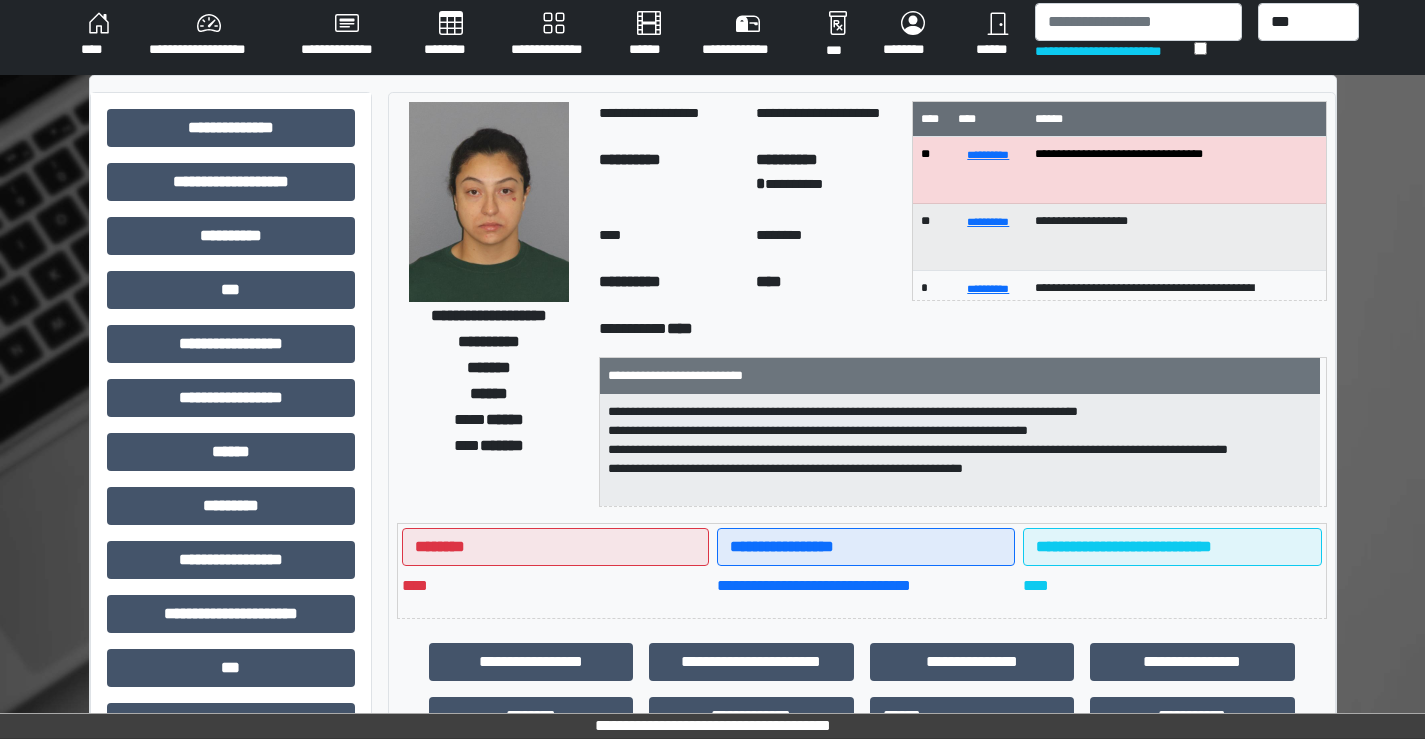 click on "**********" at bounding box center (712, 622) 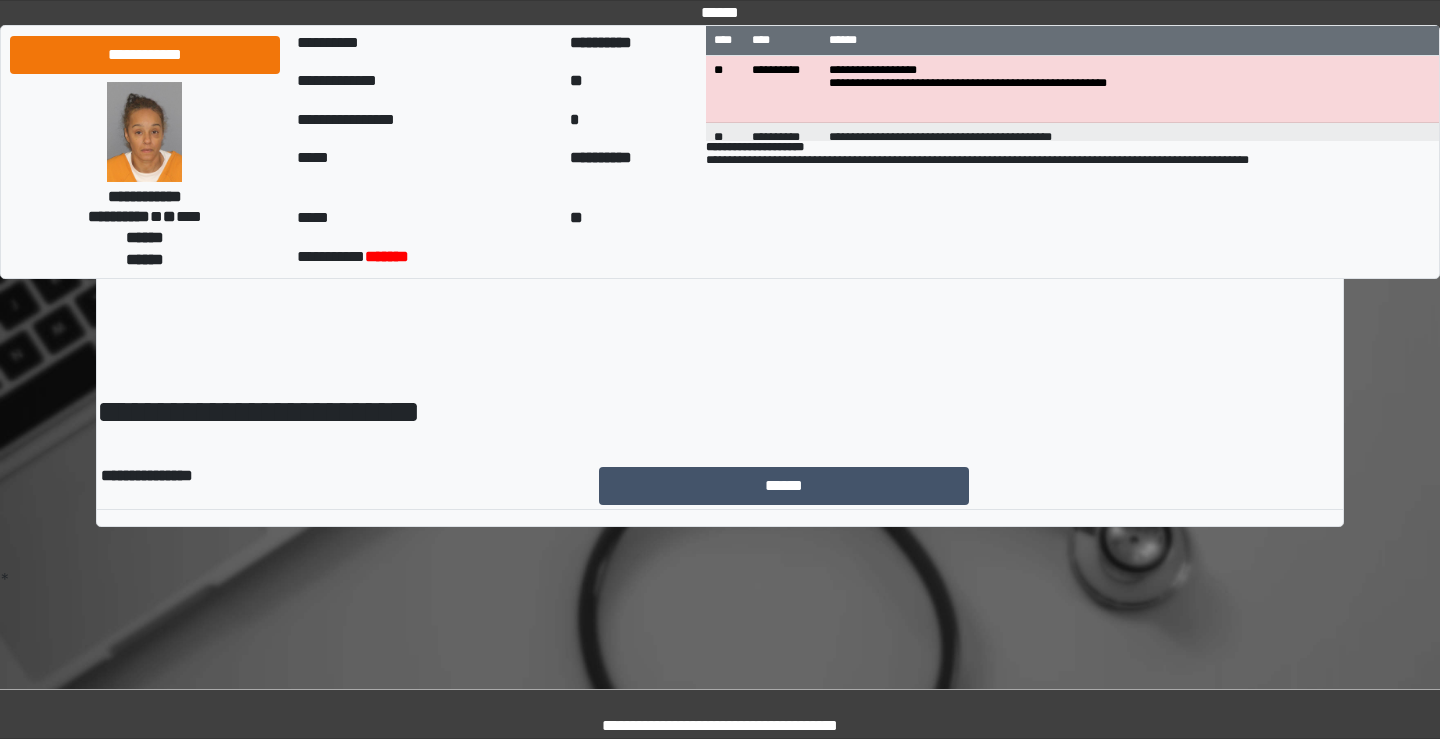 scroll, scrollTop: 0, scrollLeft: 0, axis: both 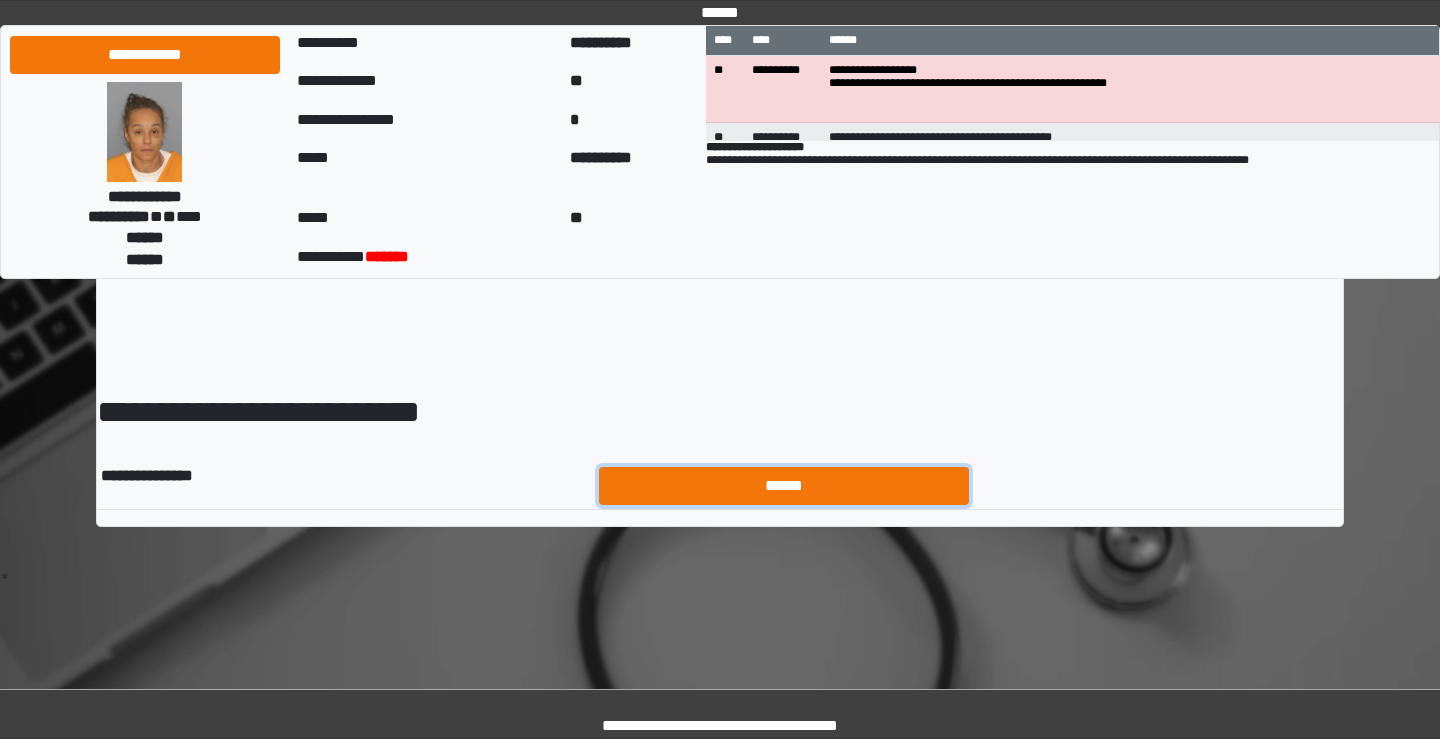 click on "******" at bounding box center [784, 486] 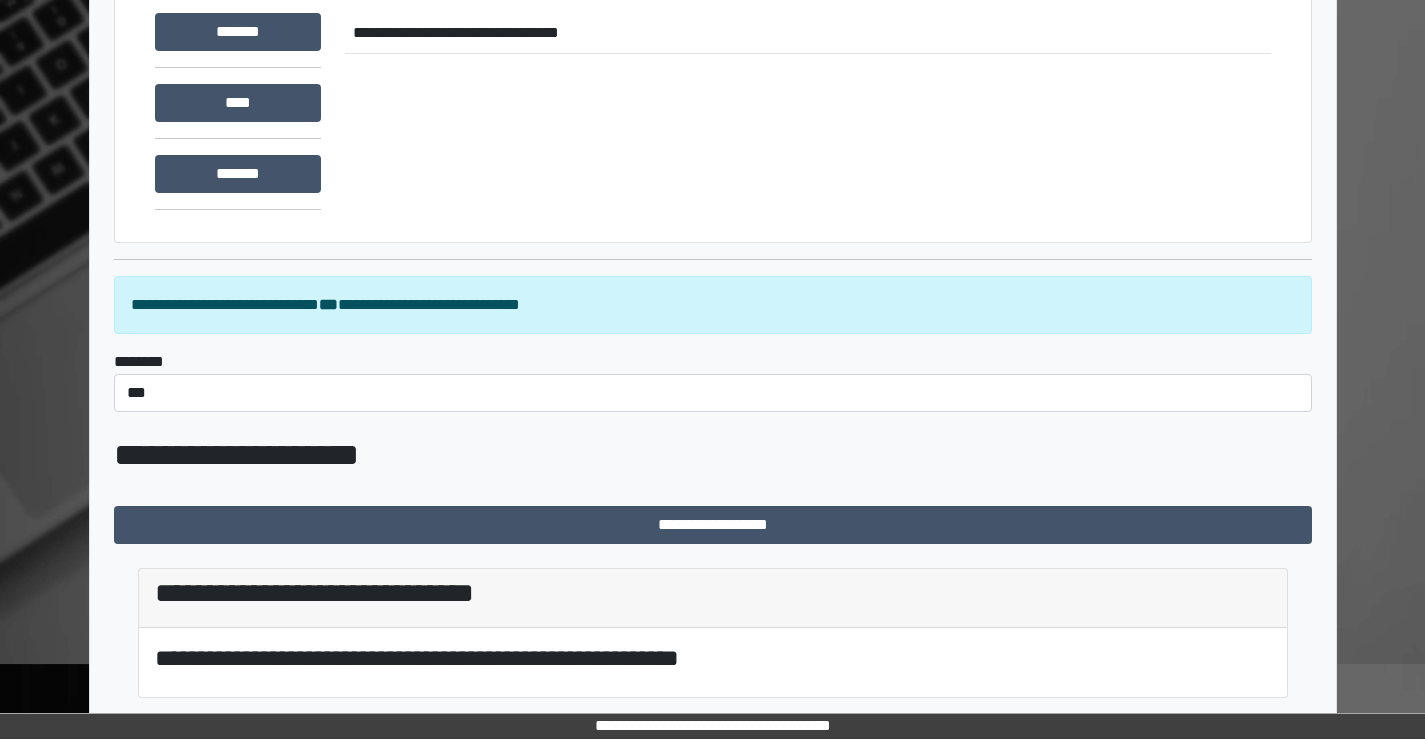 scroll, scrollTop: 0, scrollLeft: 0, axis: both 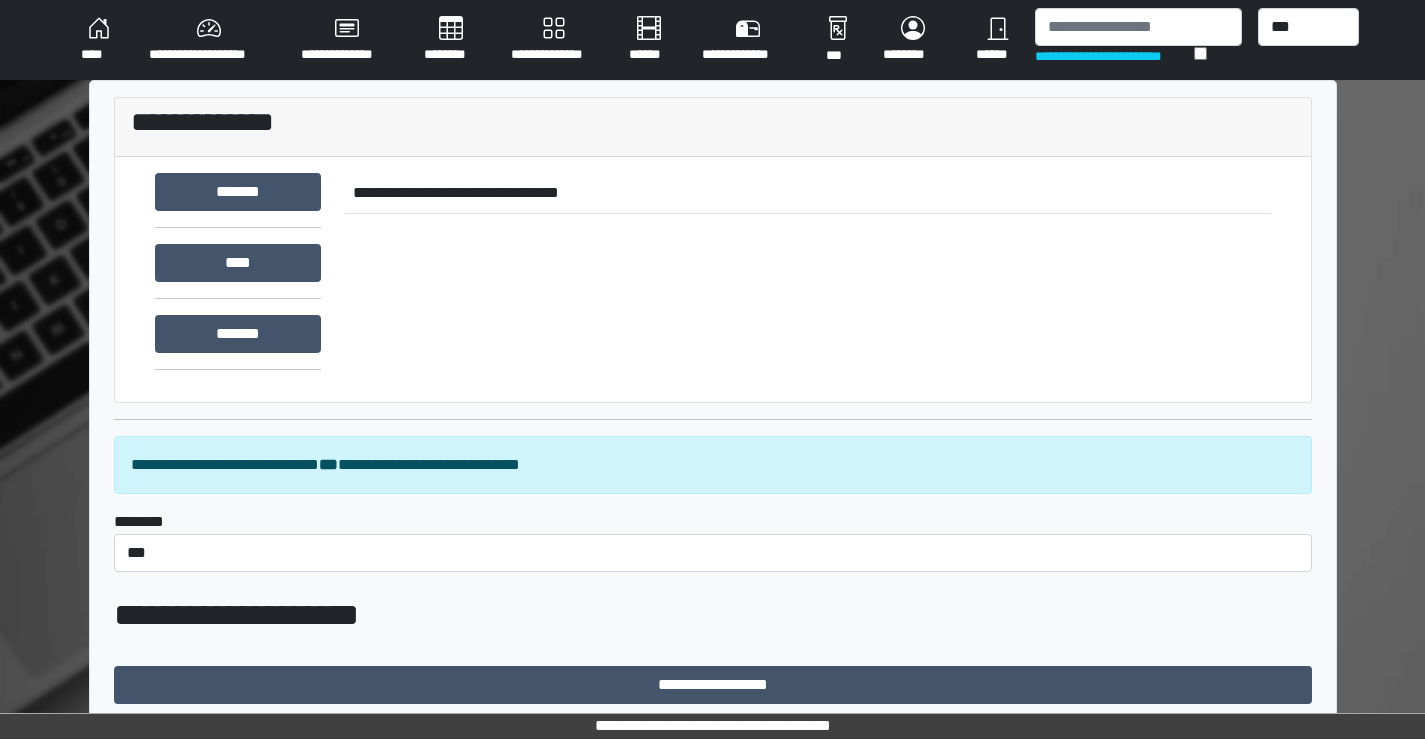 click on "****" at bounding box center (99, 40) 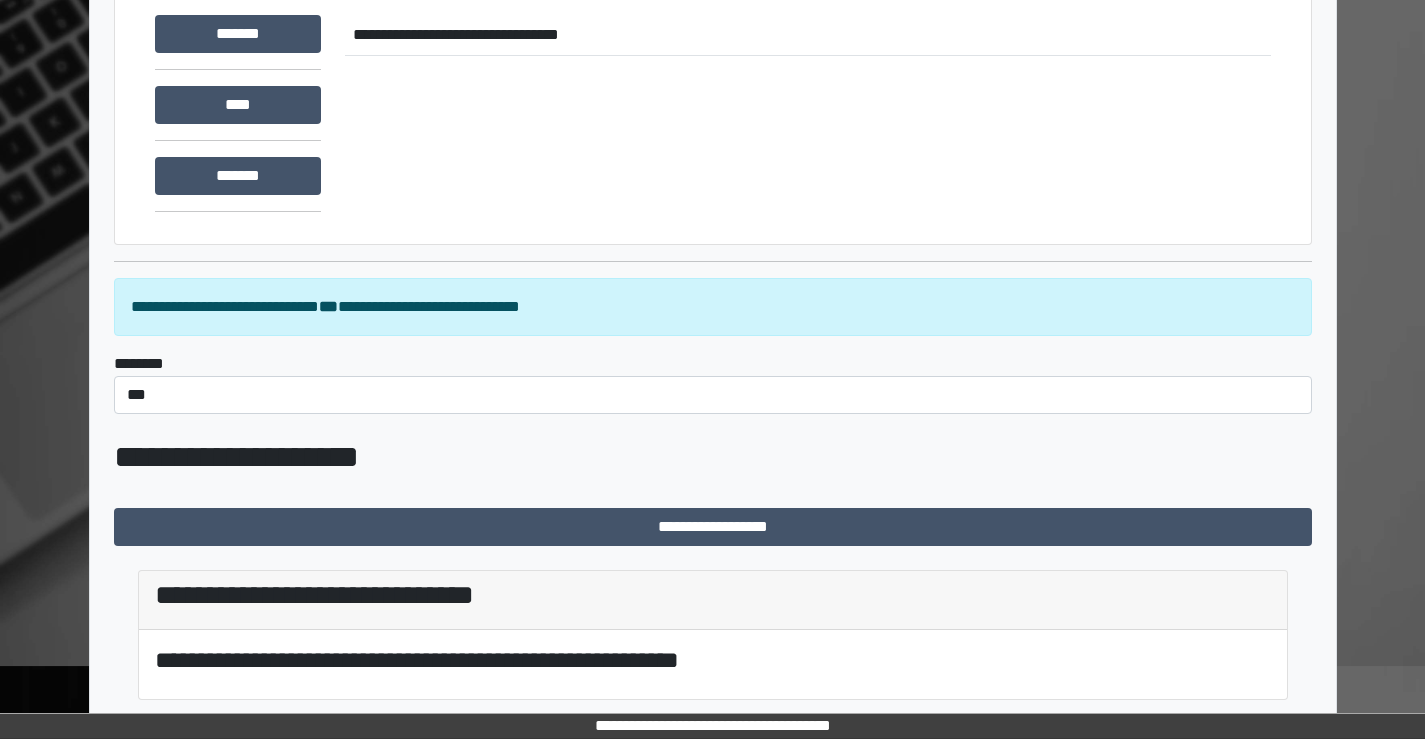 scroll, scrollTop: 160, scrollLeft: 0, axis: vertical 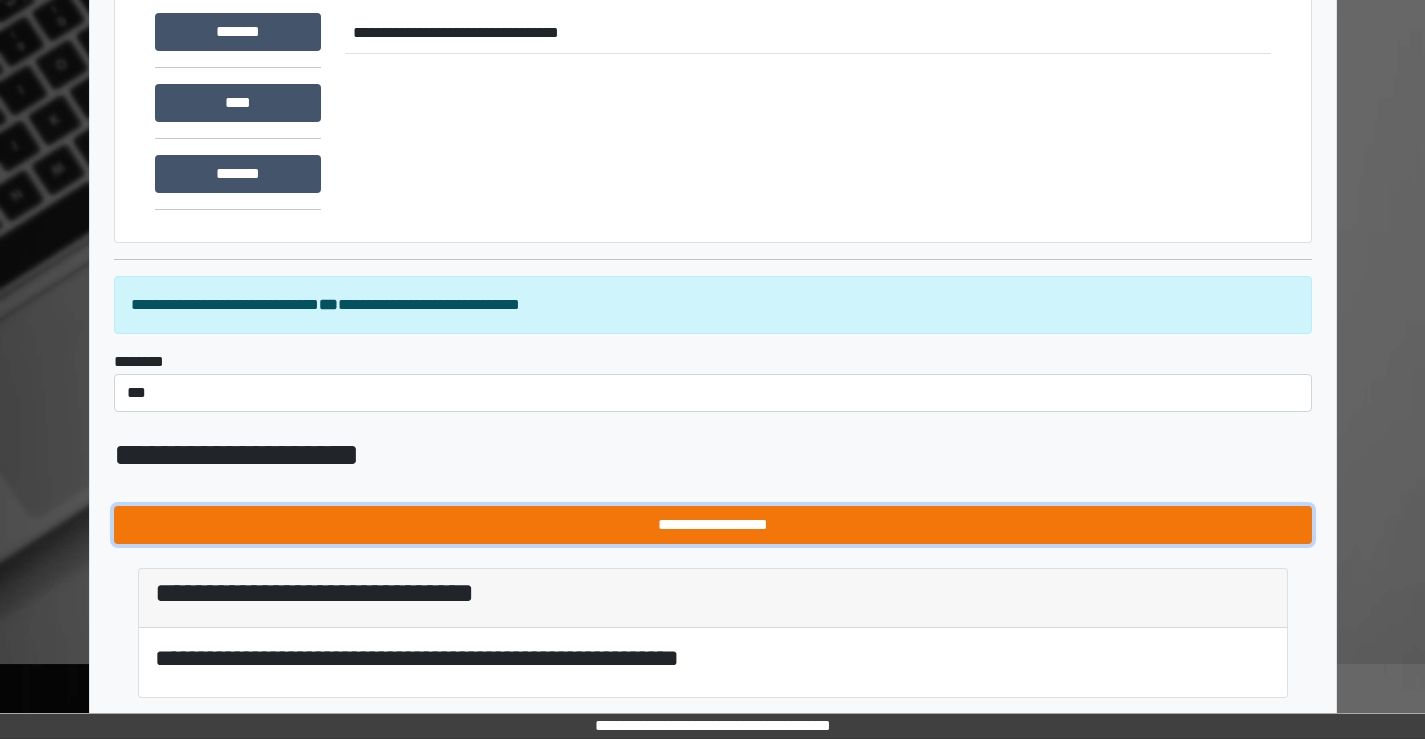 click on "**********" at bounding box center [713, 525] 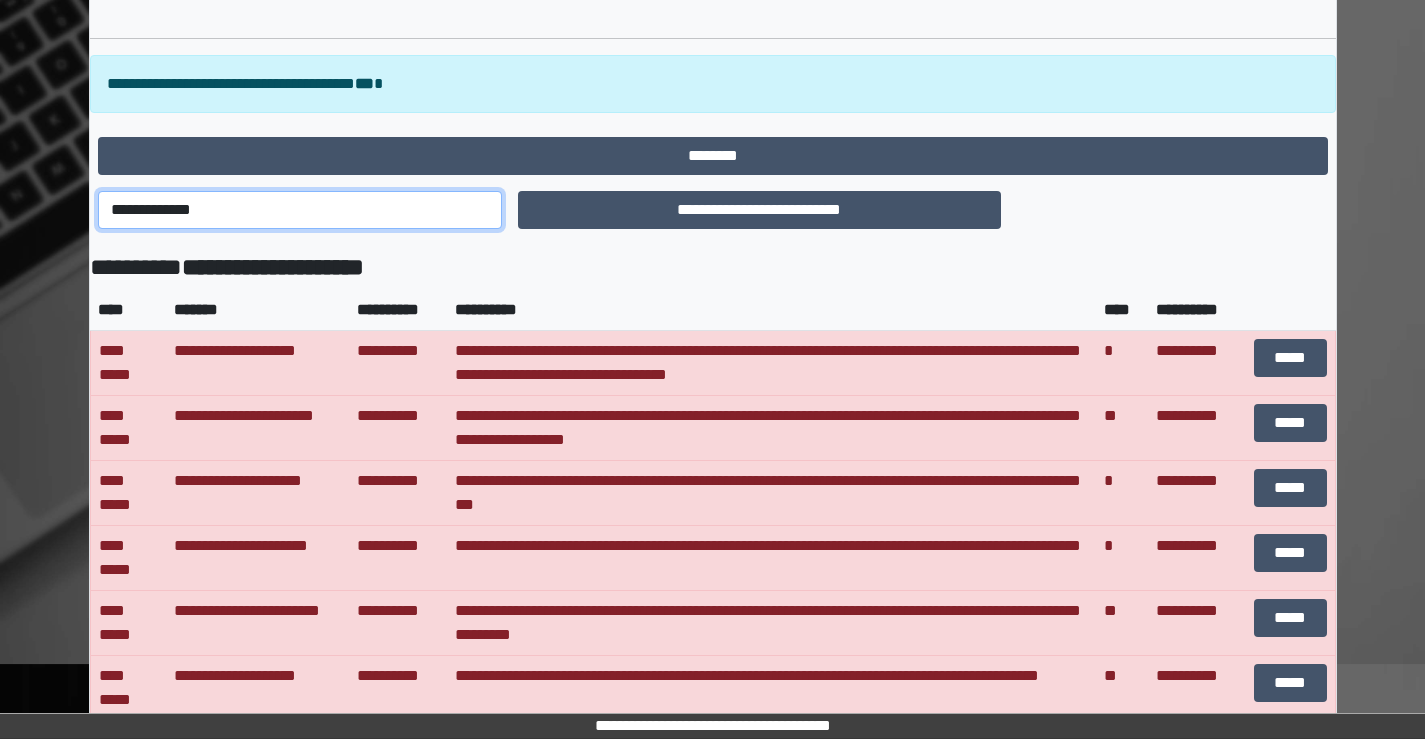 click on "**********" at bounding box center (300, 210) 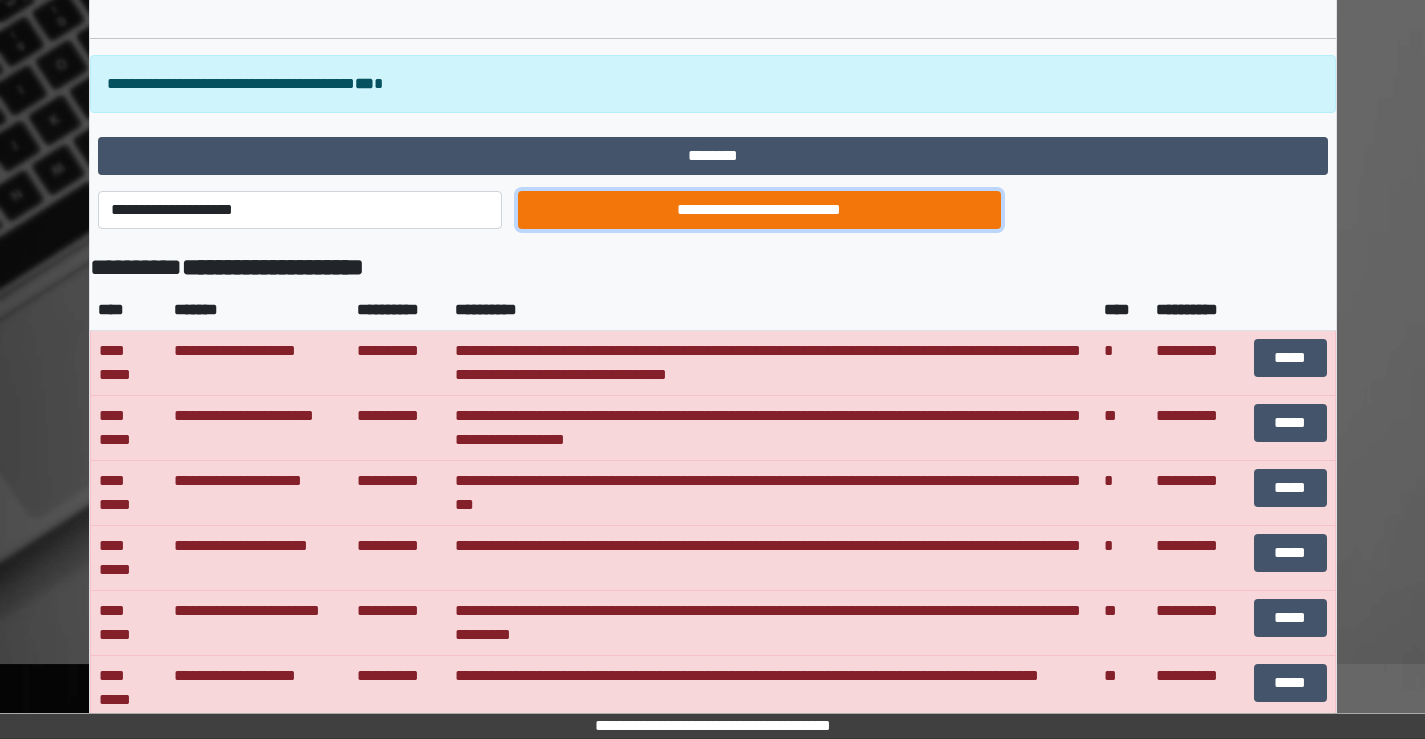 click on "**********" at bounding box center (759, 210) 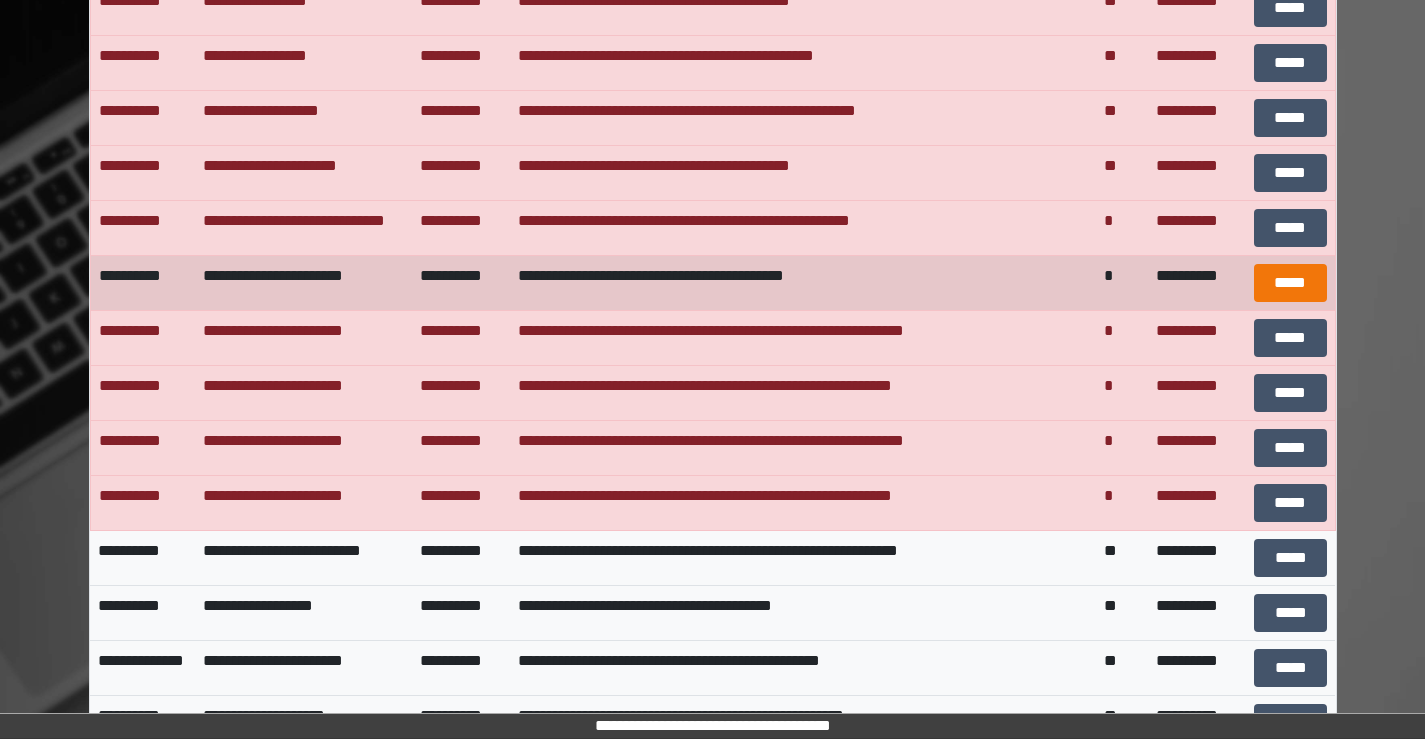 scroll, scrollTop: 2660, scrollLeft: 0, axis: vertical 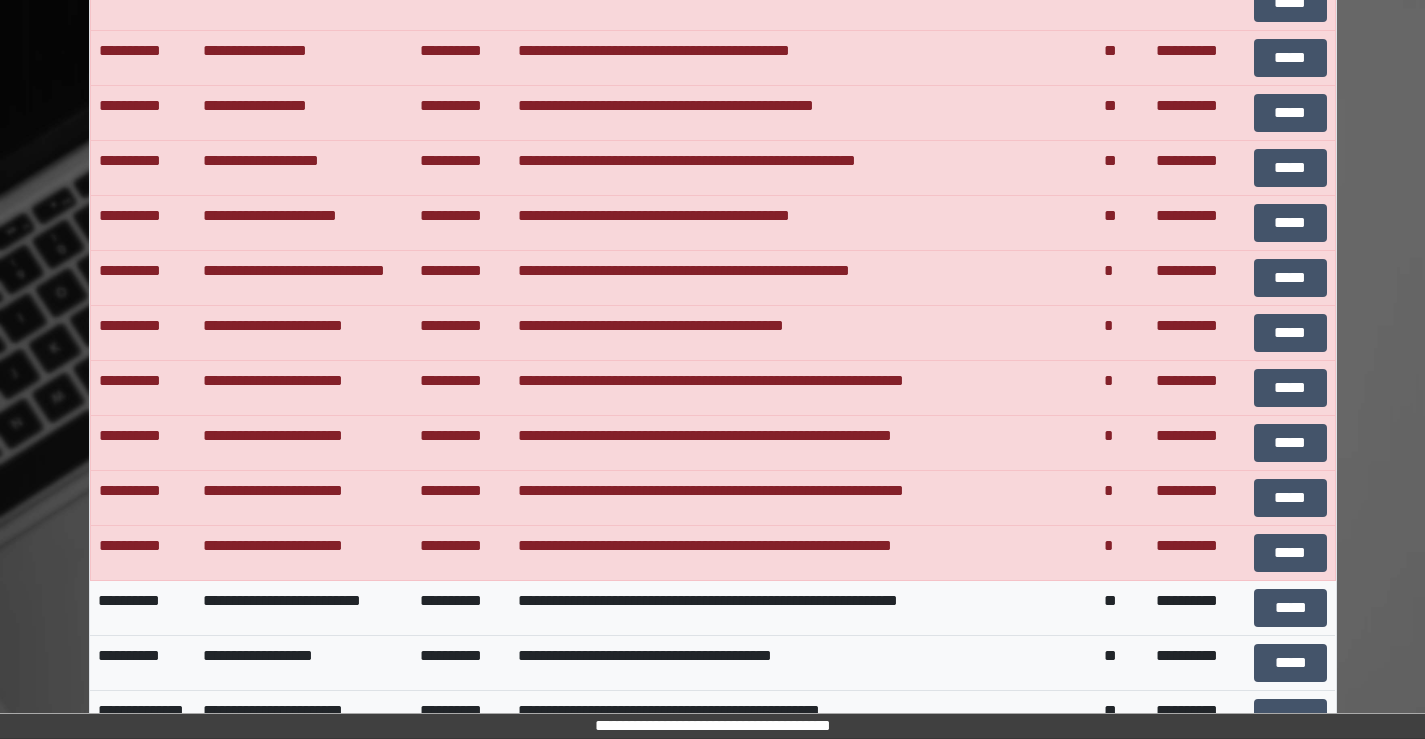 click on "**********" at bounding box center [712, 3510] 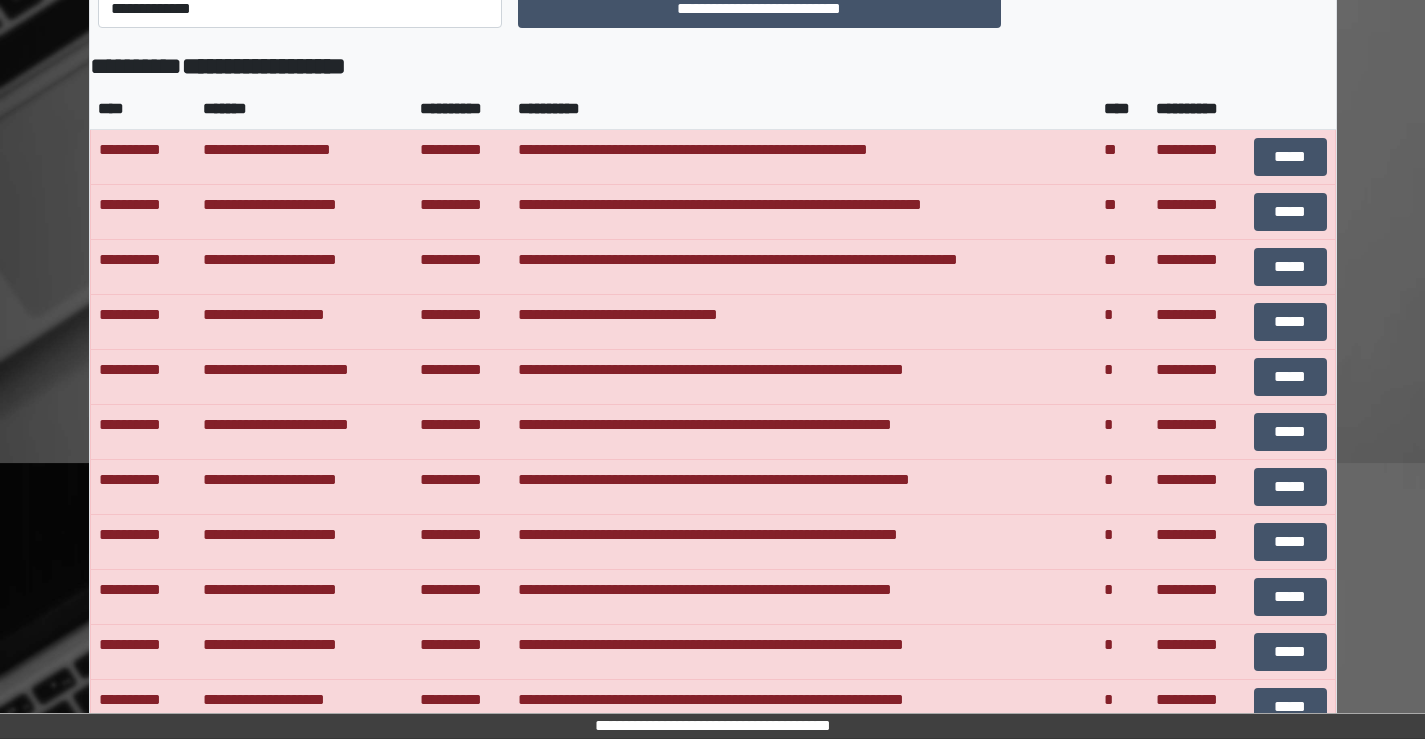 scroll, scrollTop: 360, scrollLeft: 0, axis: vertical 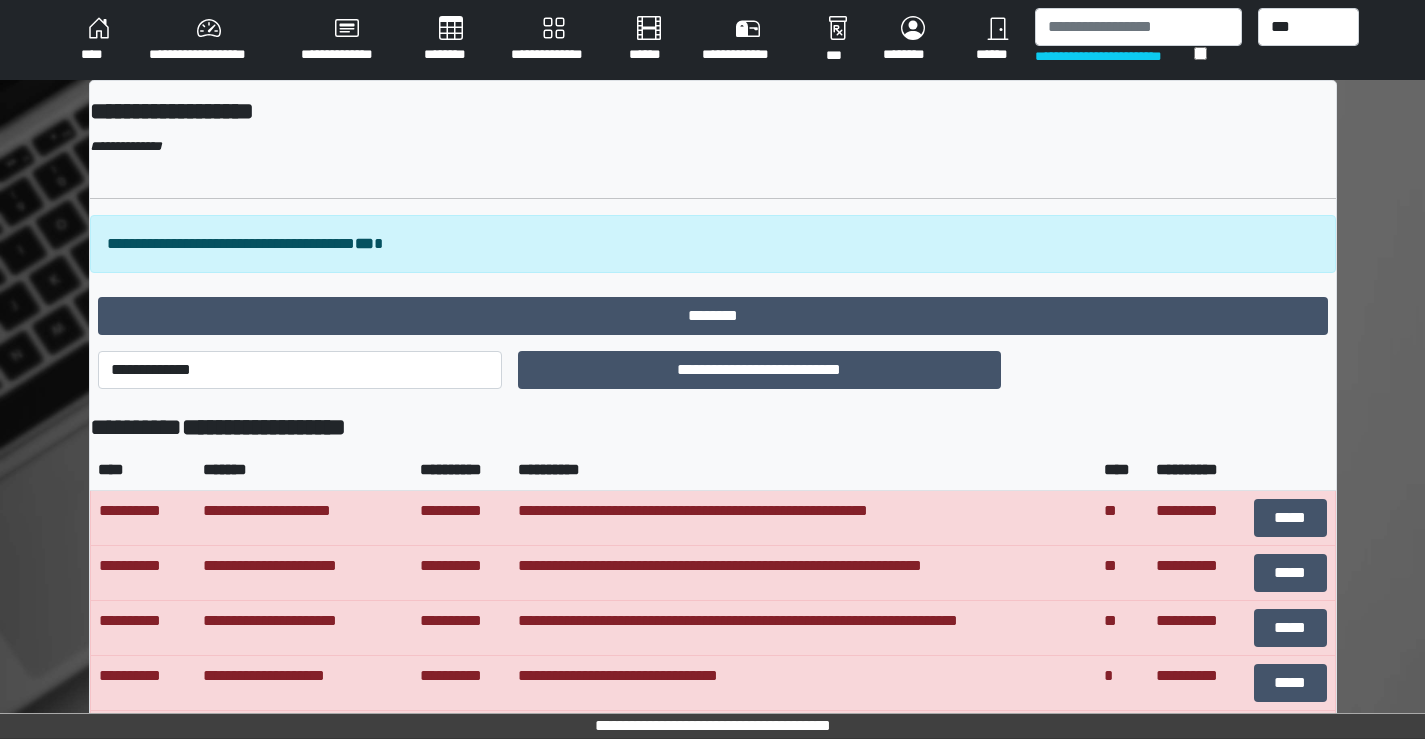 click on "******" at bounding box center [997, 40] 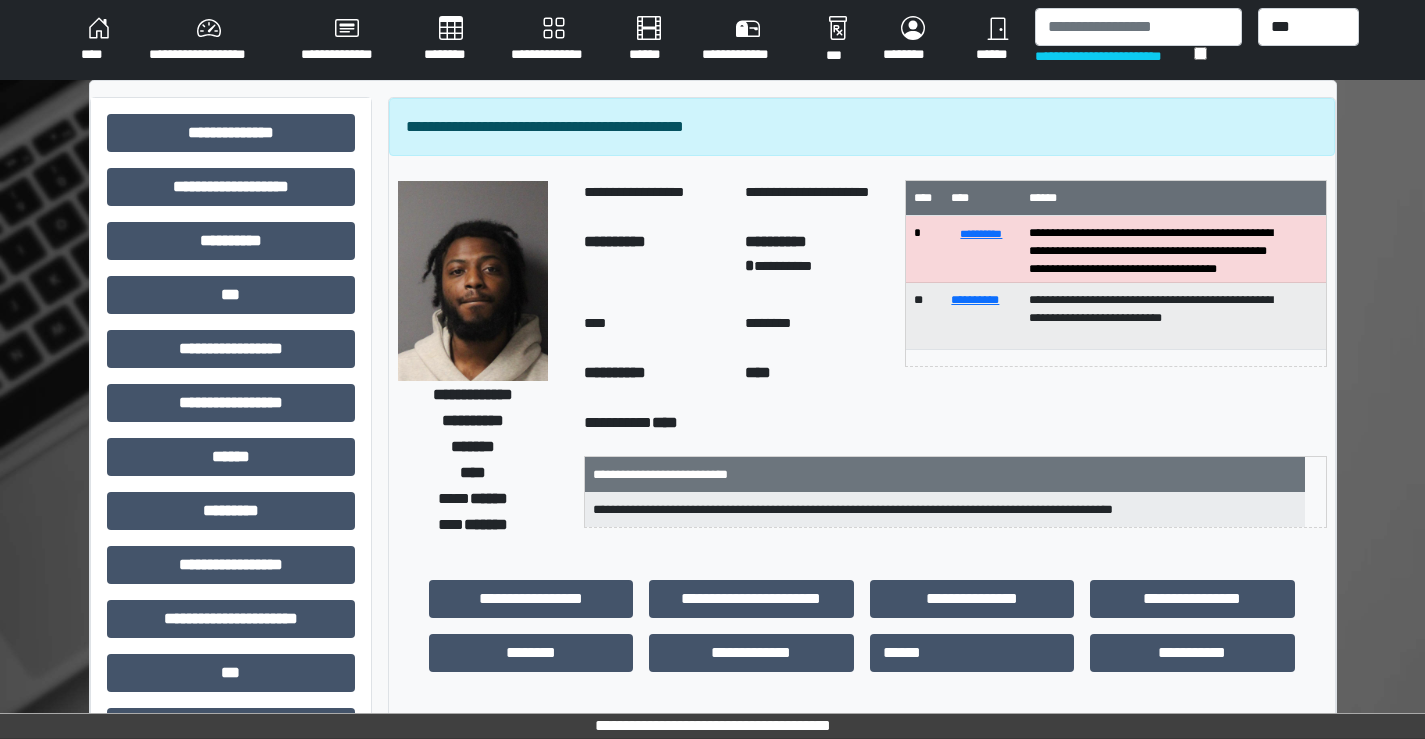 scroll, scrollTop: 0, scrollLeft: 0, axis: both 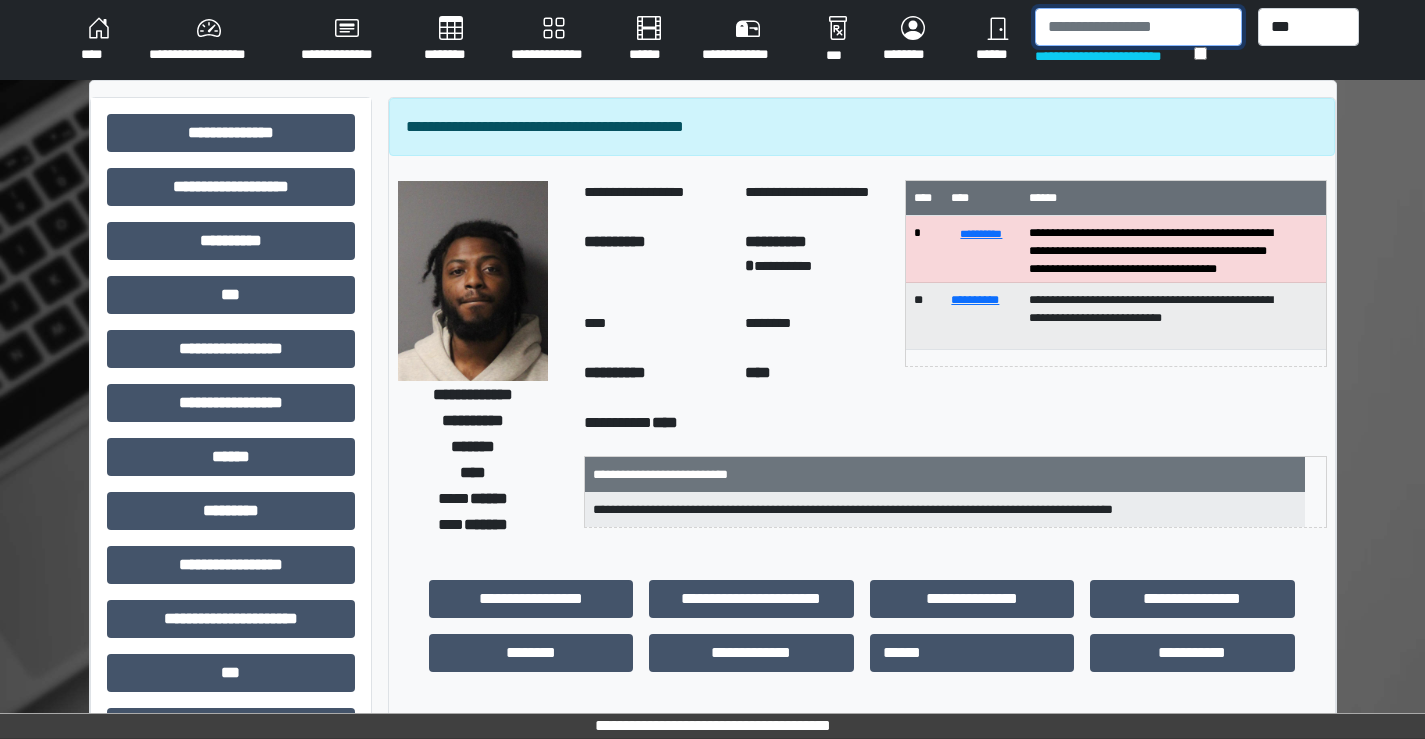 click at bounding box center (1138, 27) 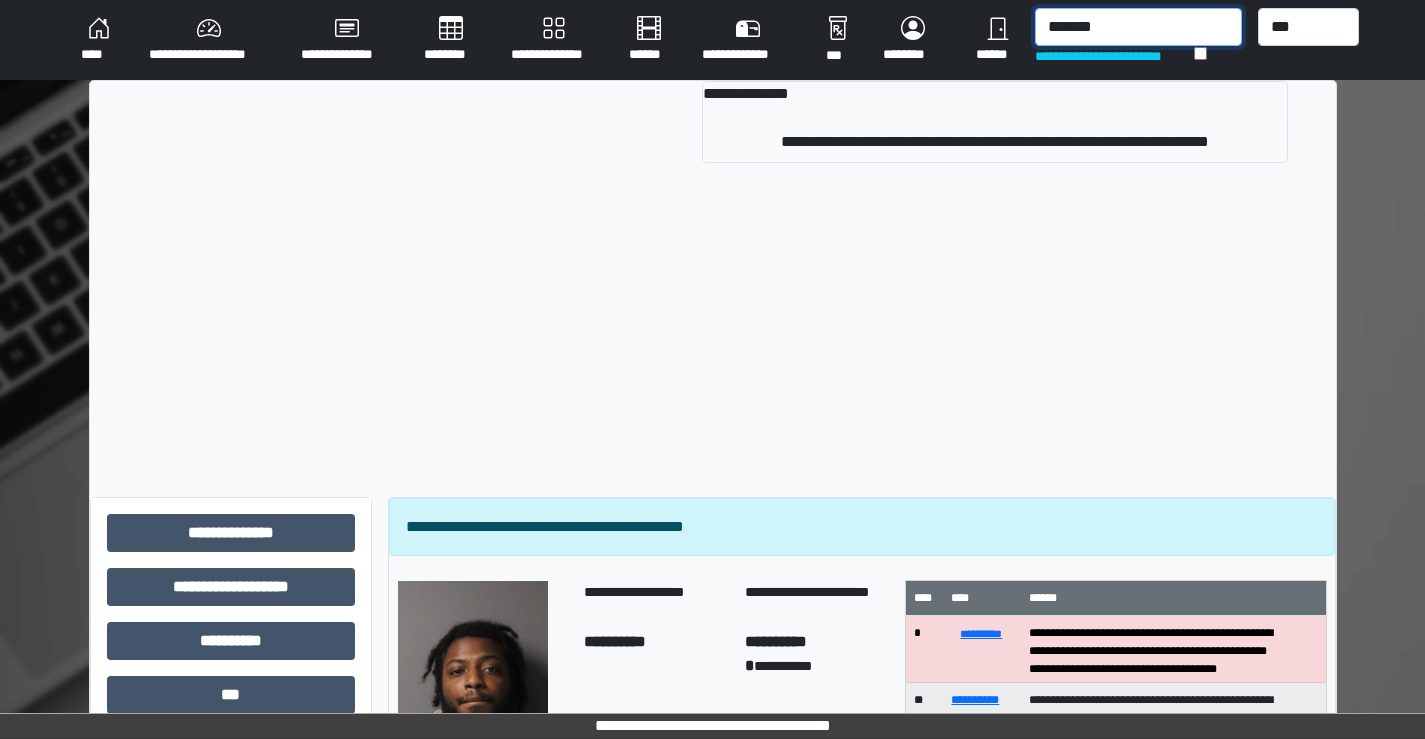 type on "*******" 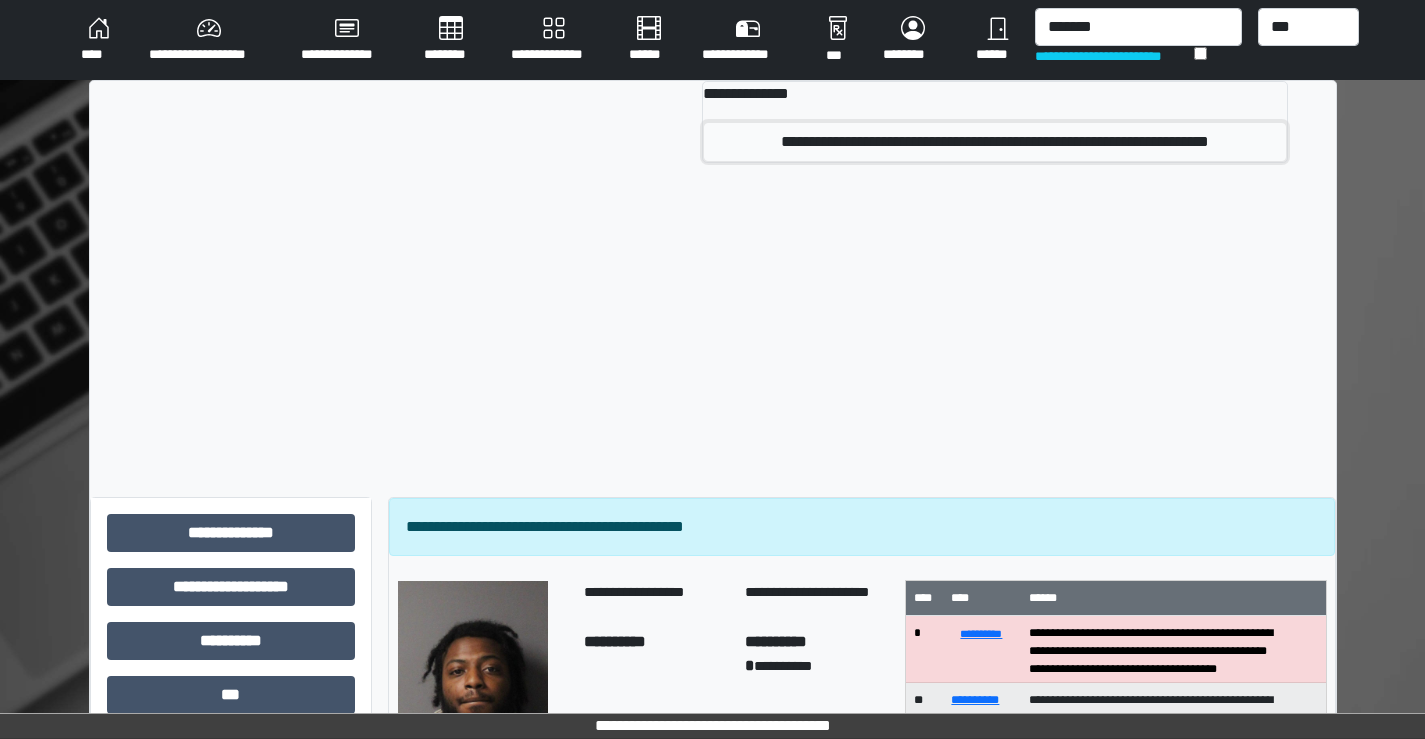click on "**********" at bounding box center [995, 142] 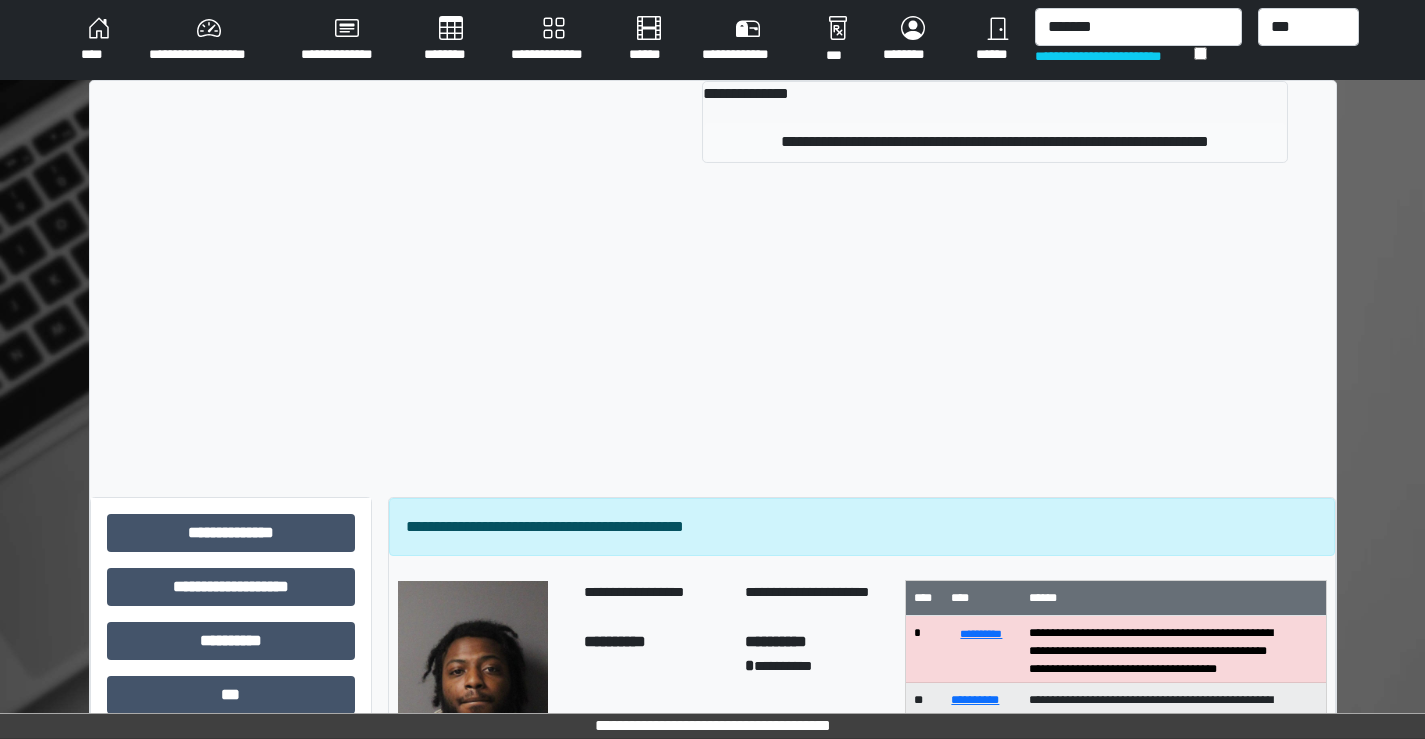 type 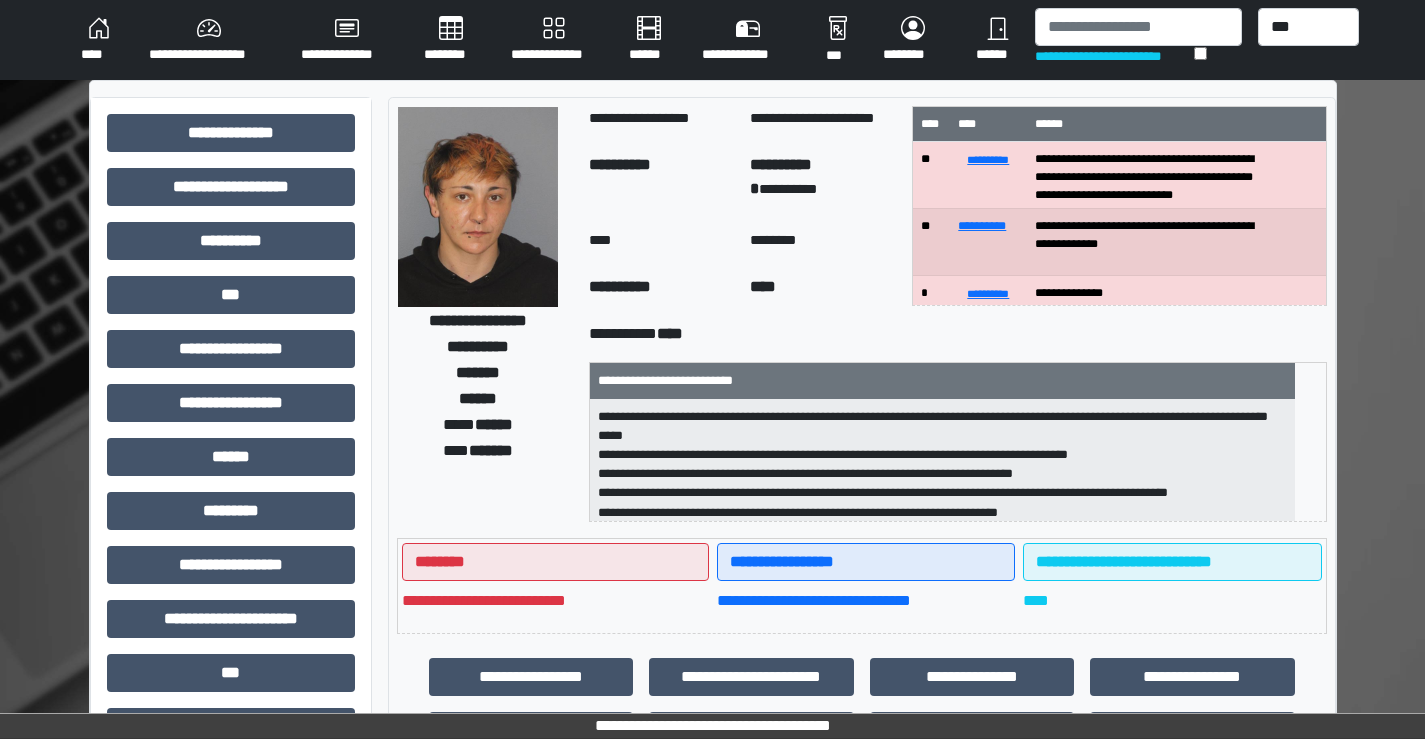 scroll, scrollTop: 44, scrollLeft: 0, axis: vertical 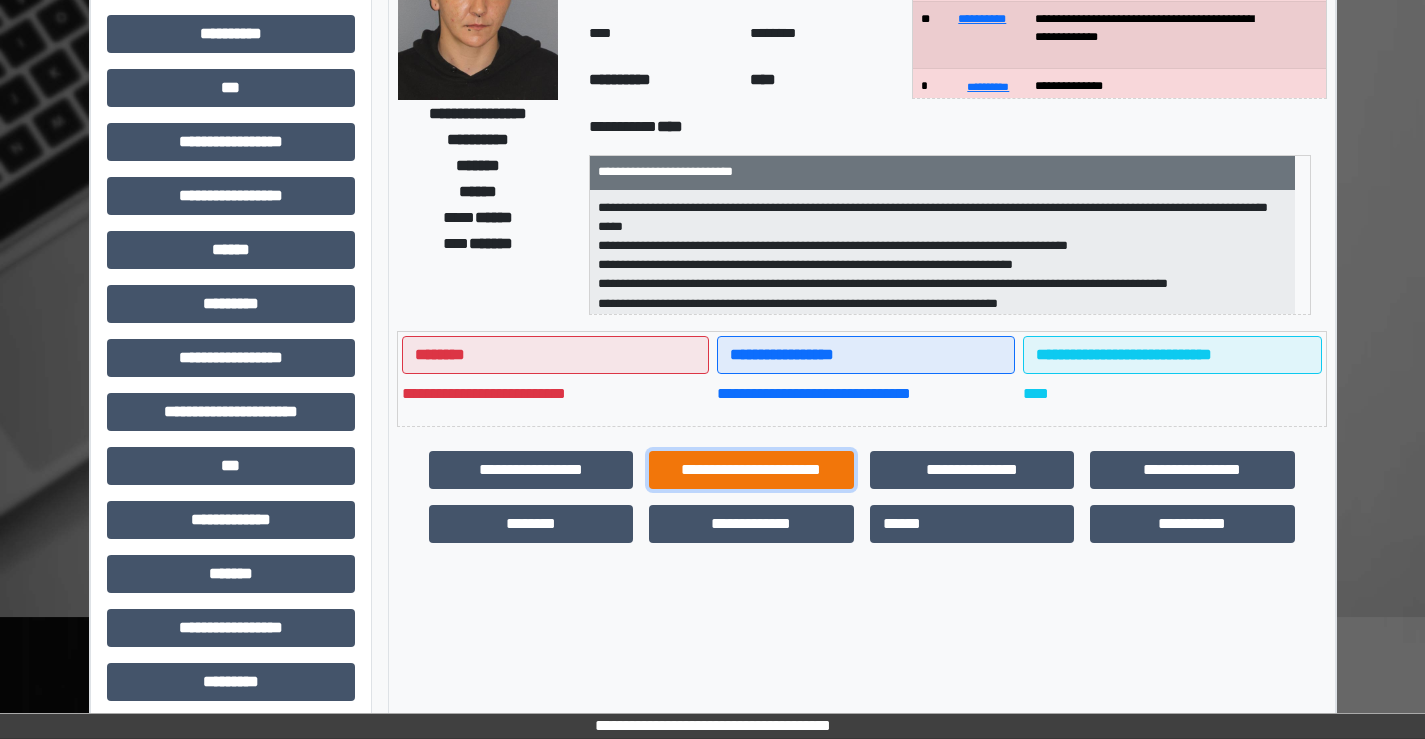 click on "**********" at bounding box center [751, 470] 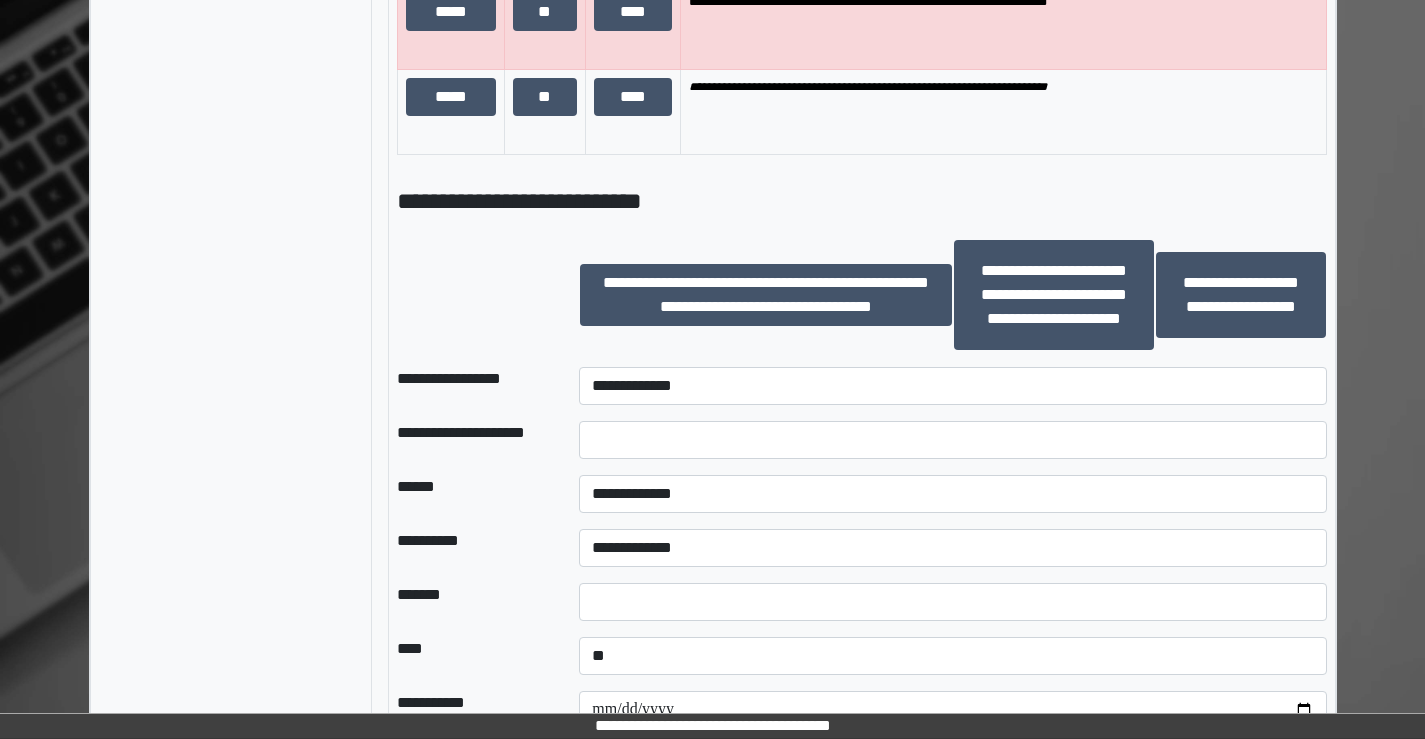 scroll, scrollTop: 2007, scrollLeft: 0, axis: vertical 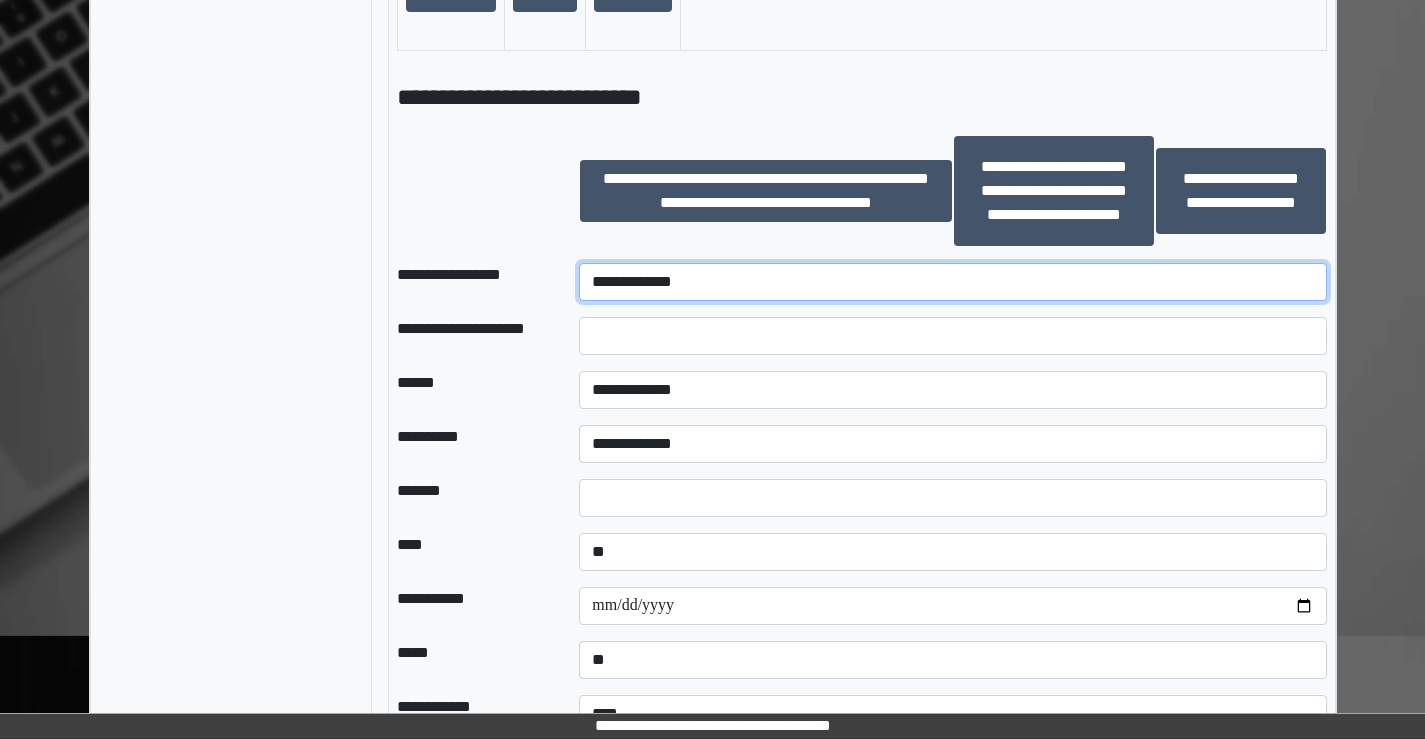 click on "**********" at bounding box center (952, 282) 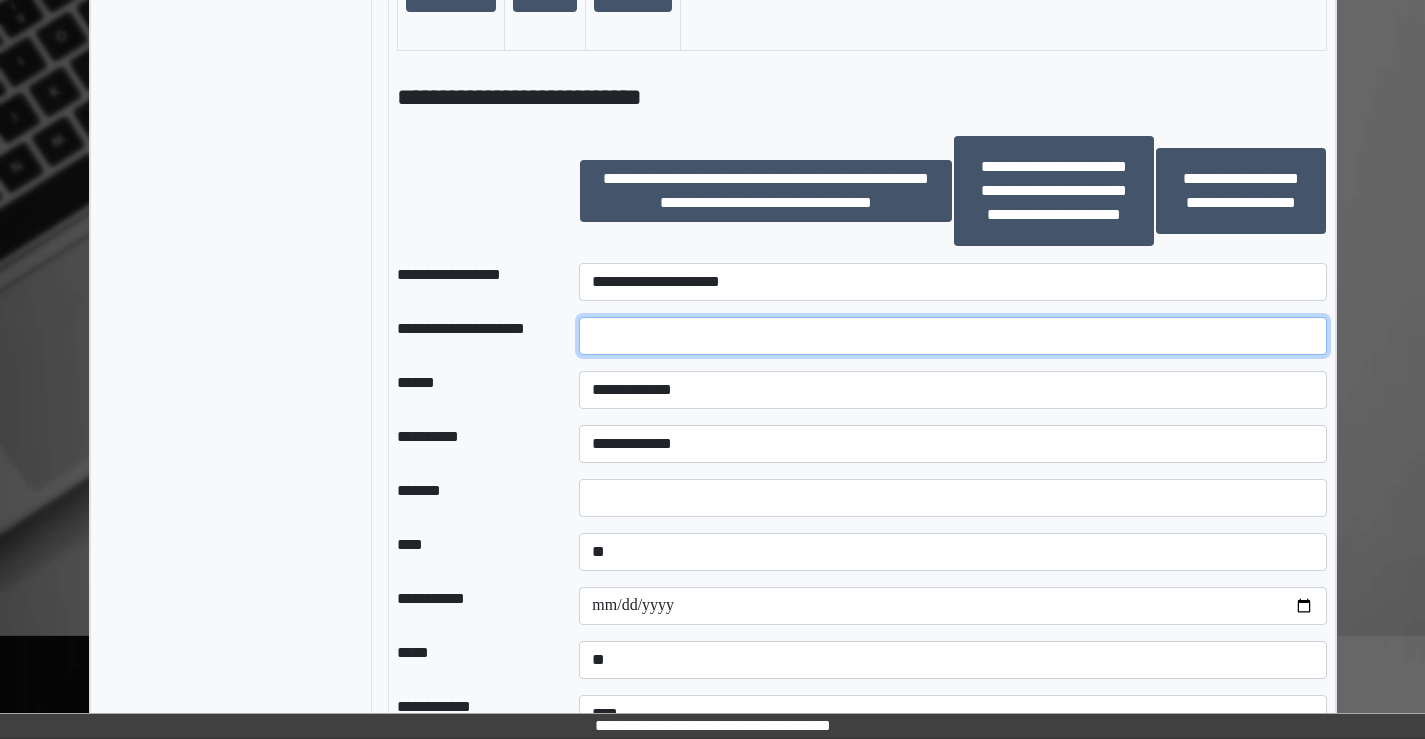 click at bounding box center (952, 336) 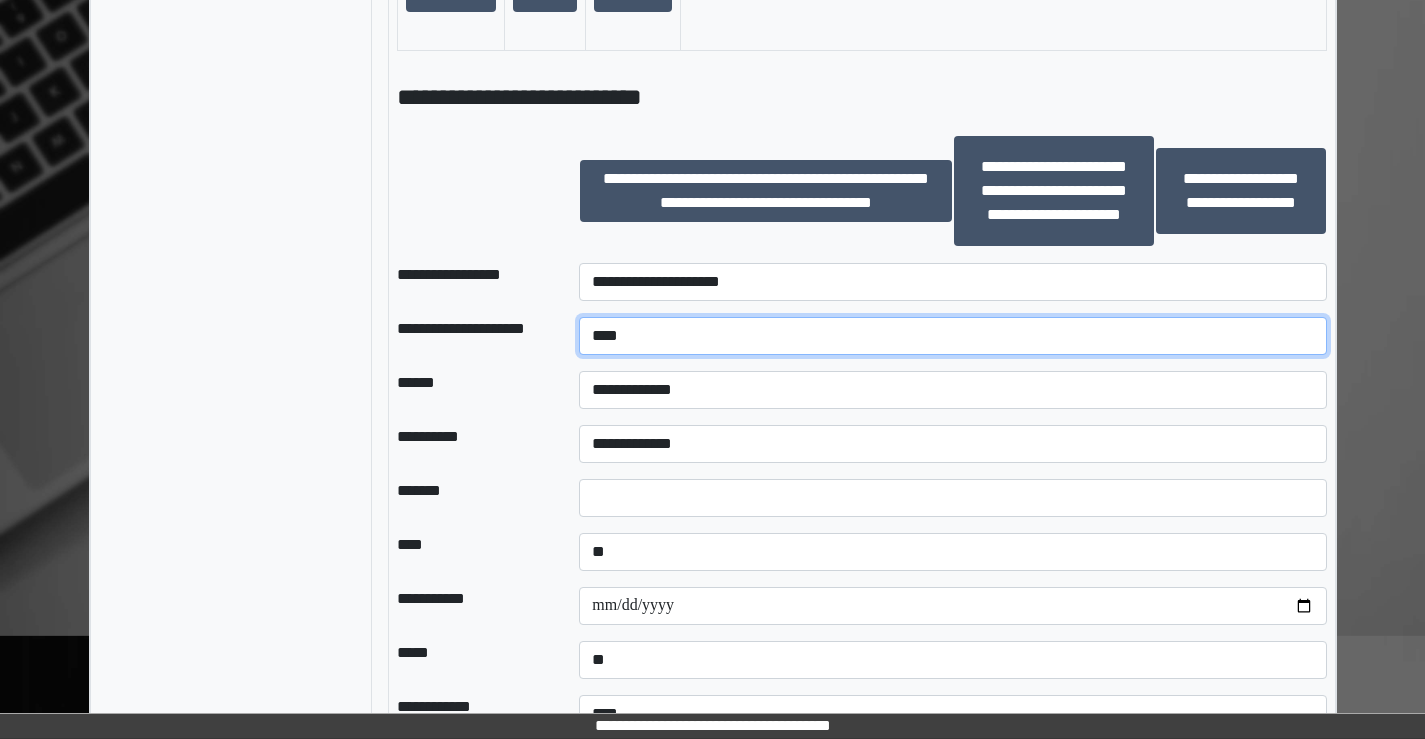 type on "****" 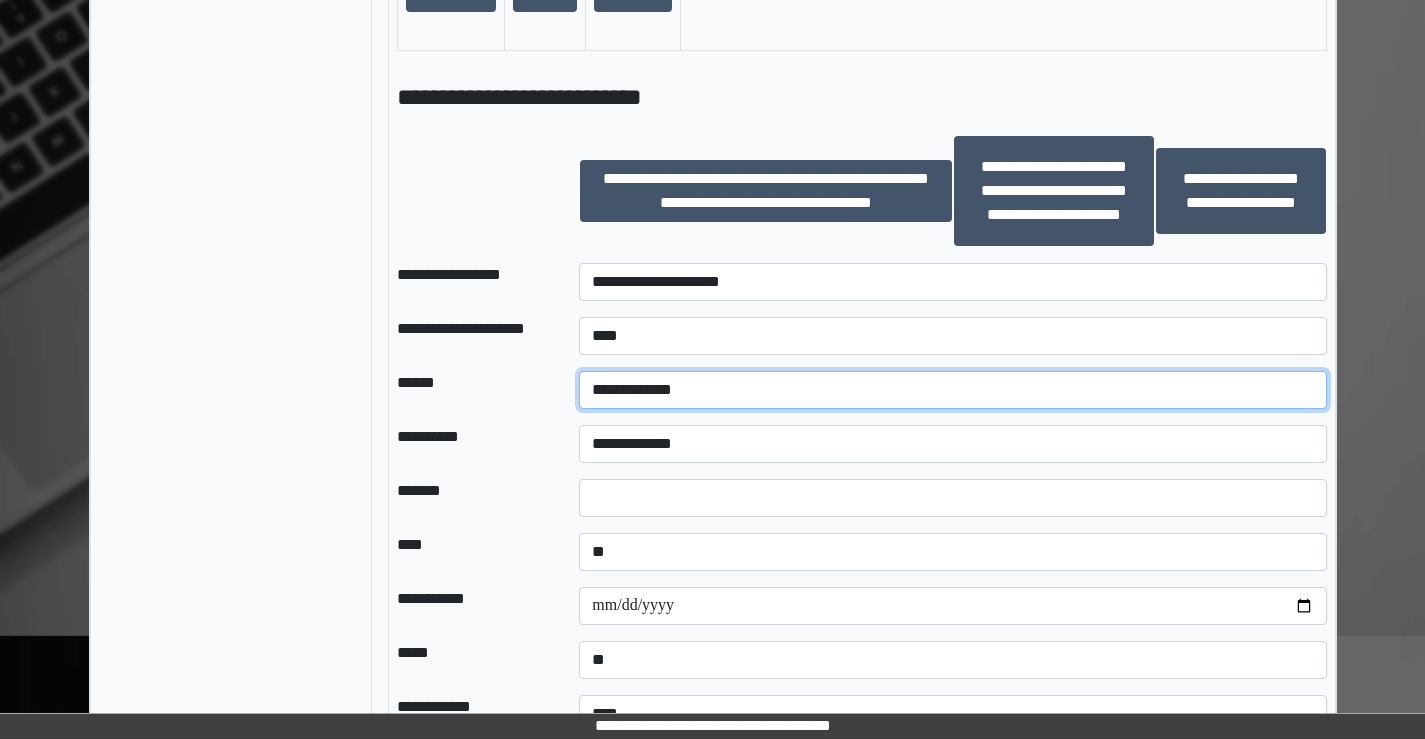 click on "**********" at bounding box center (952, 390) 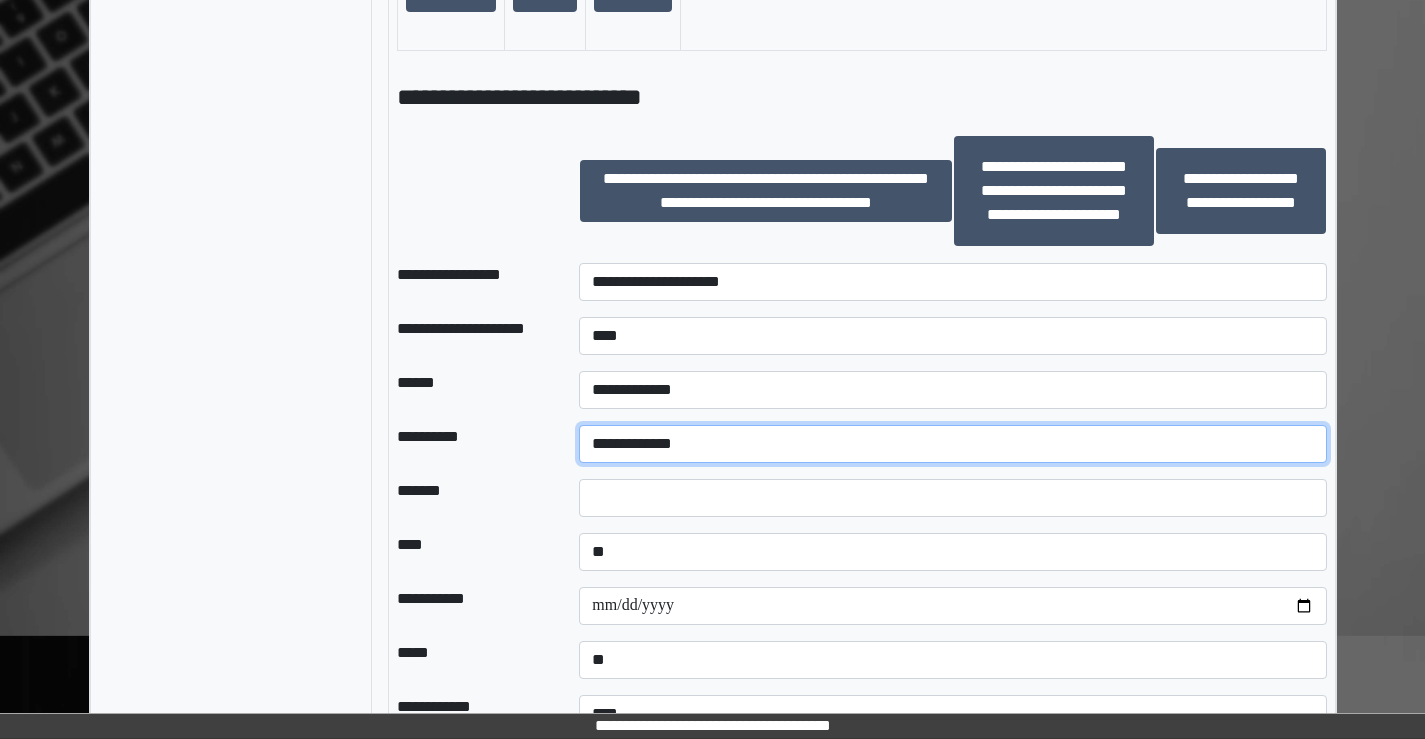 click on "**********" at bounding box center (952, 444) 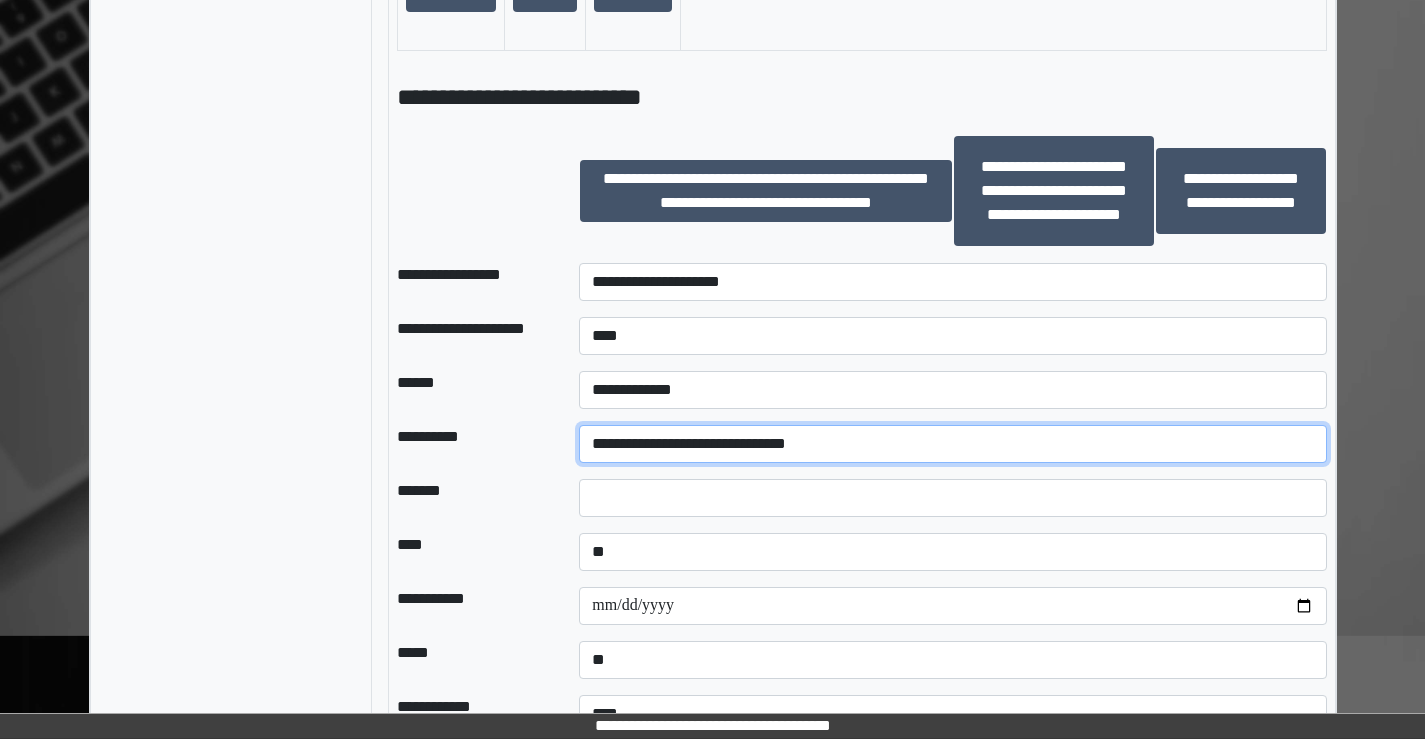 click on "**********" at bounding box center (952, 444) 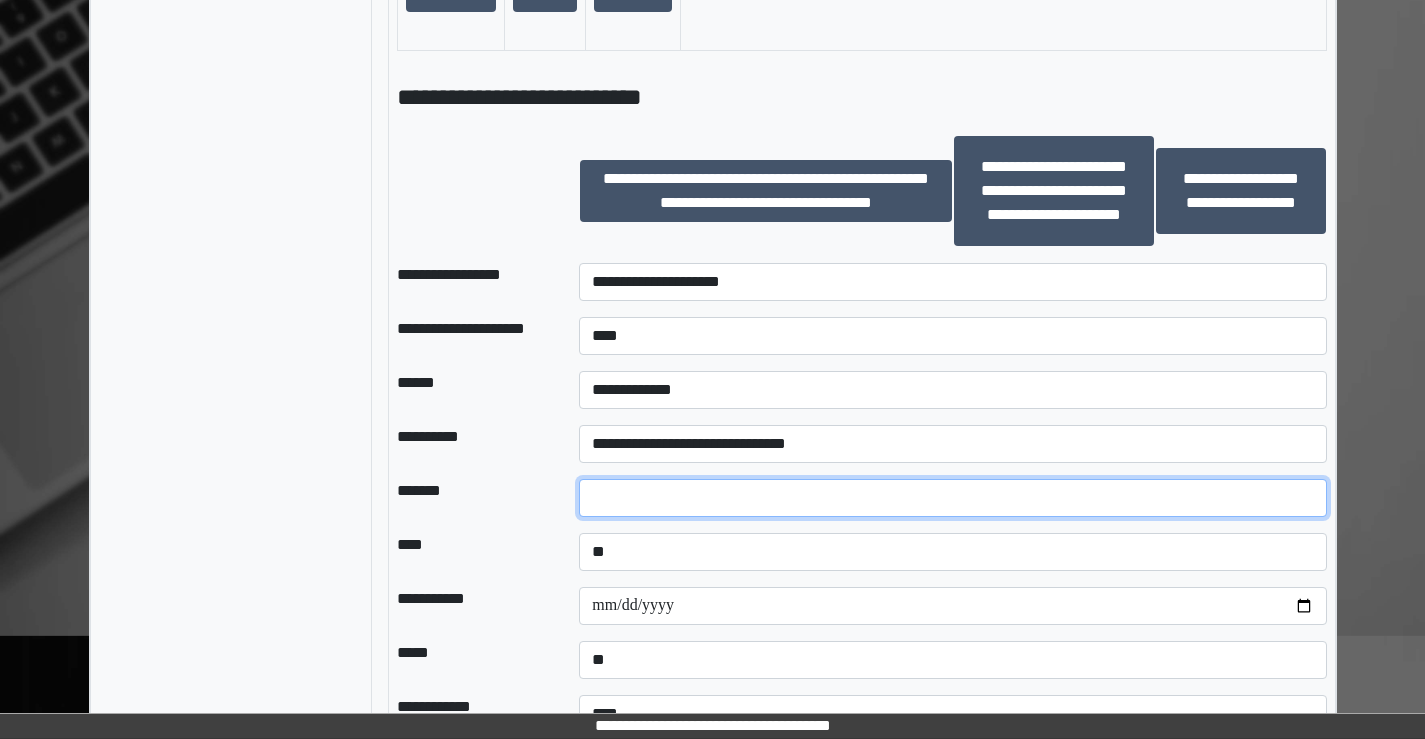 click at bounding box center (952, 498) 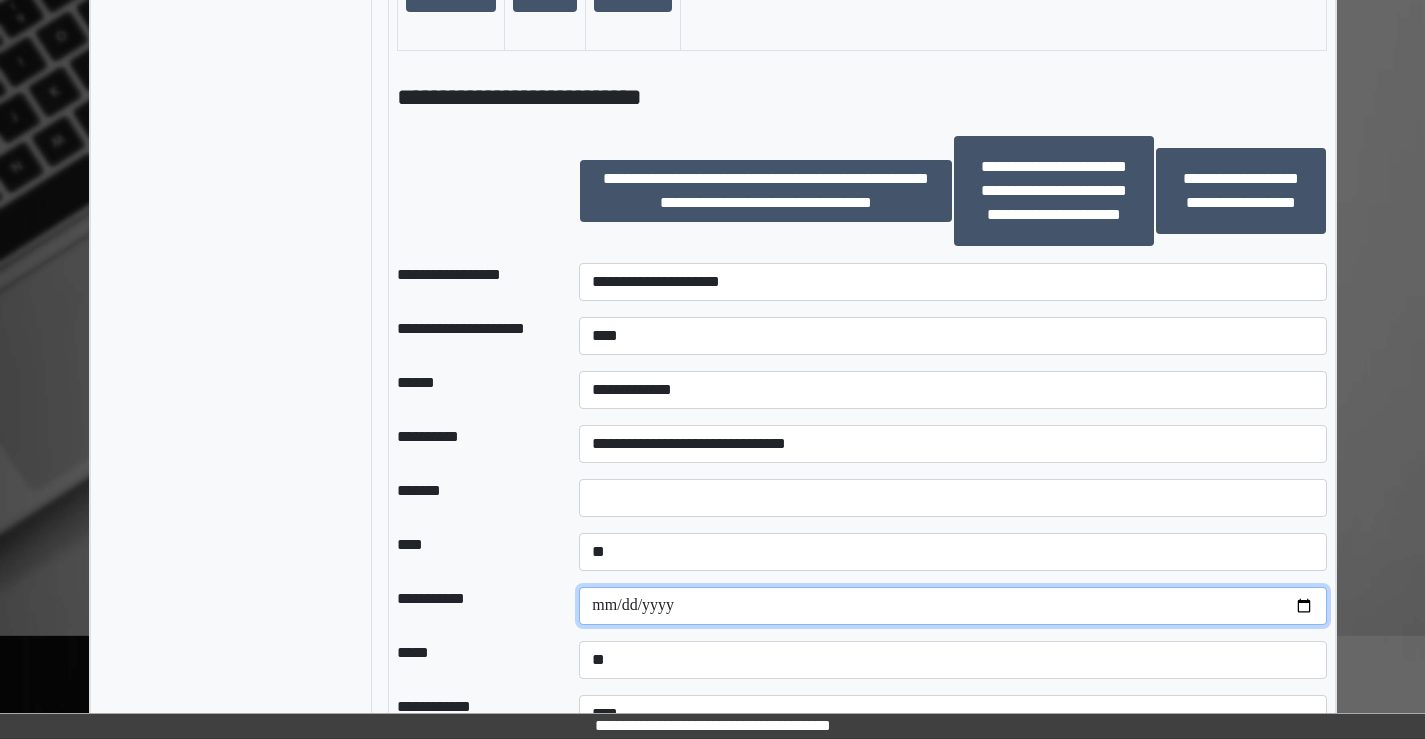click at bounding box center (952, 606) 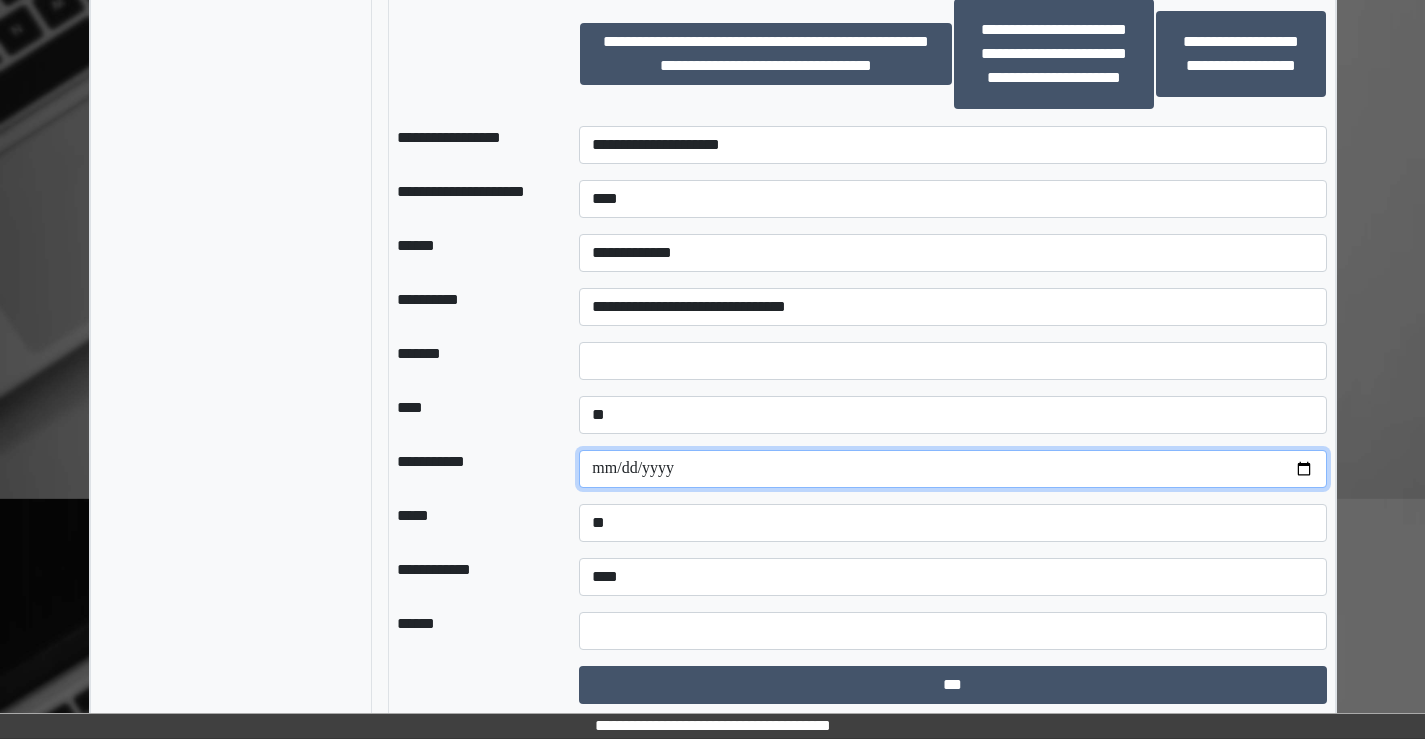 scroll, scrollTop: 2151, scrollLeft: 0, axis: vertical 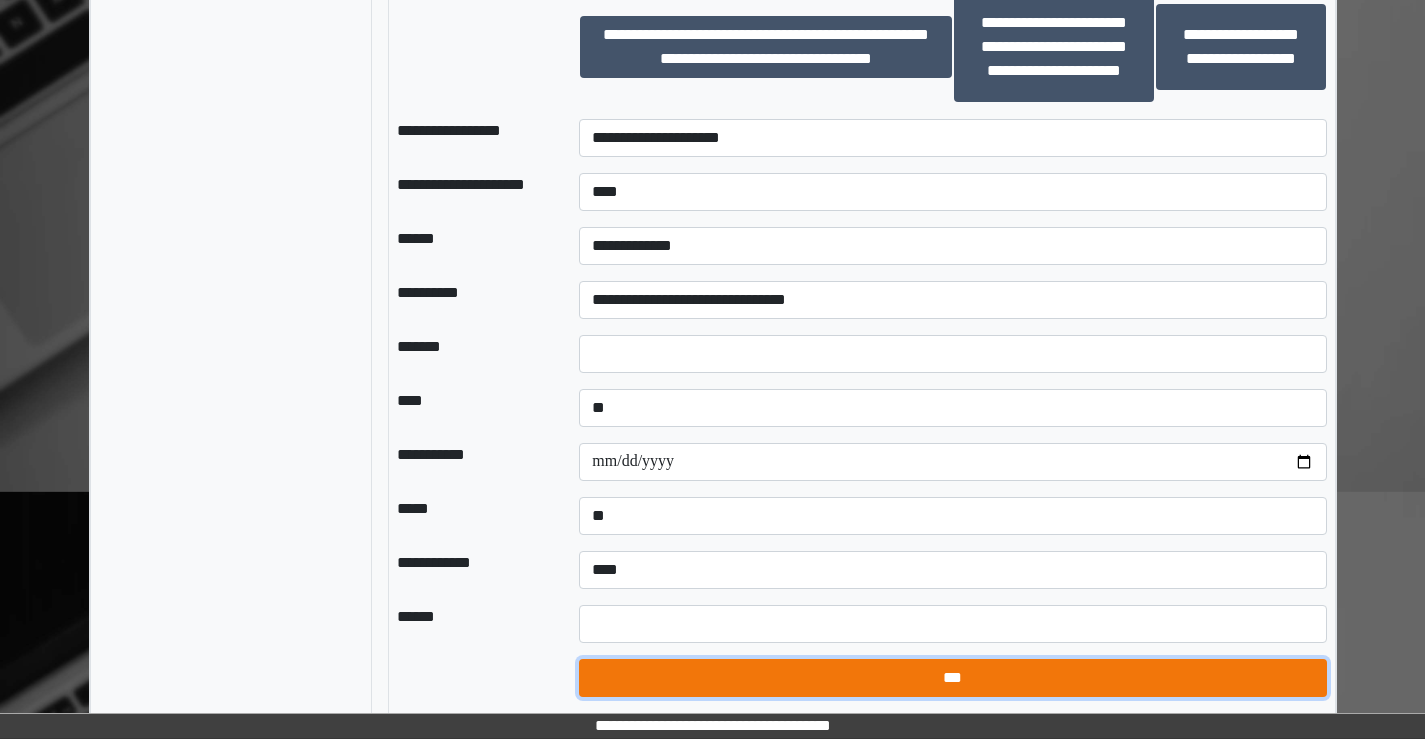 click on "***" at bounding box center (952, 678) 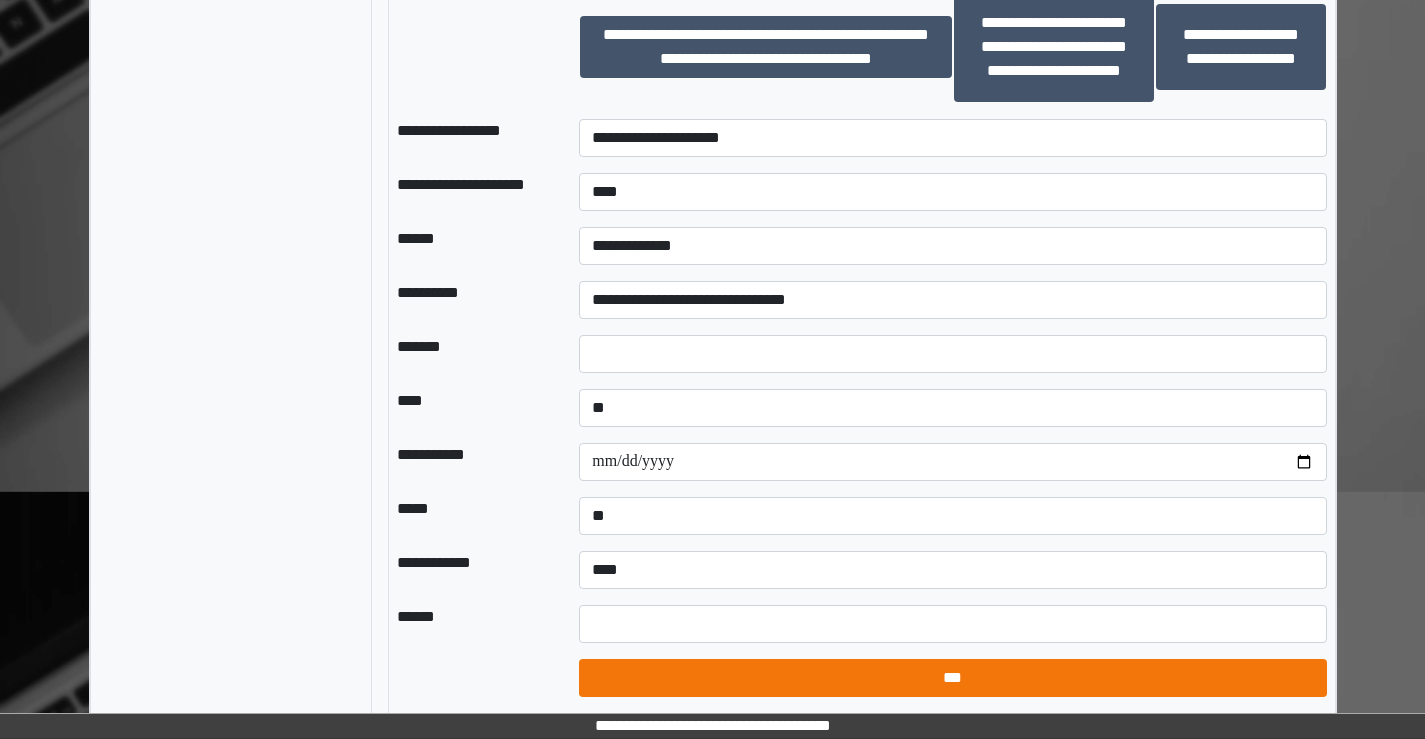 select on "*" 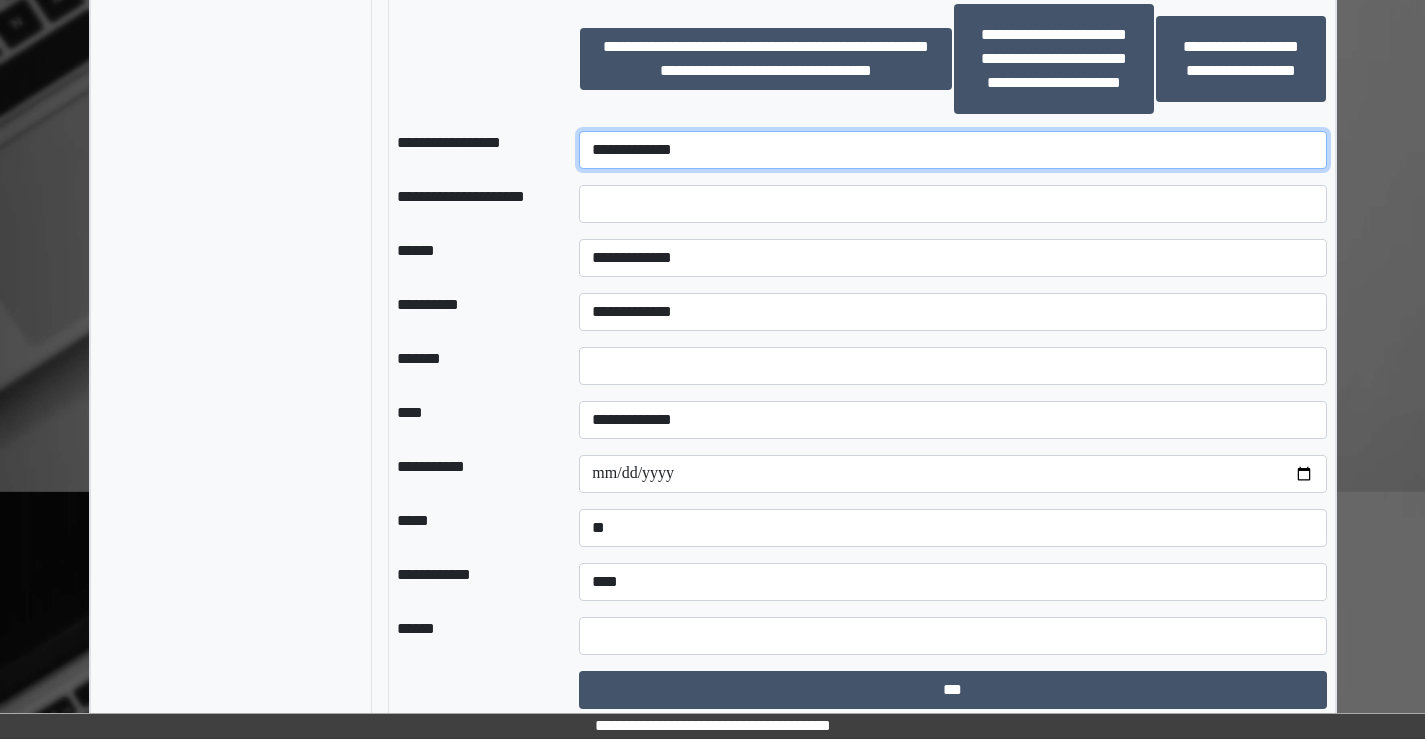click on "**********" at bounding box center (952, 150) 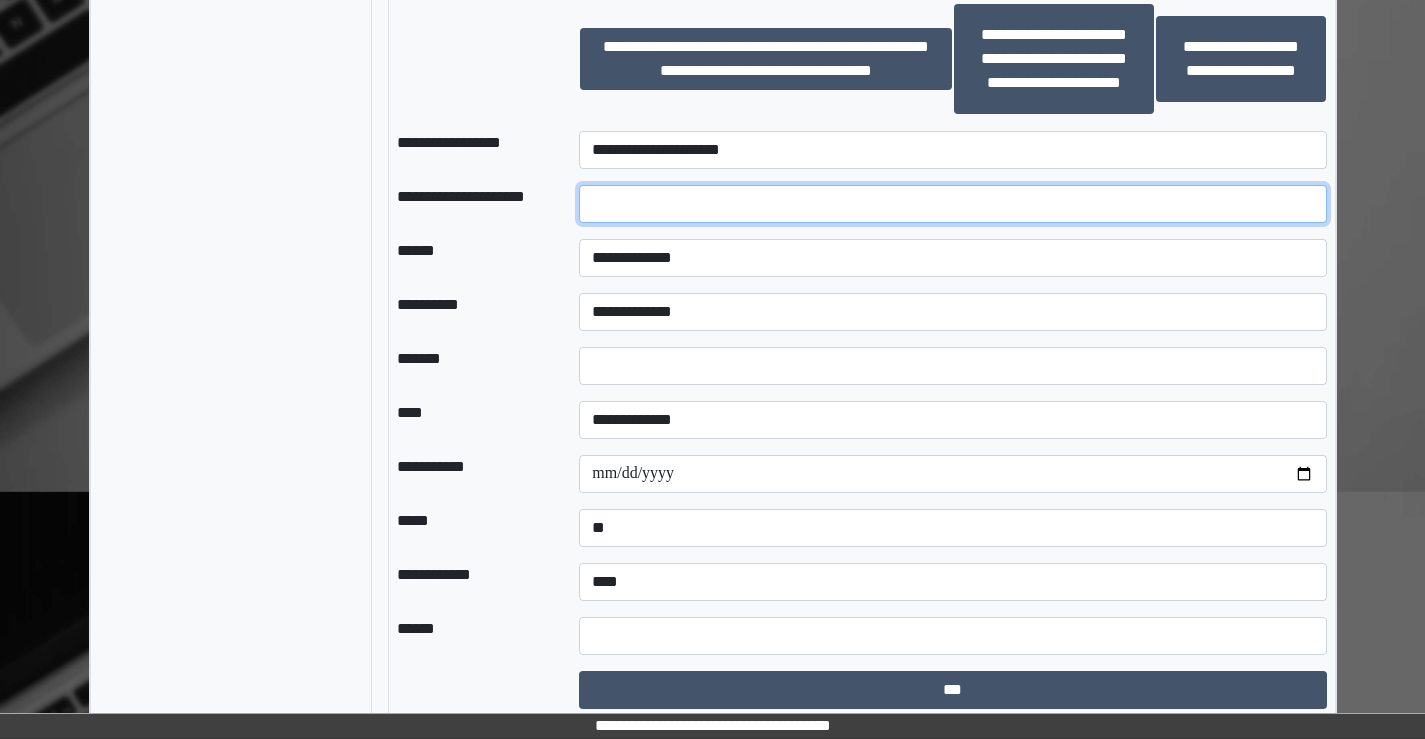 click at bounding box center (952, 204) 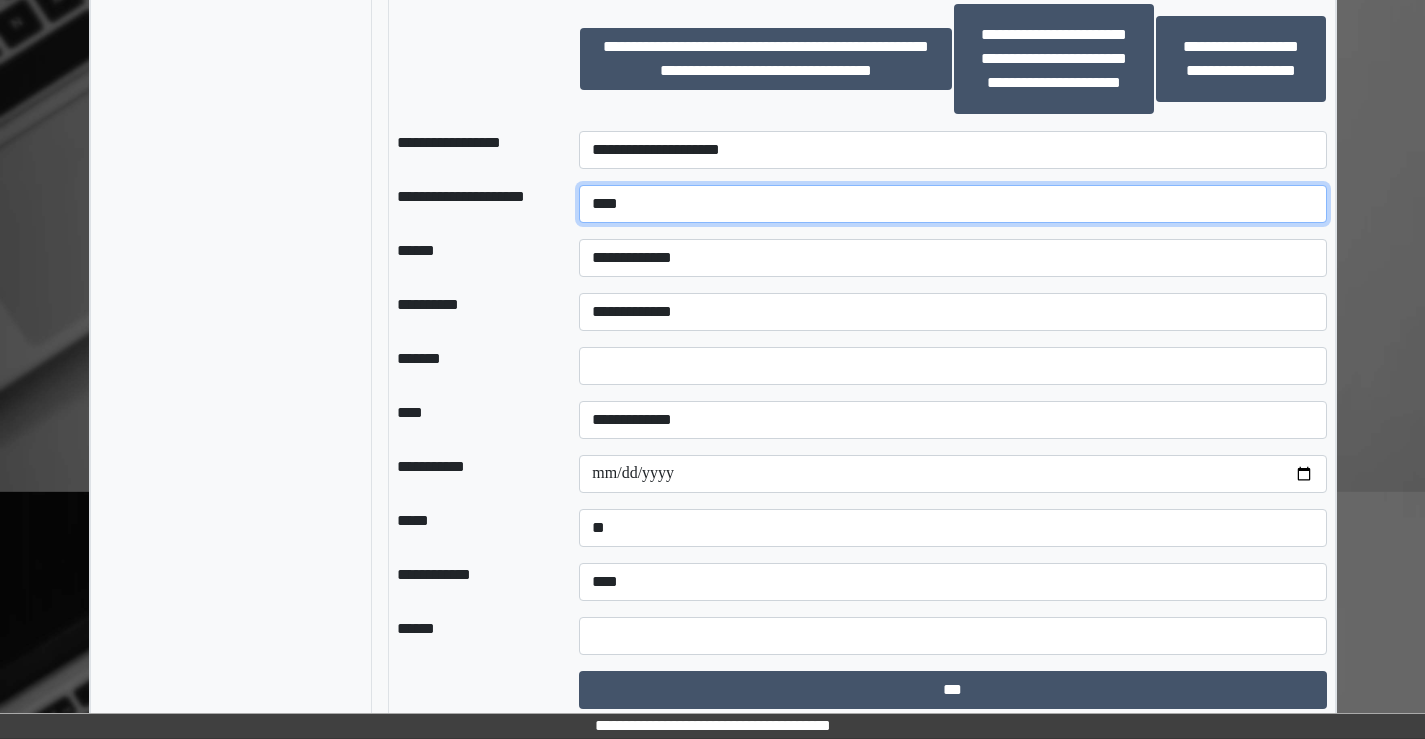 type on "****" 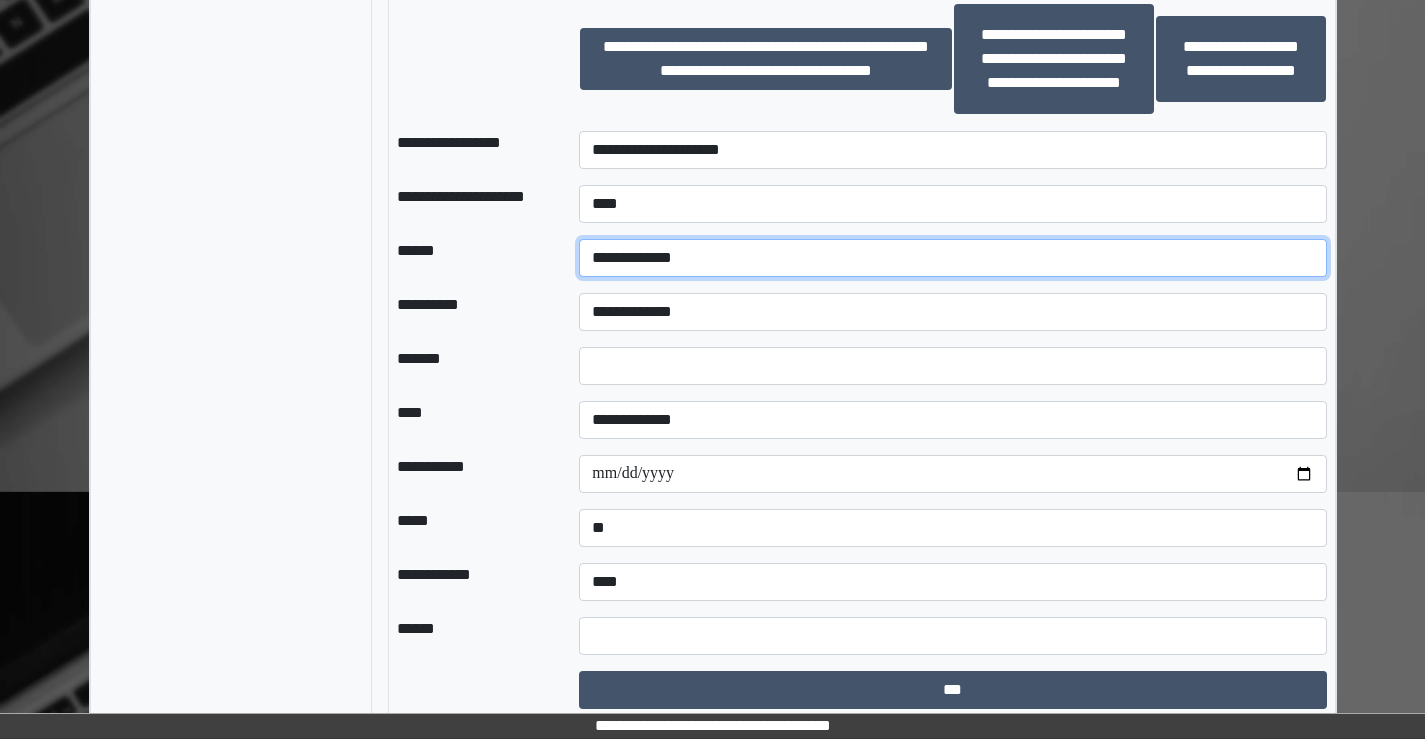 click on "**********" at bounding box center [952, 258] 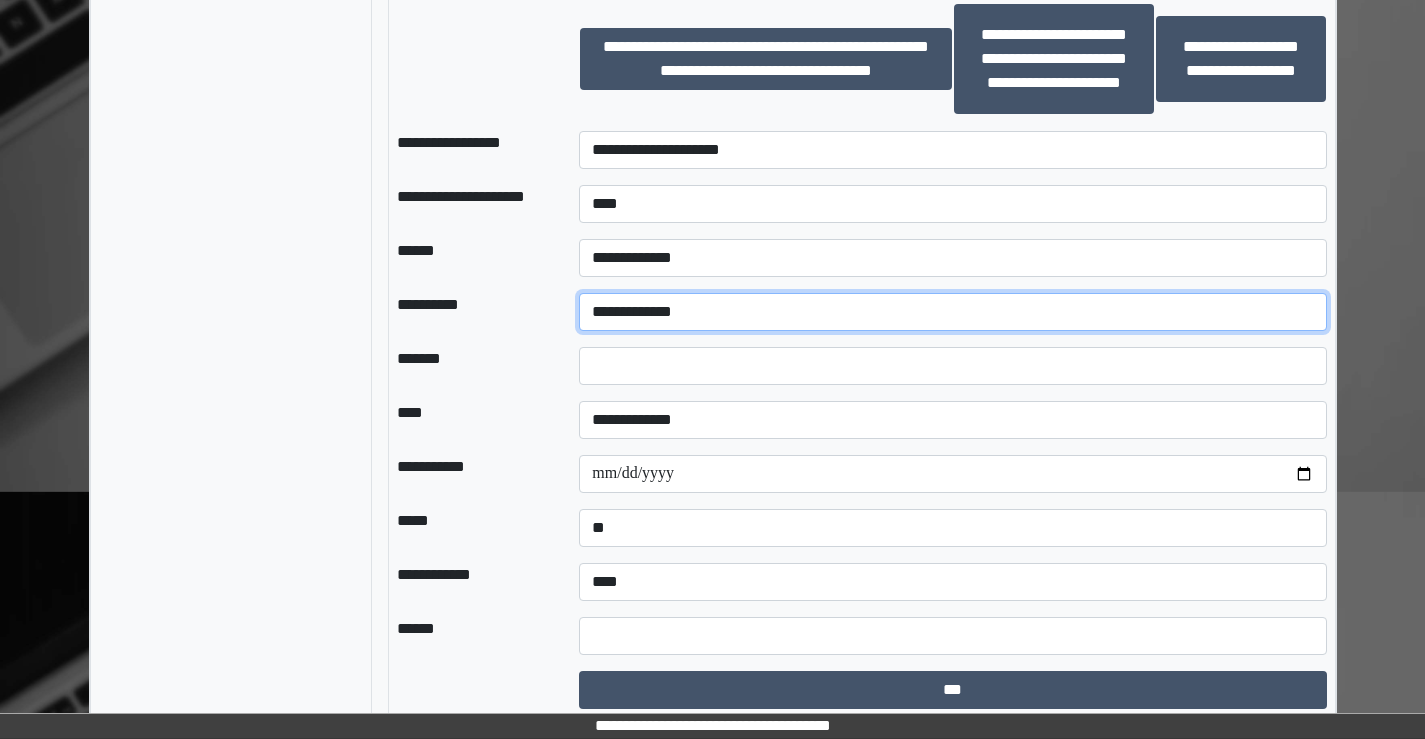 click on "**********" at bounding box center [952, 312] 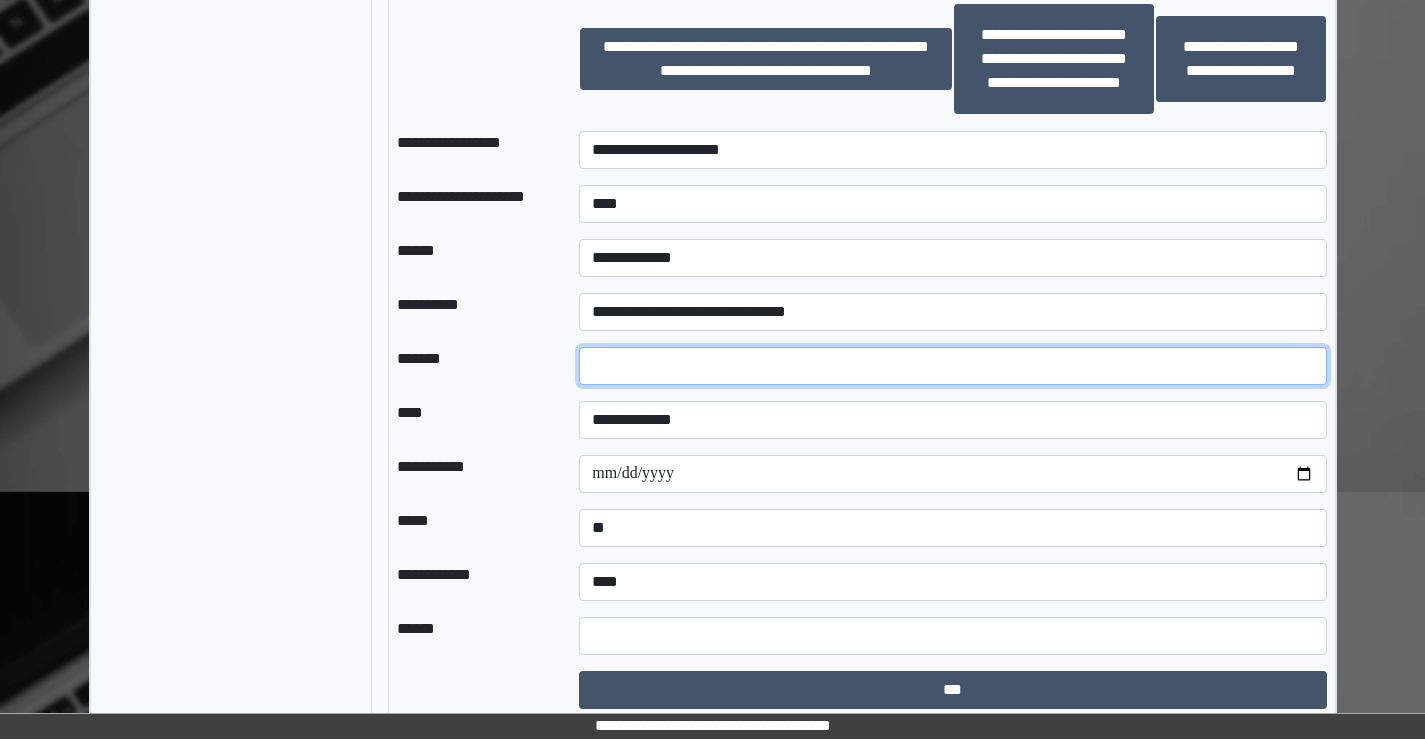 click on "*" at bounding box center (952, 366) 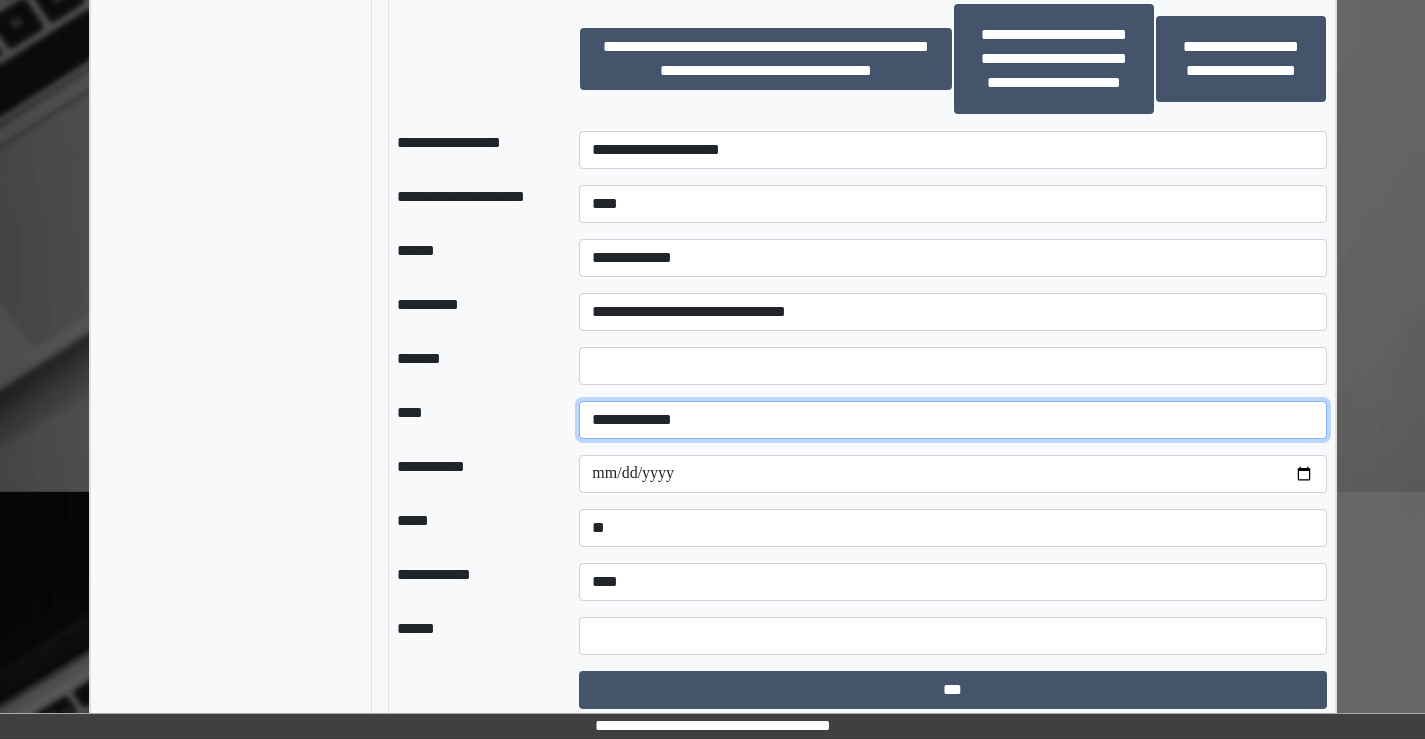 click on "**********" at bounding box center (952, 420) 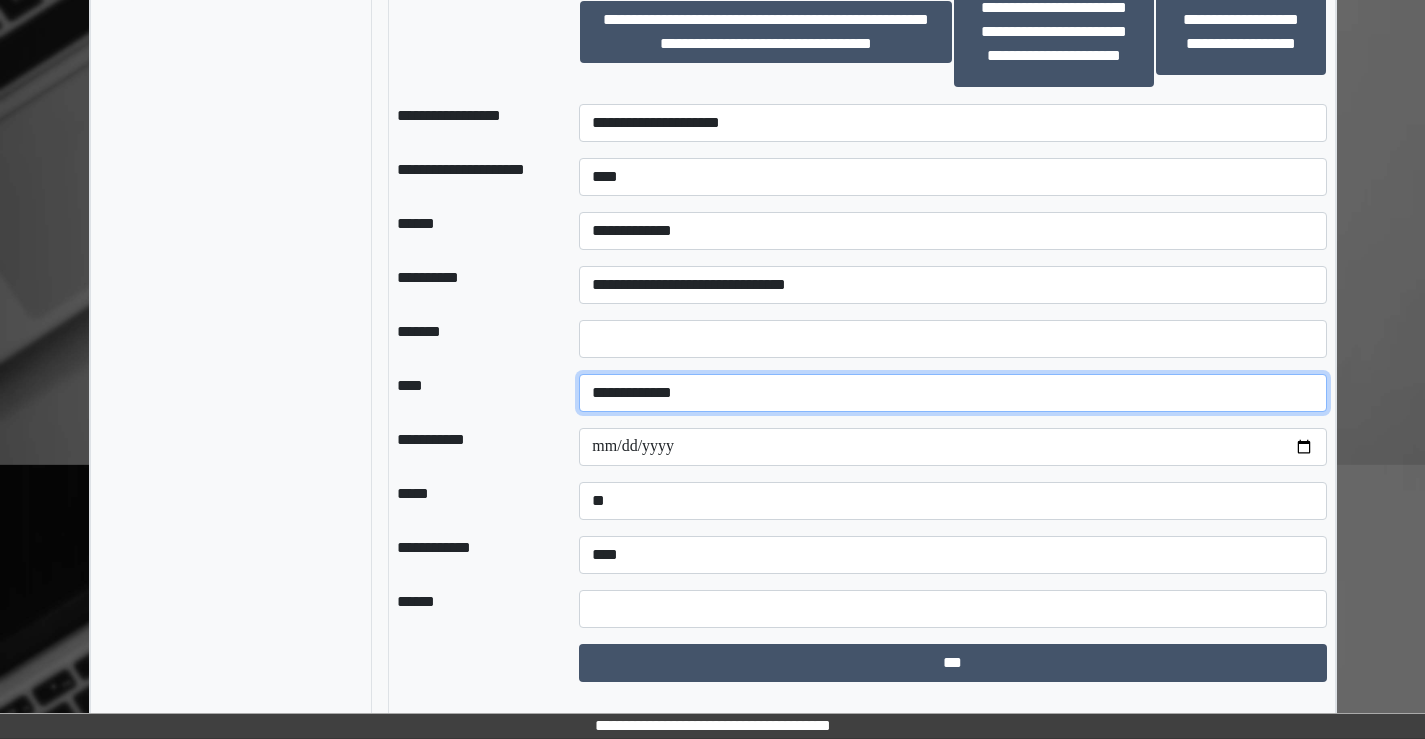 scroll, scrollTop: 2186, scrollLeft: 0, axis: vertical 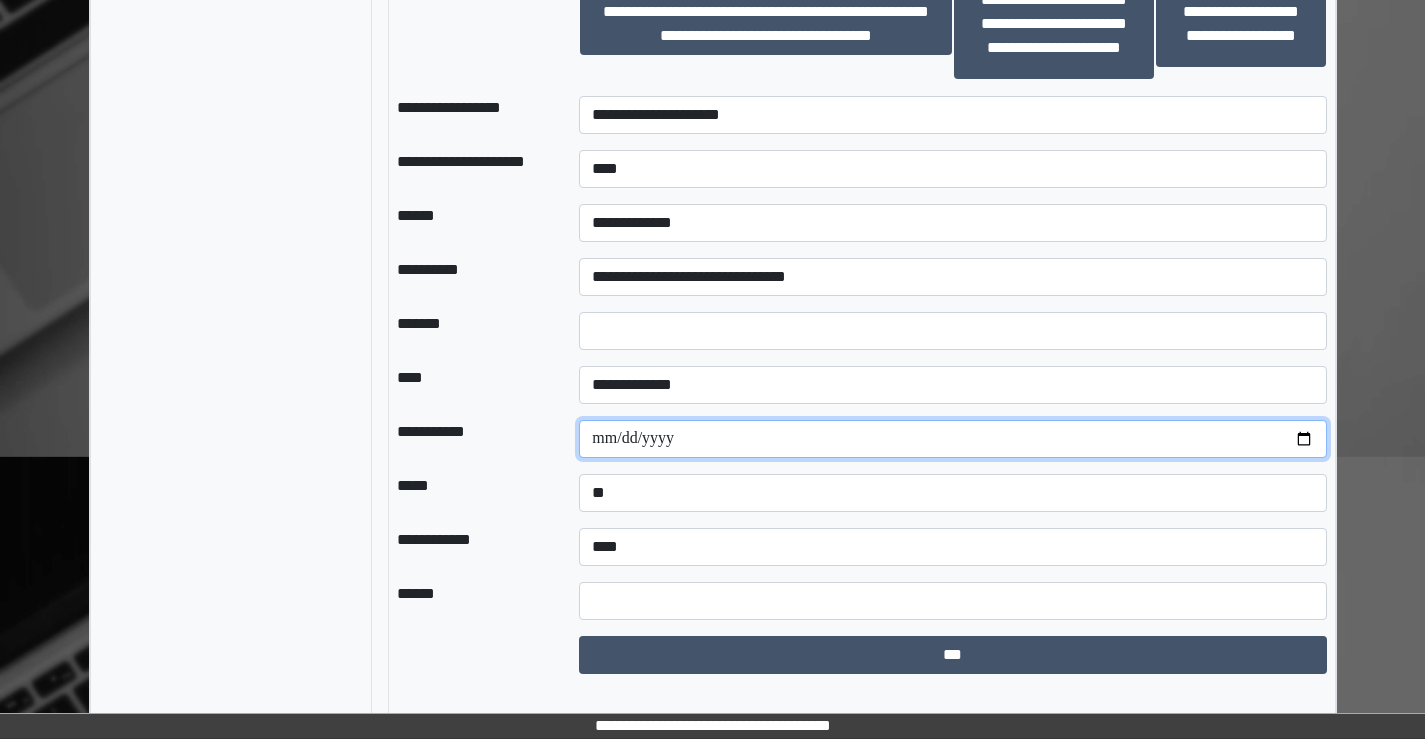 click on "**********" at bounding box center [952, 439] 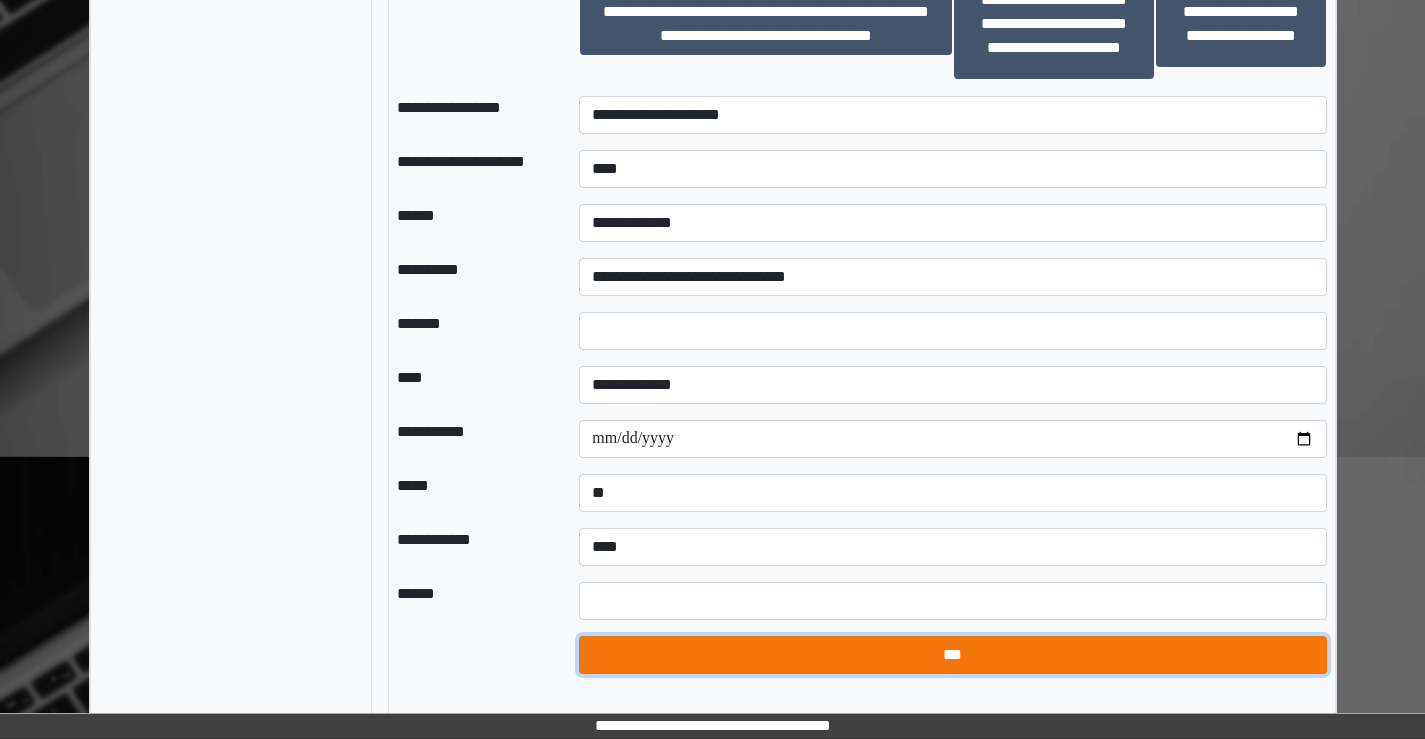 click on "***" at bounding box center (952, 655) 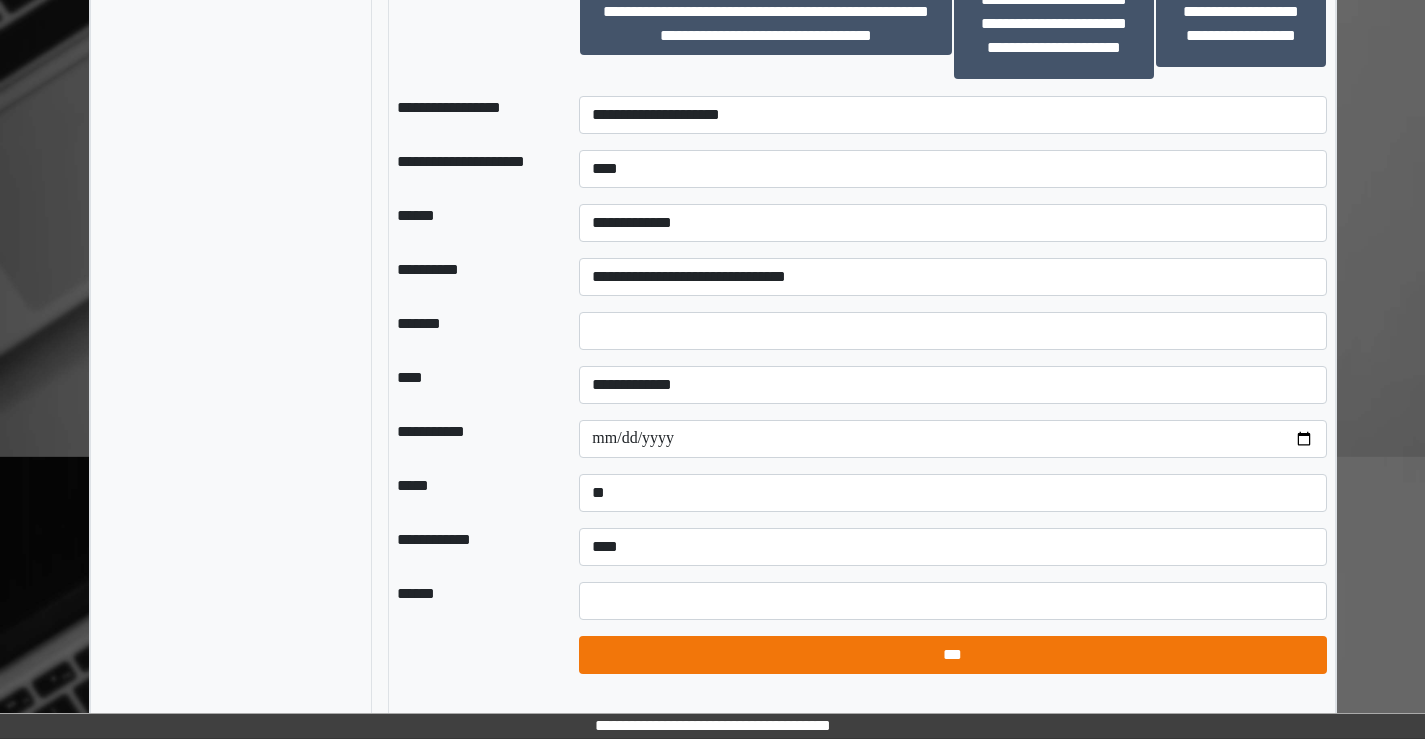 select on "*" 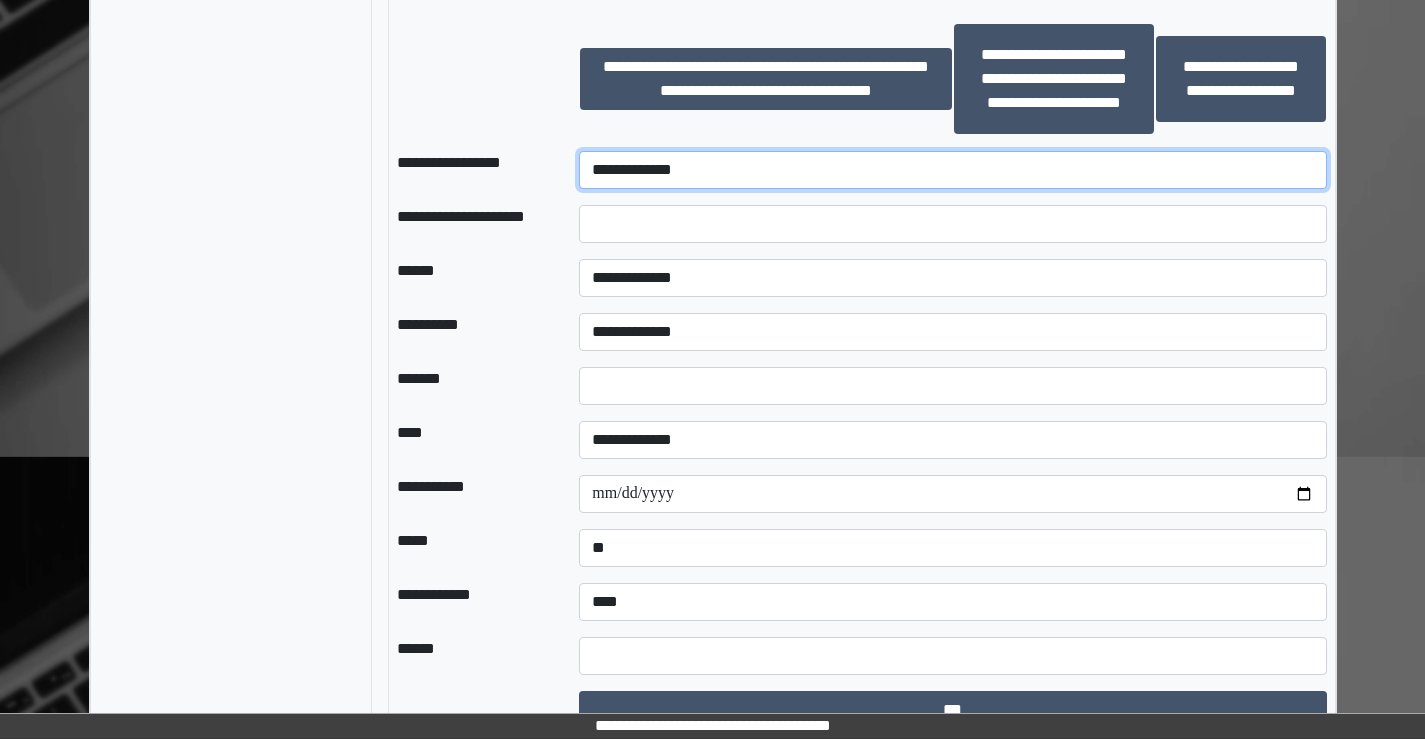 click on "**********" at bounding box center (952, 170) 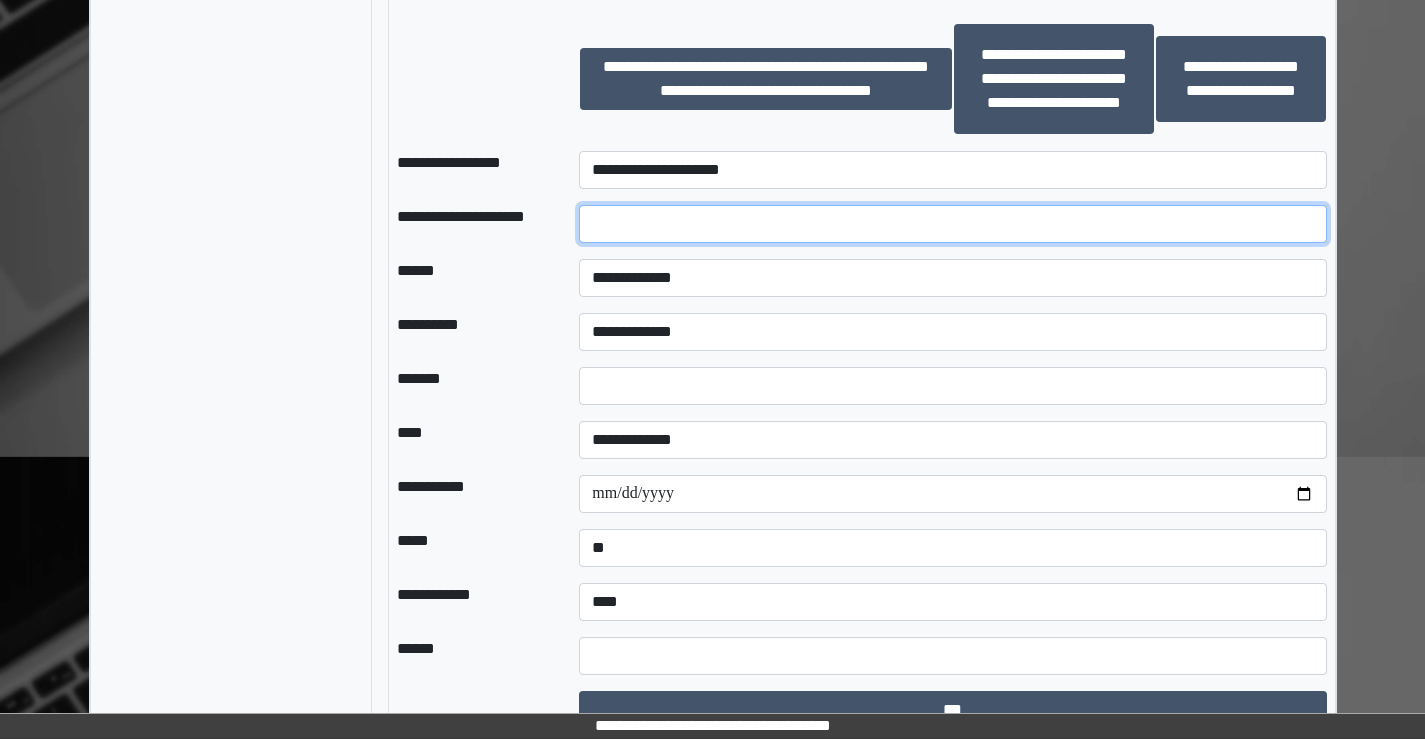 click at bounding box center (952, 224) 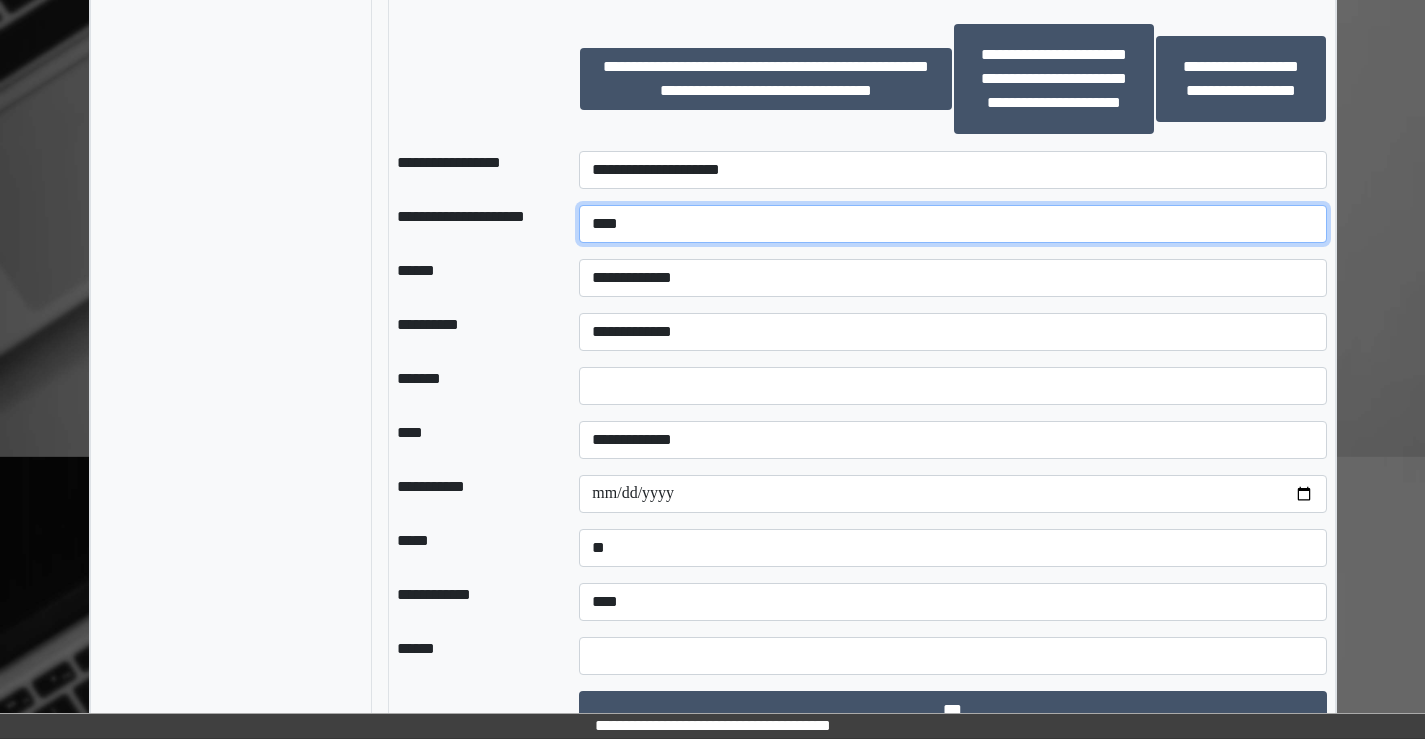 type on "****" 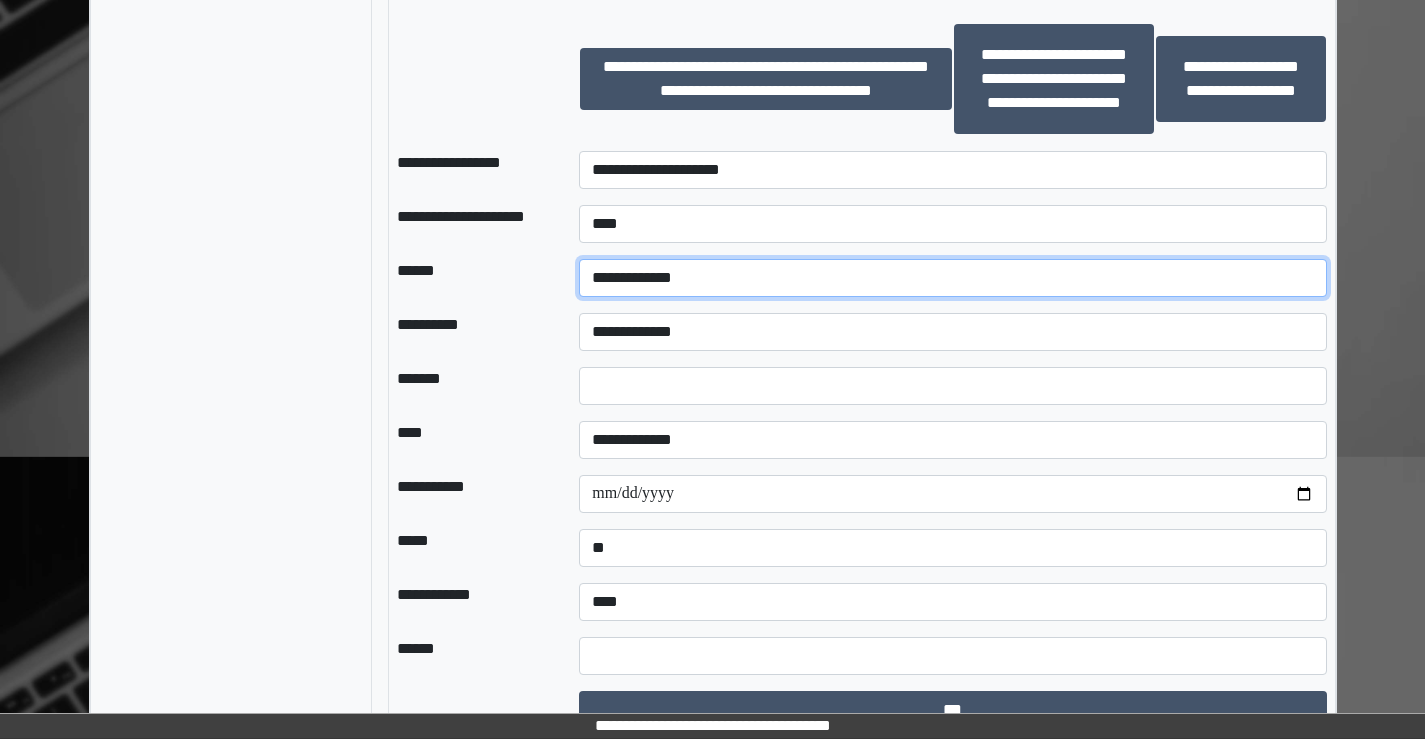 click on "**********" at bounding box center [952, 278] 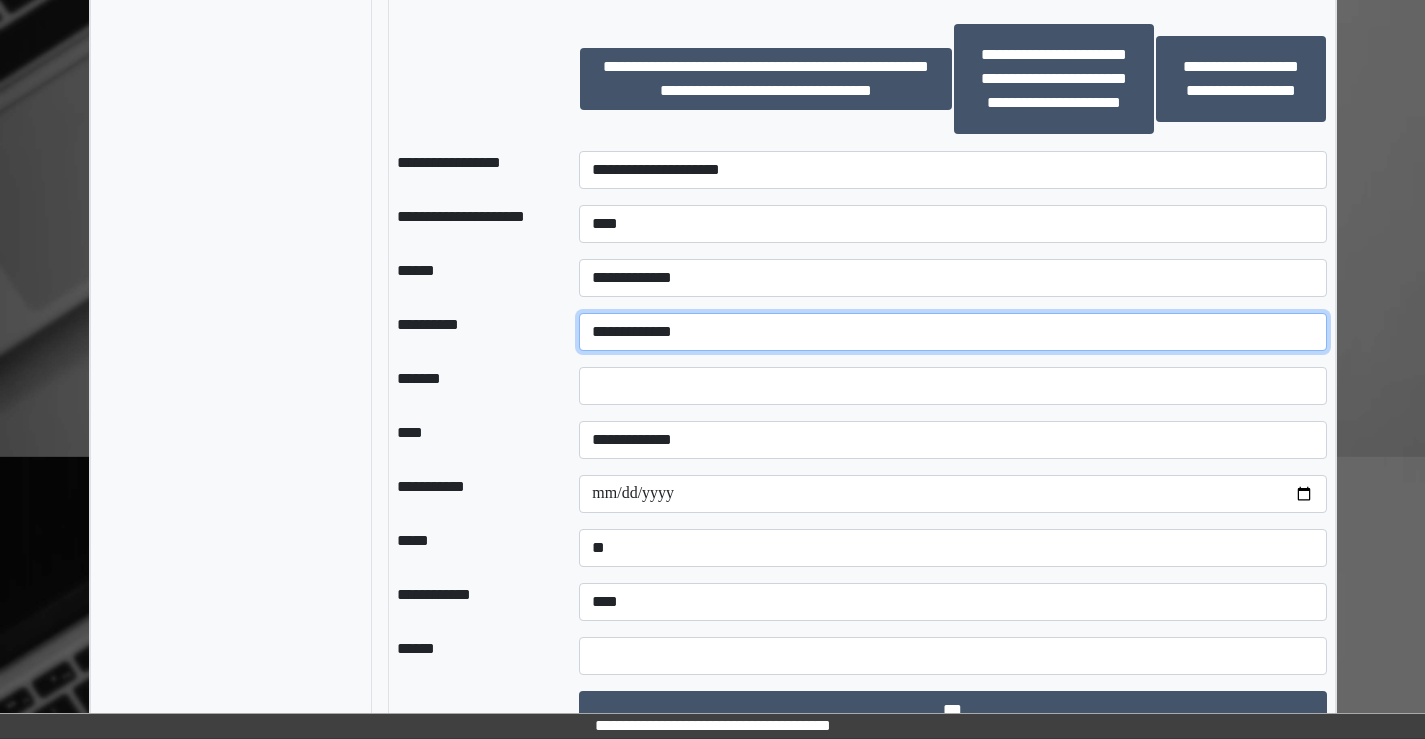click on "**********" at bounding box center [952, 332] 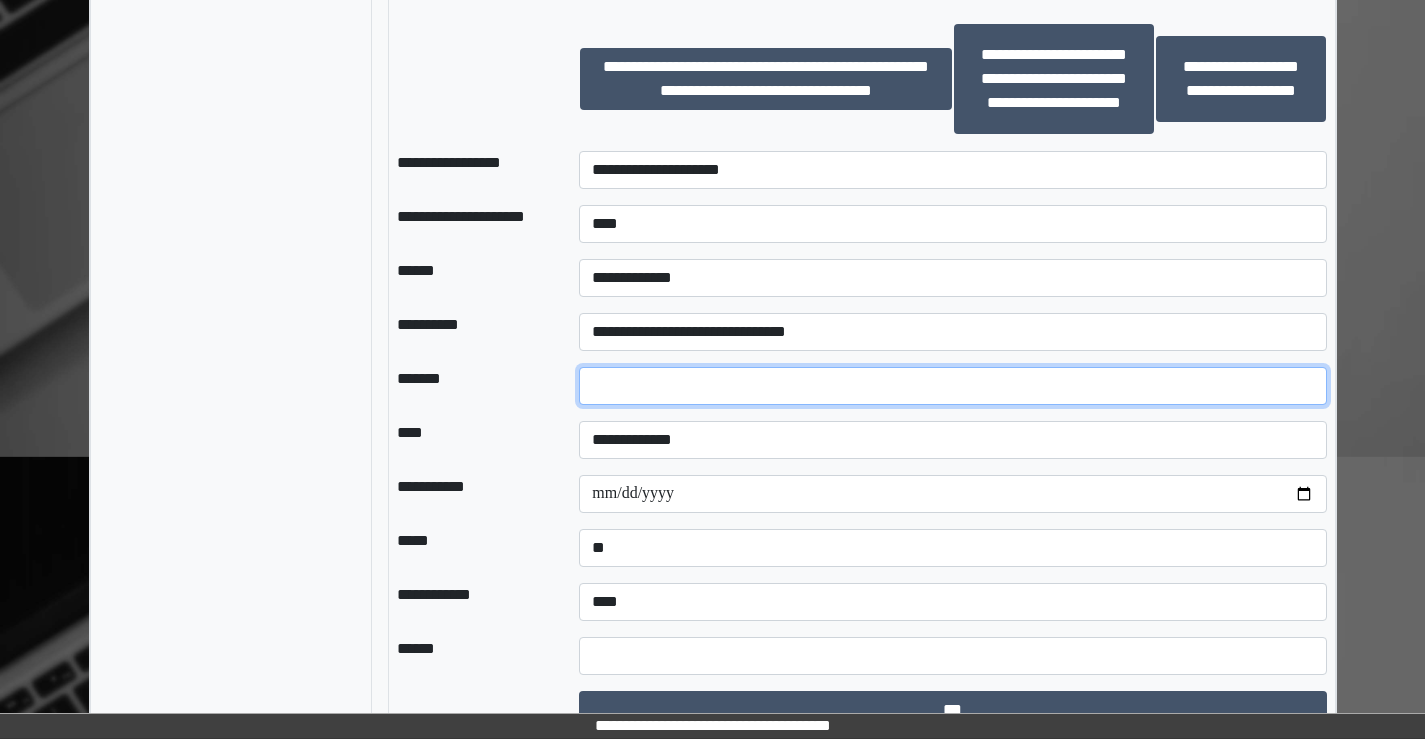 click on "*" at bounding box center (952, 386) 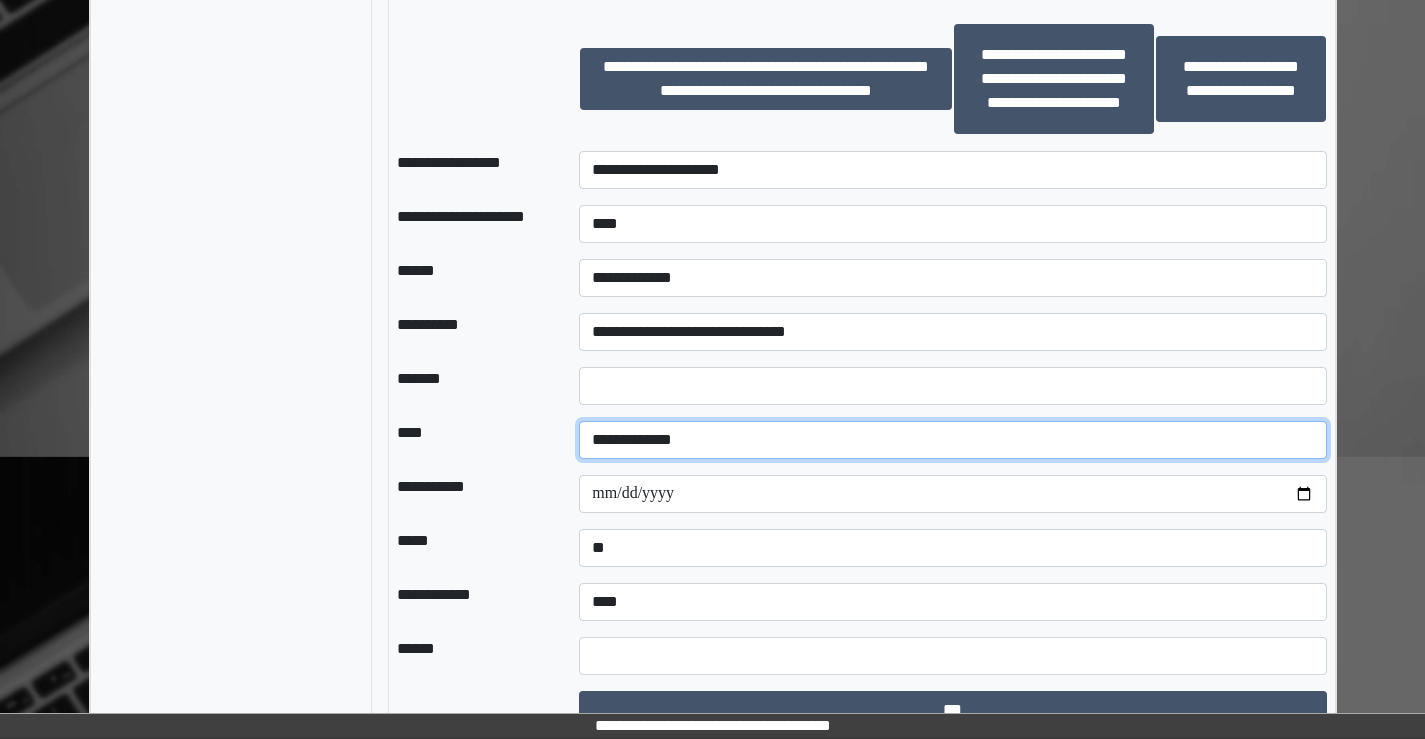 click on "**********" at bounding box center [952, 440] 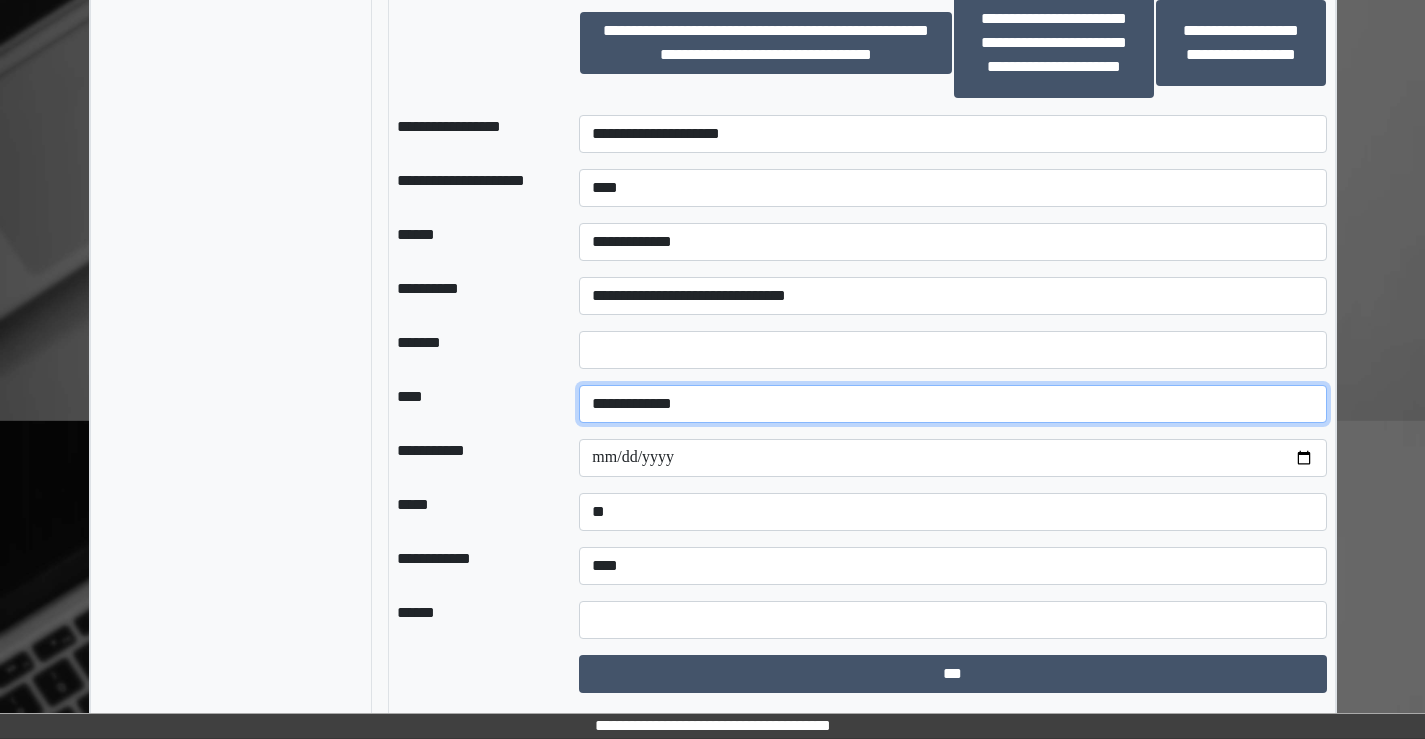 scroll, scrollTop: 2244, scrollLeft: 0, axis: vertical 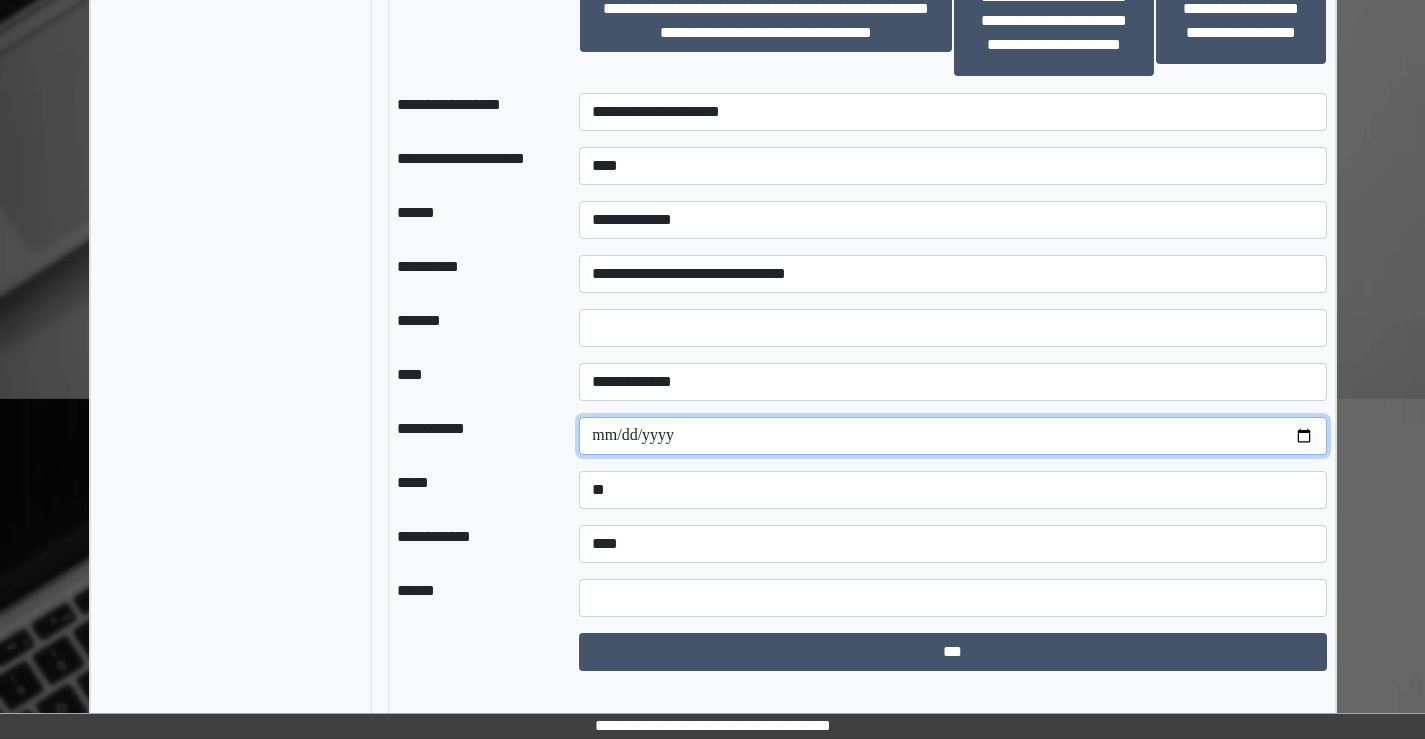 click on "**********" at bounding box center (952, 436) 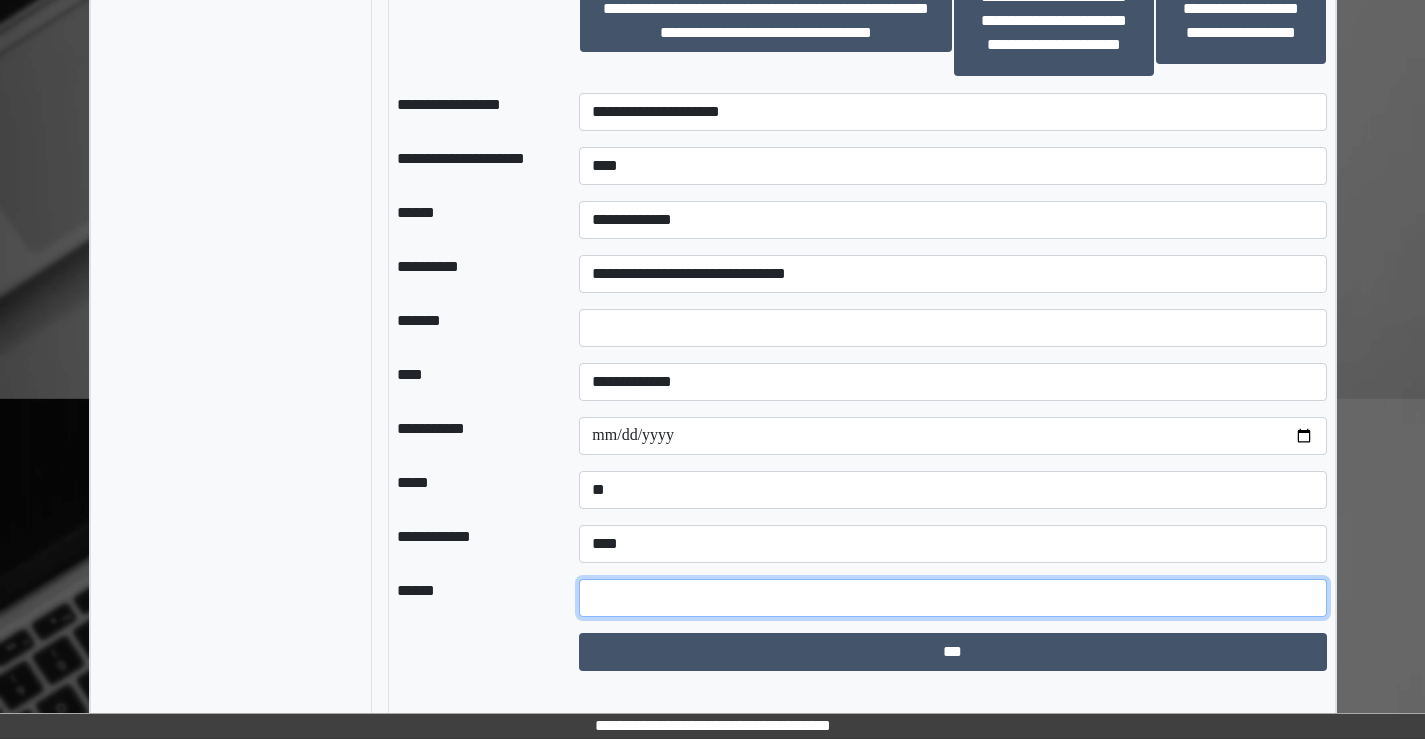 click at bounding box center (952, 598) 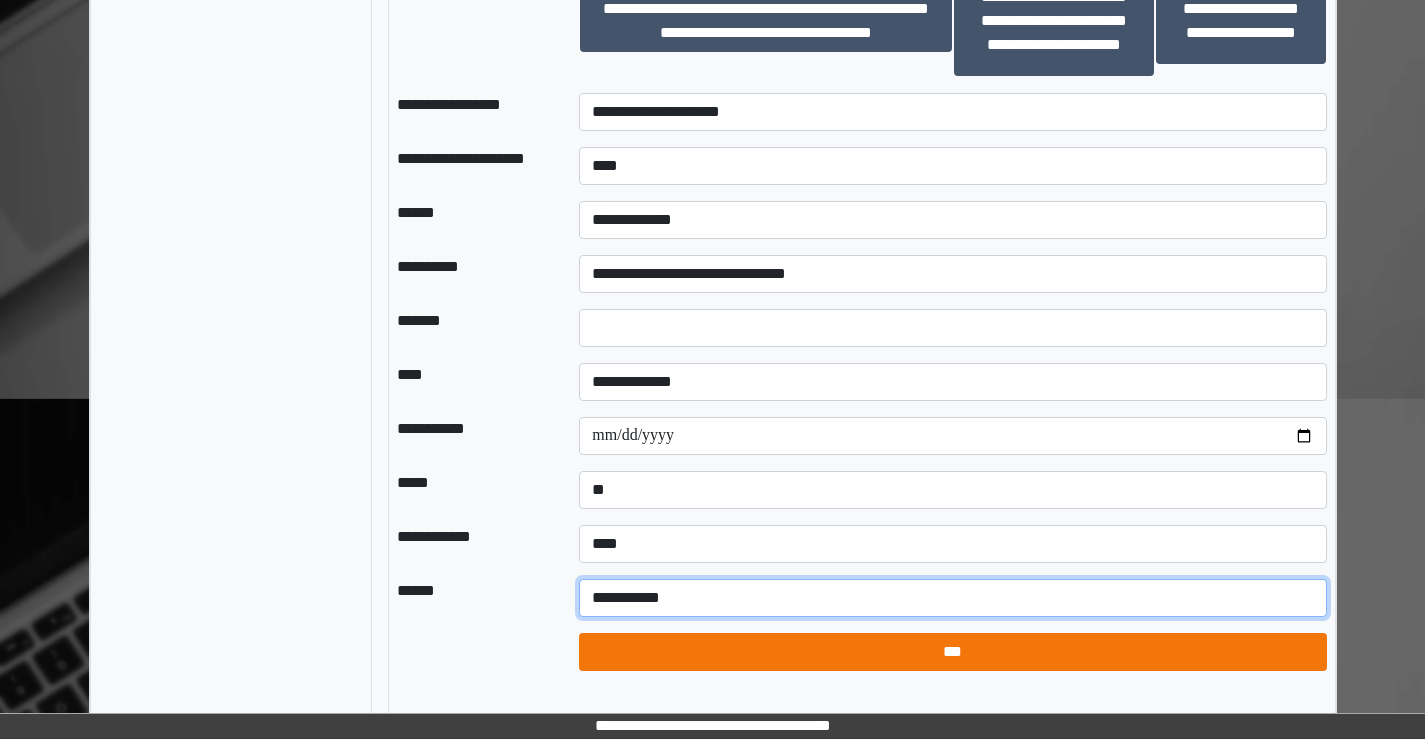 type on "**********" 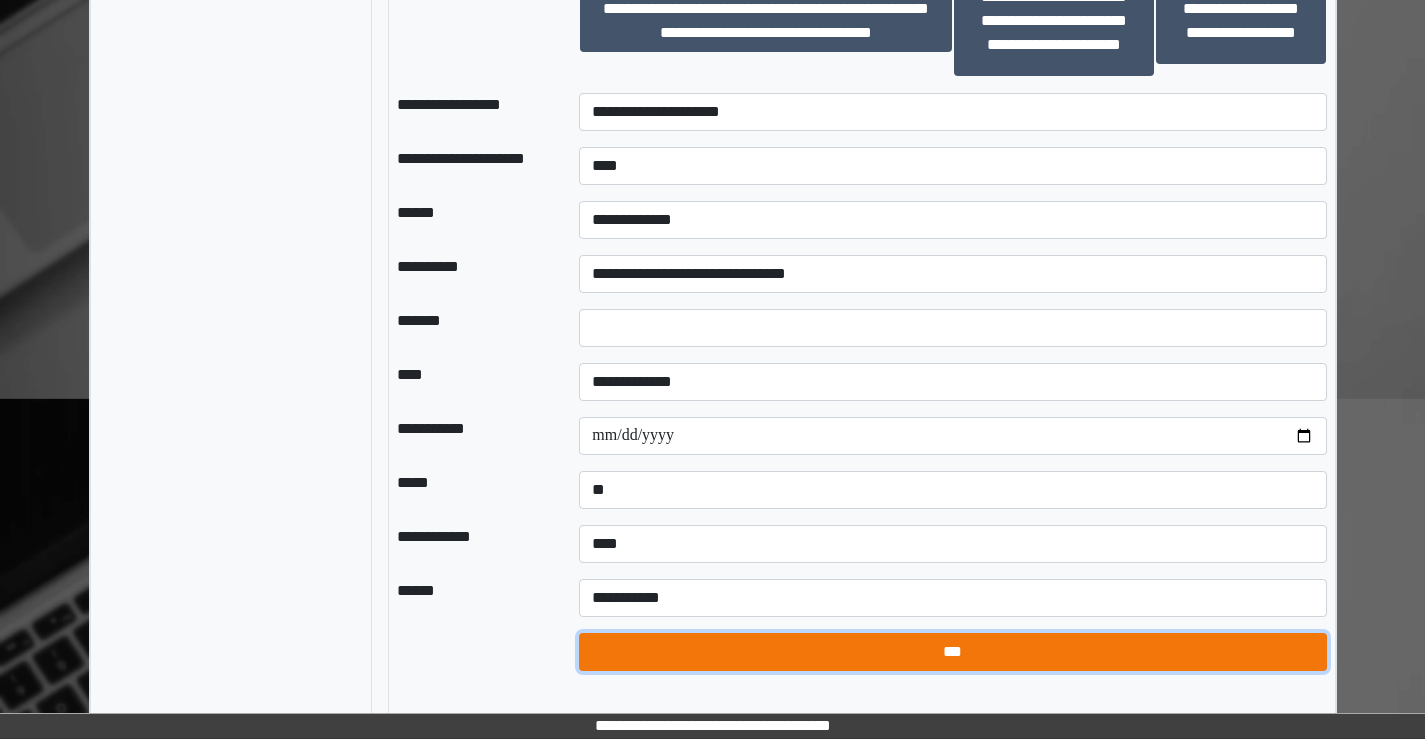 click on "***" at bounding box center [952, 652] 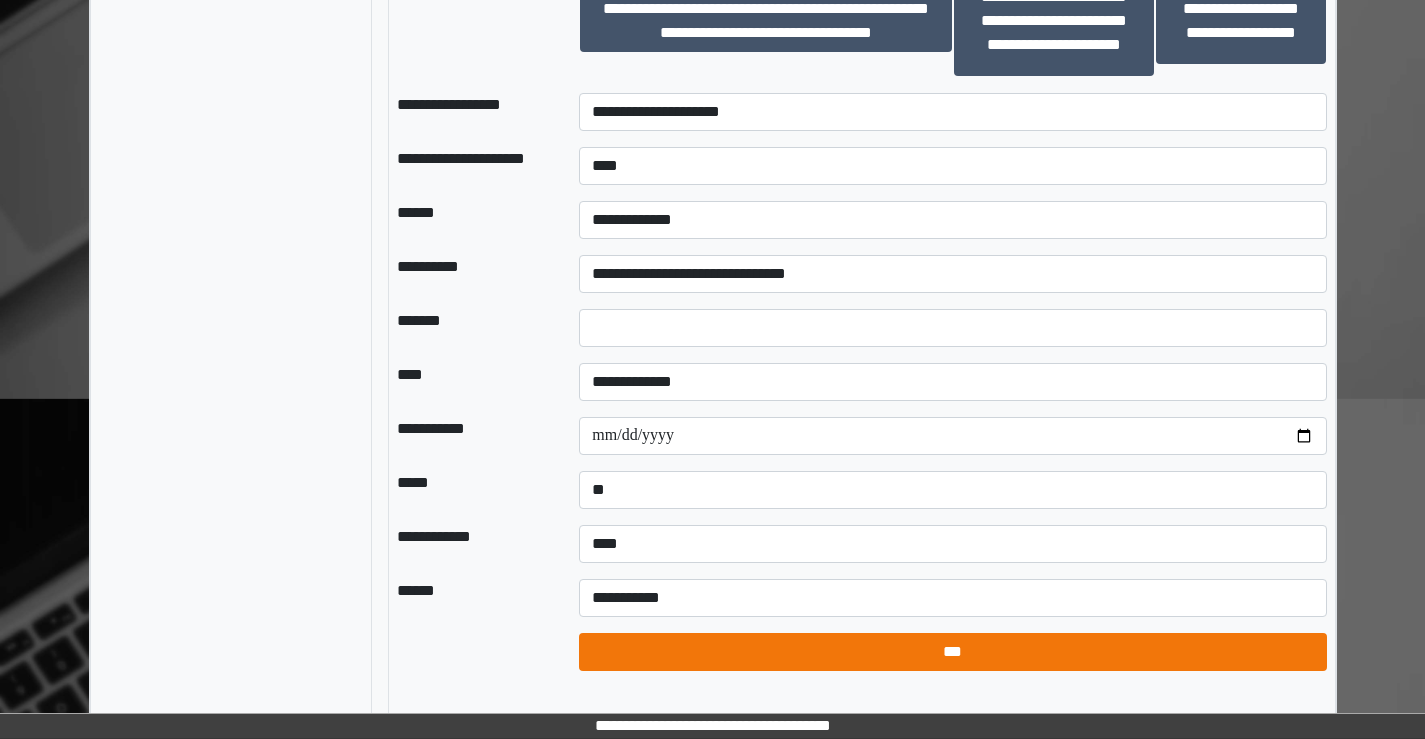 select on "*" 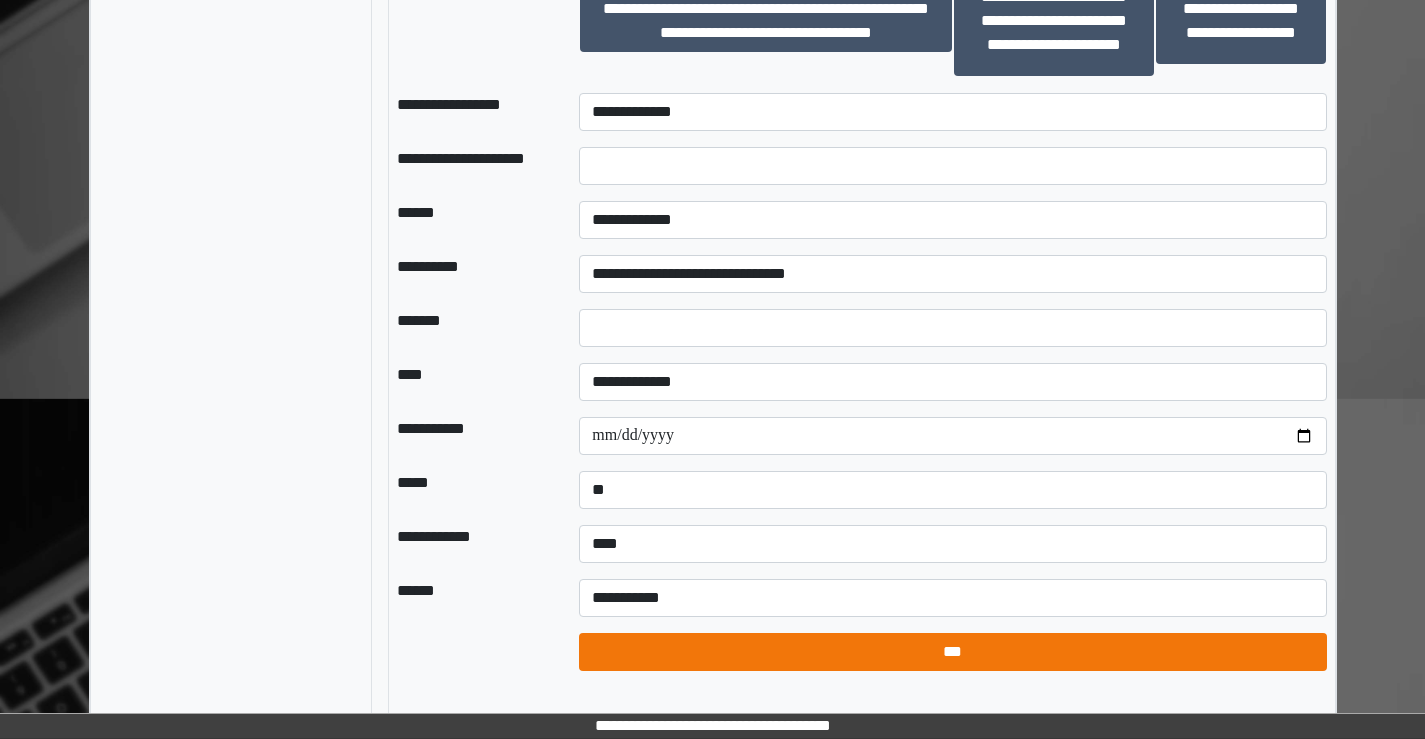 select on "*" 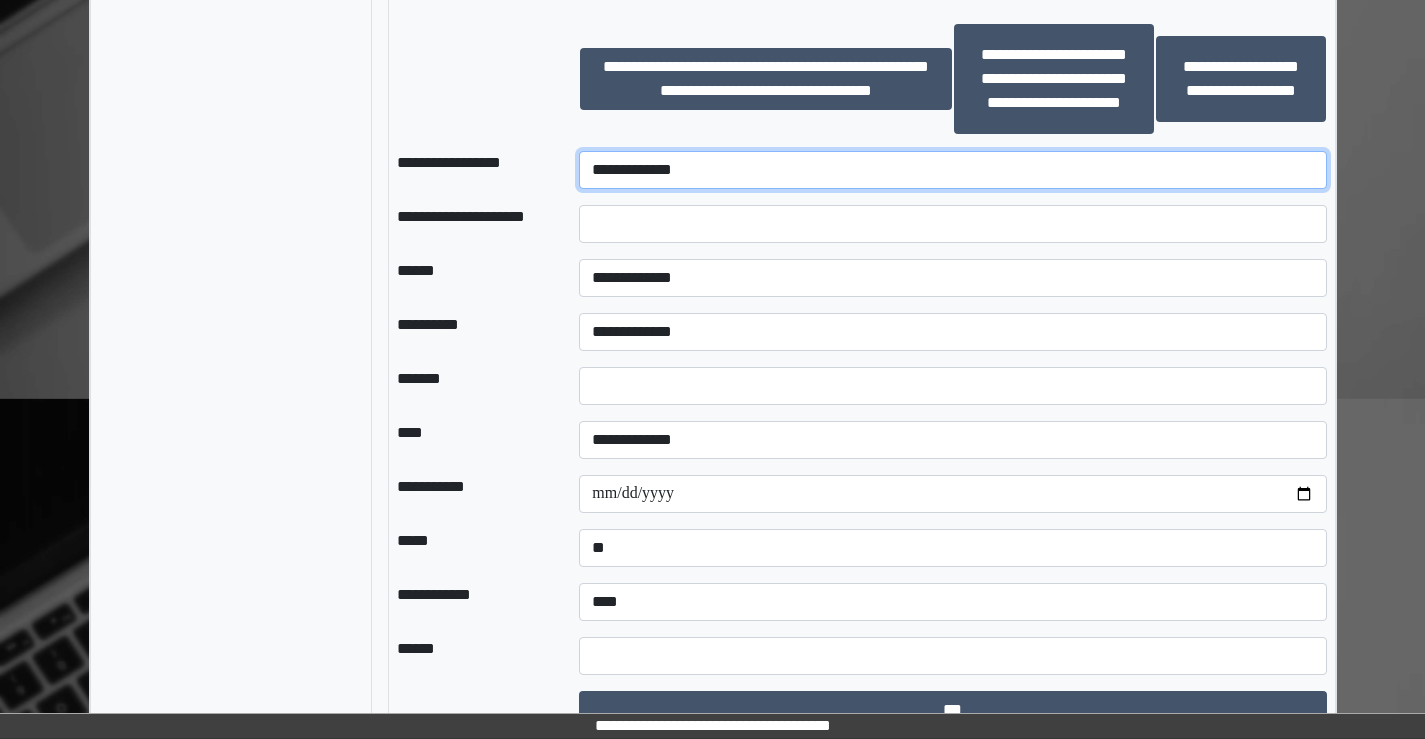 click on "**********" at bounding box center (952, 170) 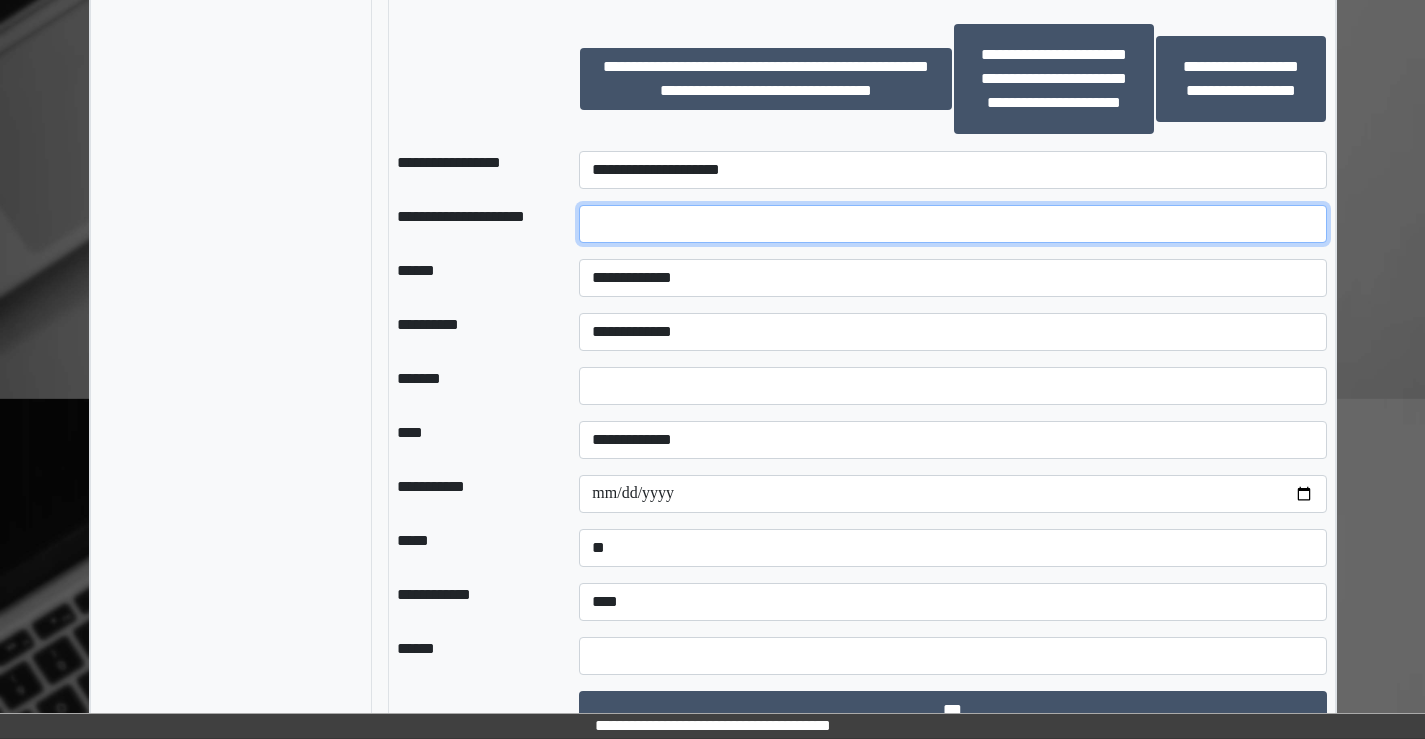 click at bounding box center (952, 224) 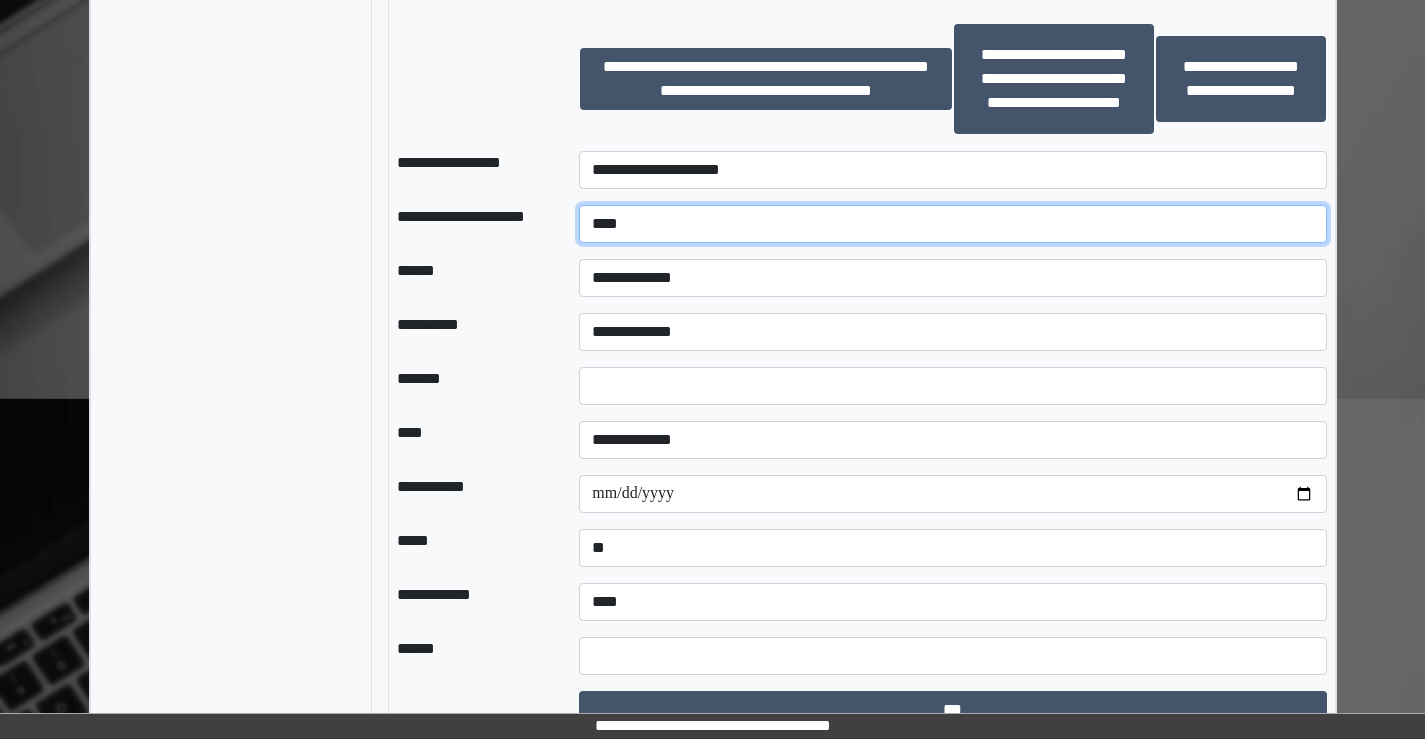 type on "****" 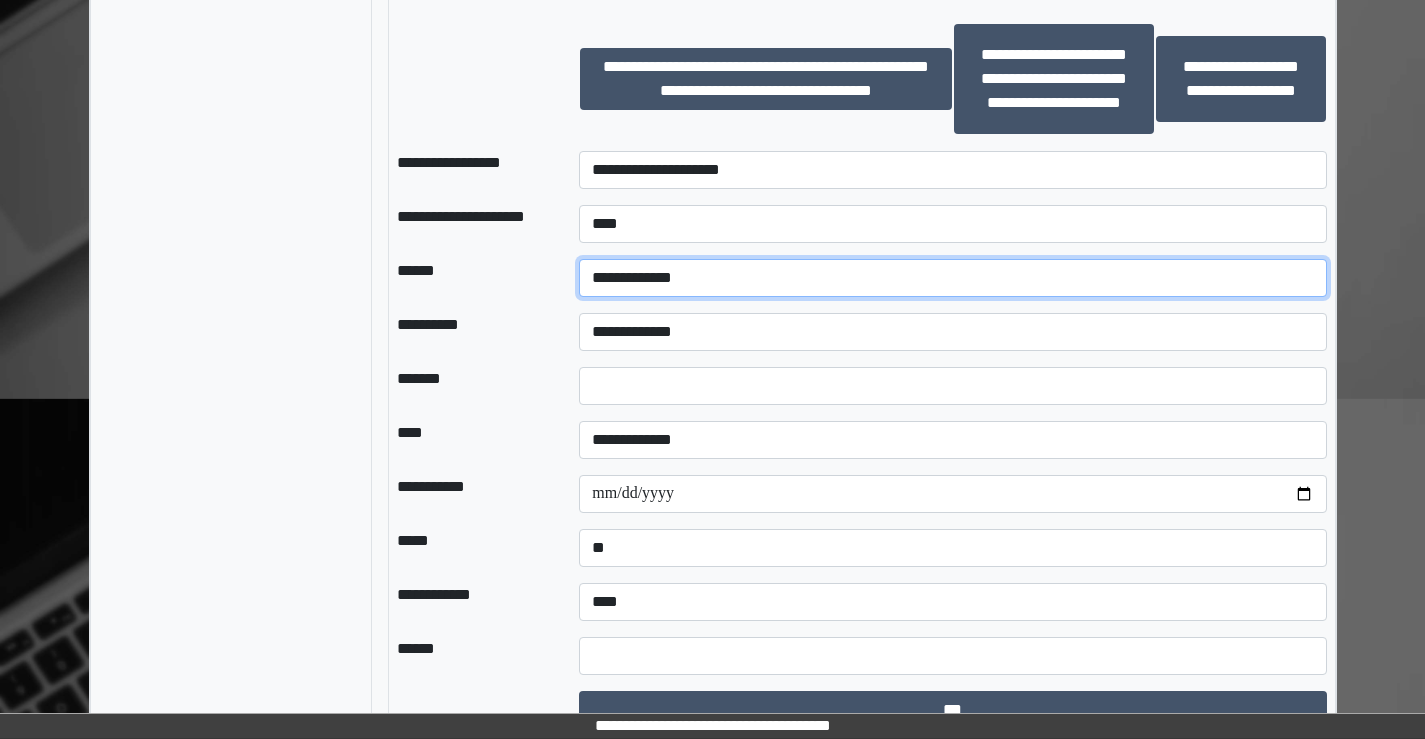 click on "**********" at bounding box center [952, 278] 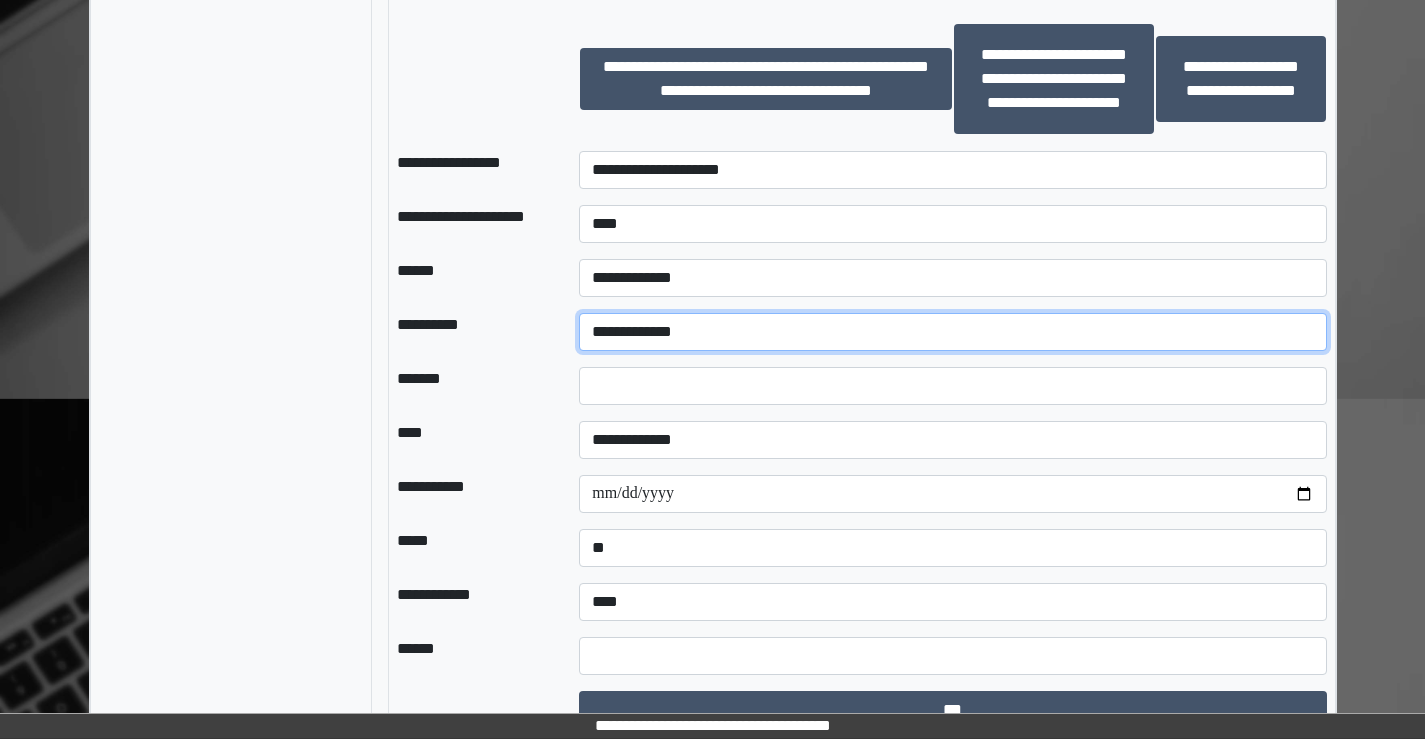 click on "**********" at bounding box center (952, 332) 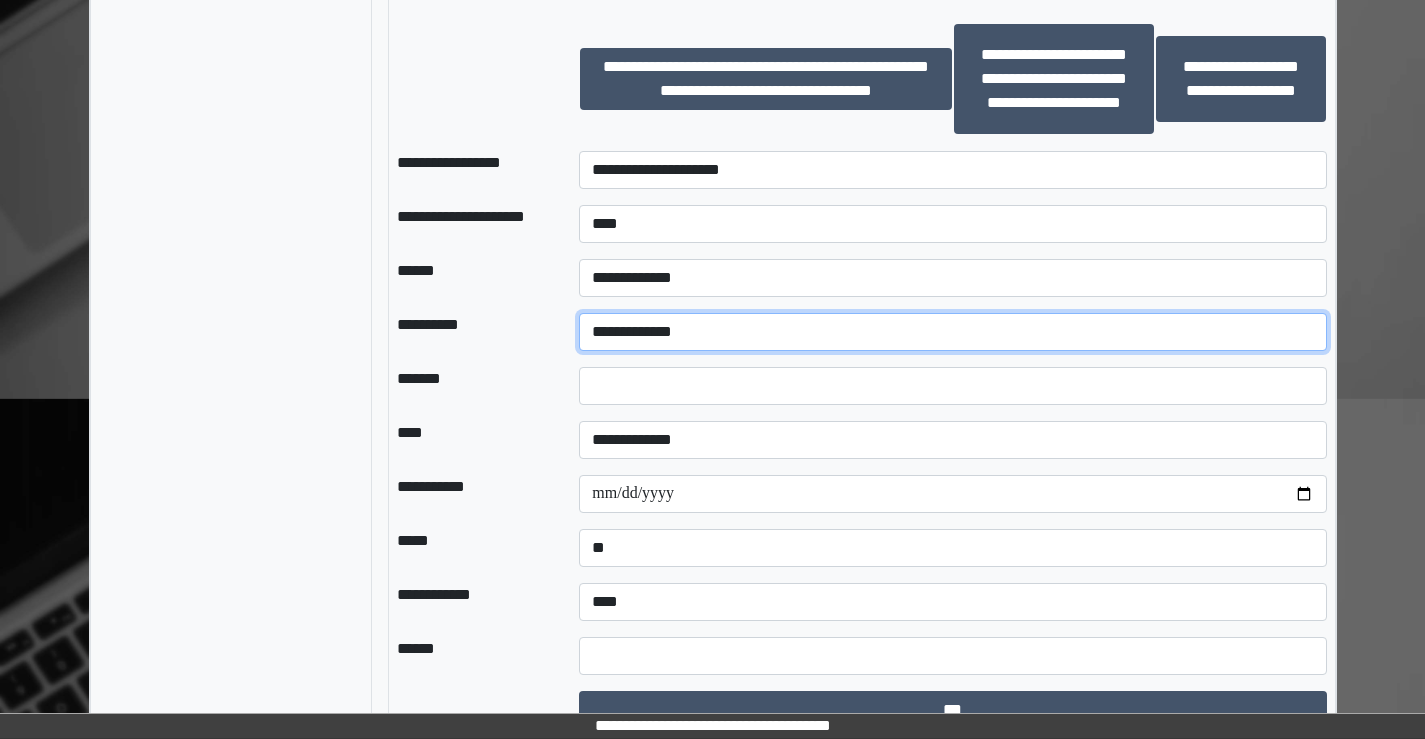 select on "**" 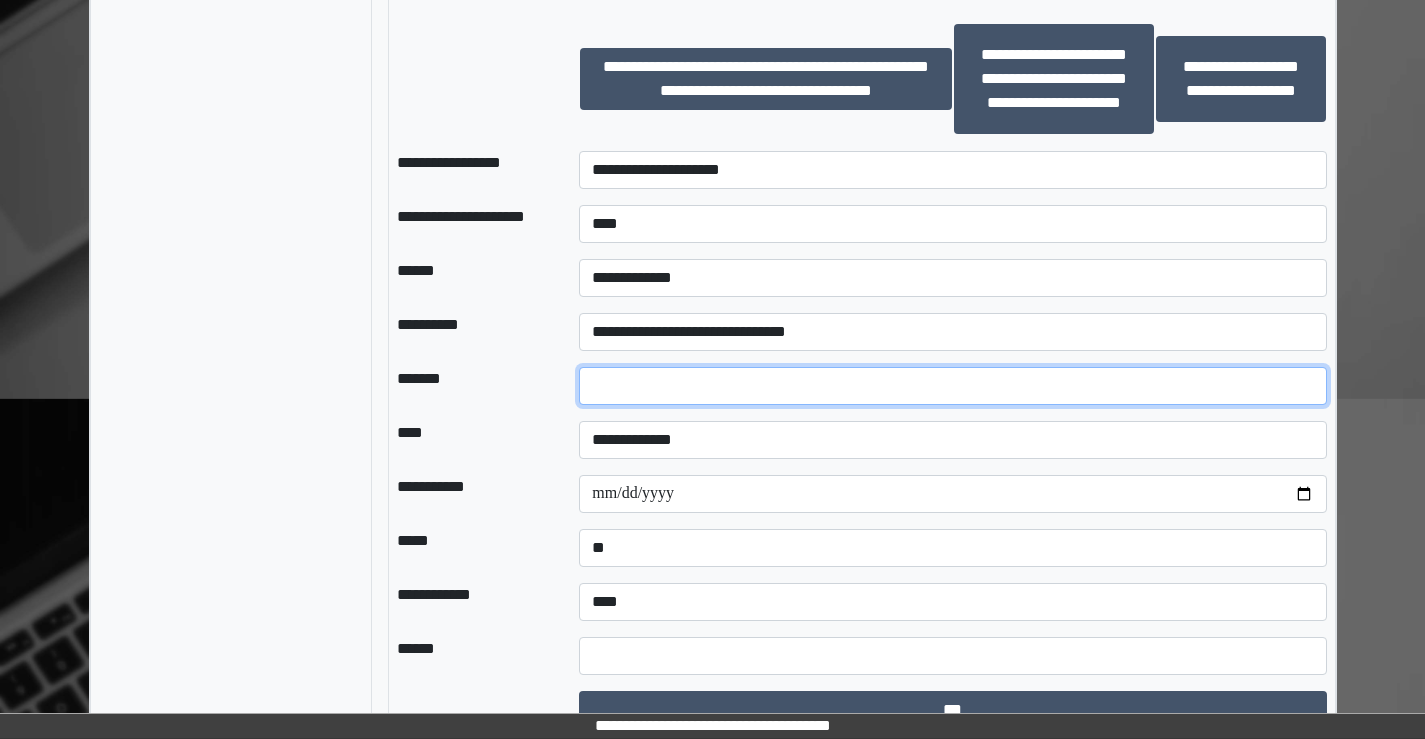 click on "*" at bounding box center (952, 386) 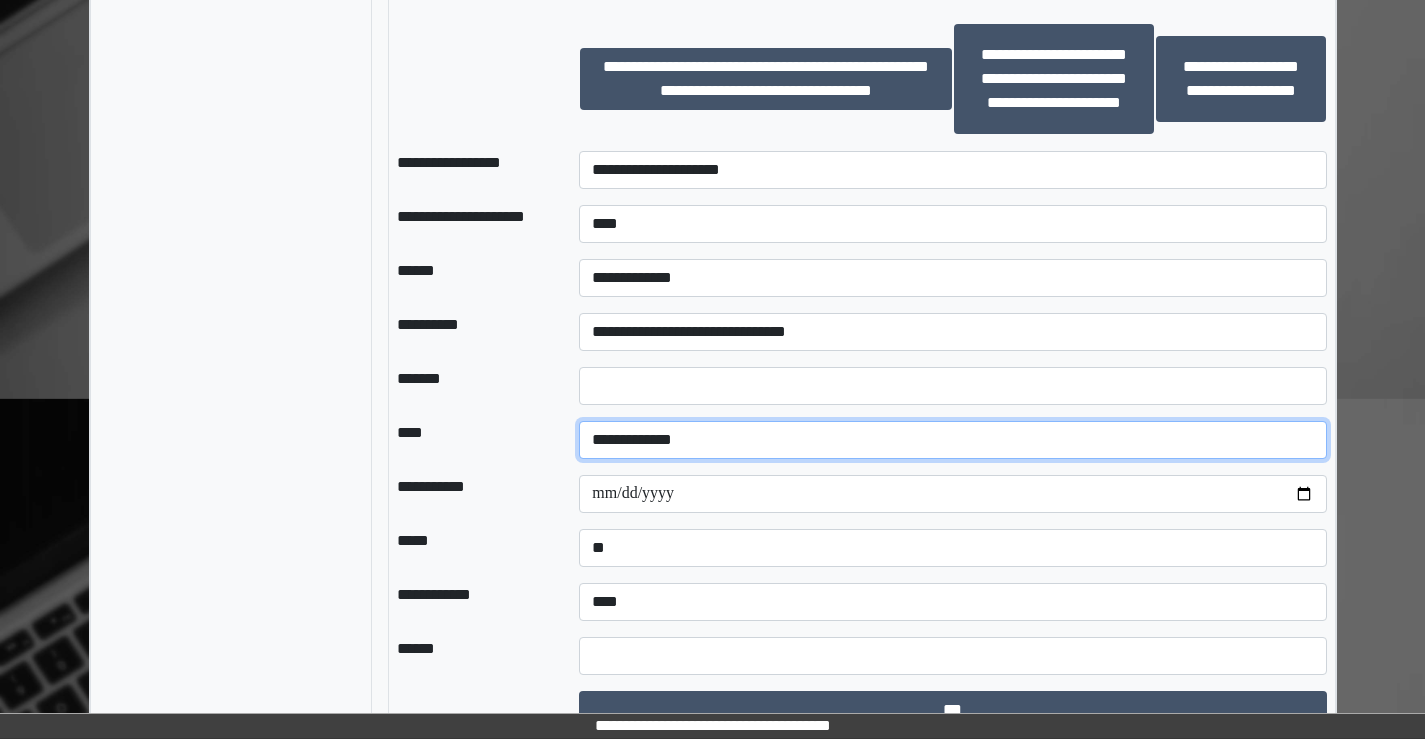 click on "**********" at bounding box center [952, 440] 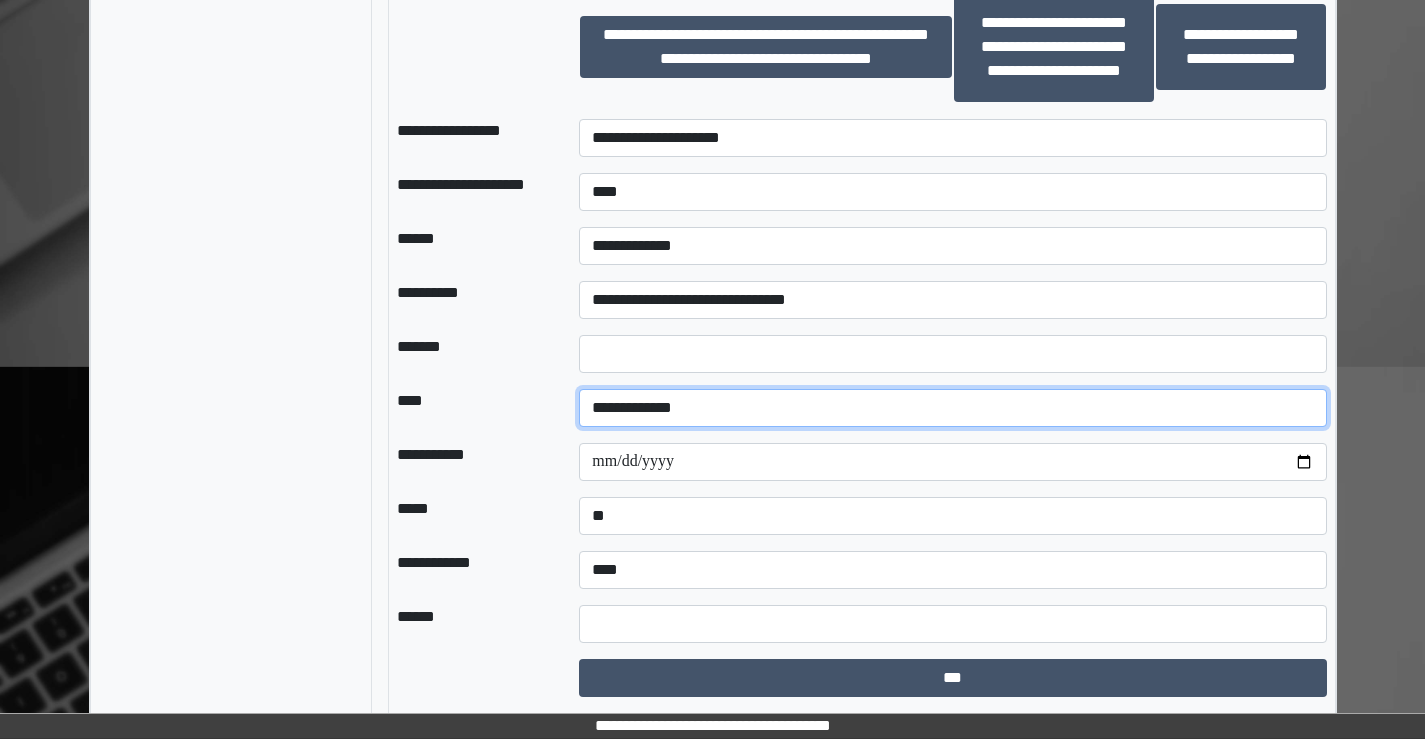 scroll, scrollTop: 2302, scrollLeft: 0, axis: vertical 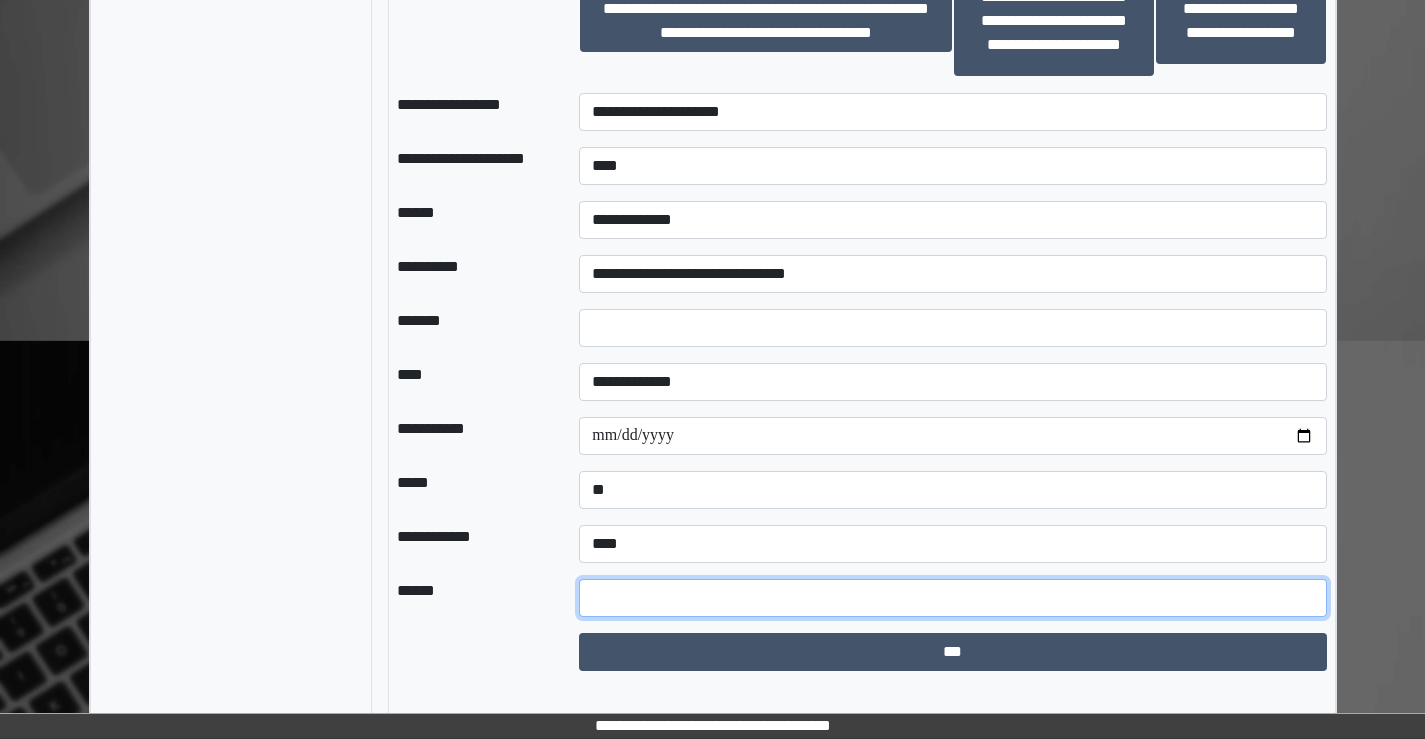 click at bounding box center (952, 598) 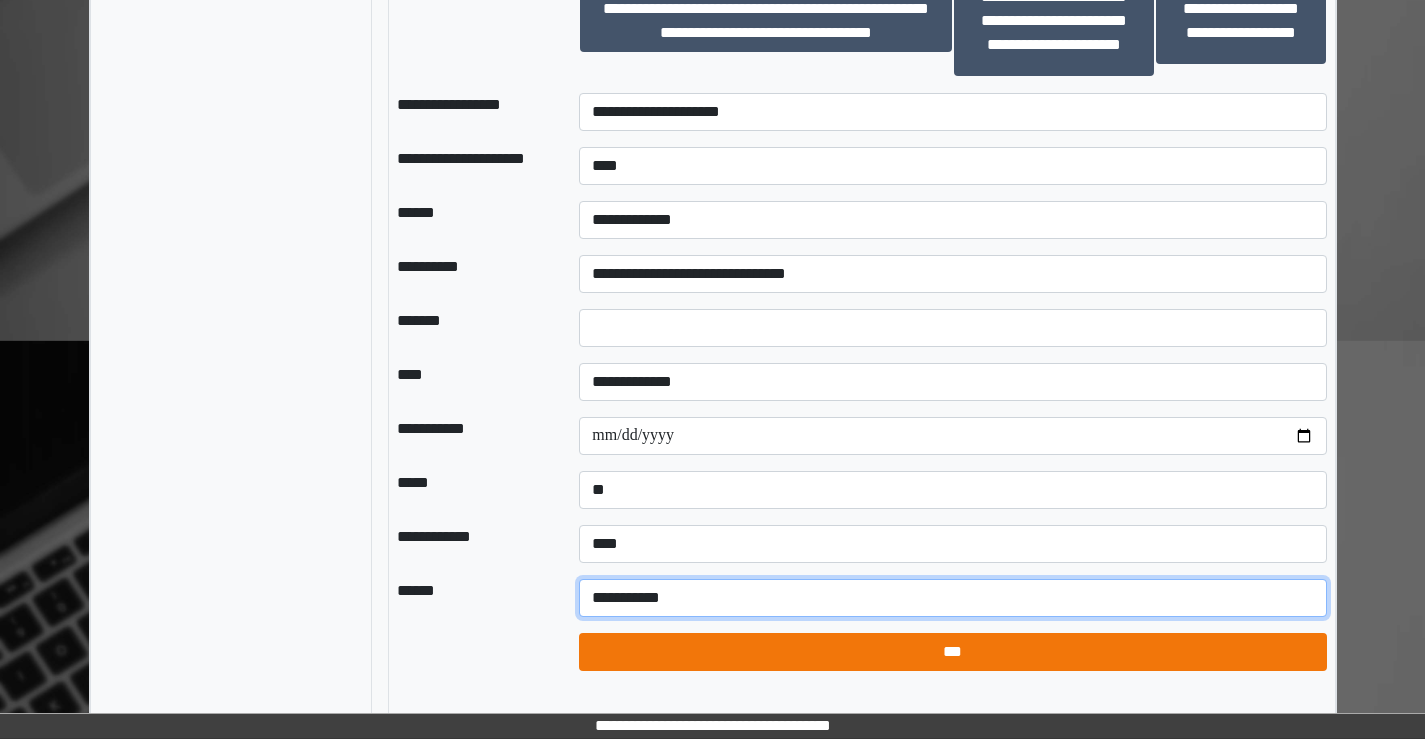 type on "**********" 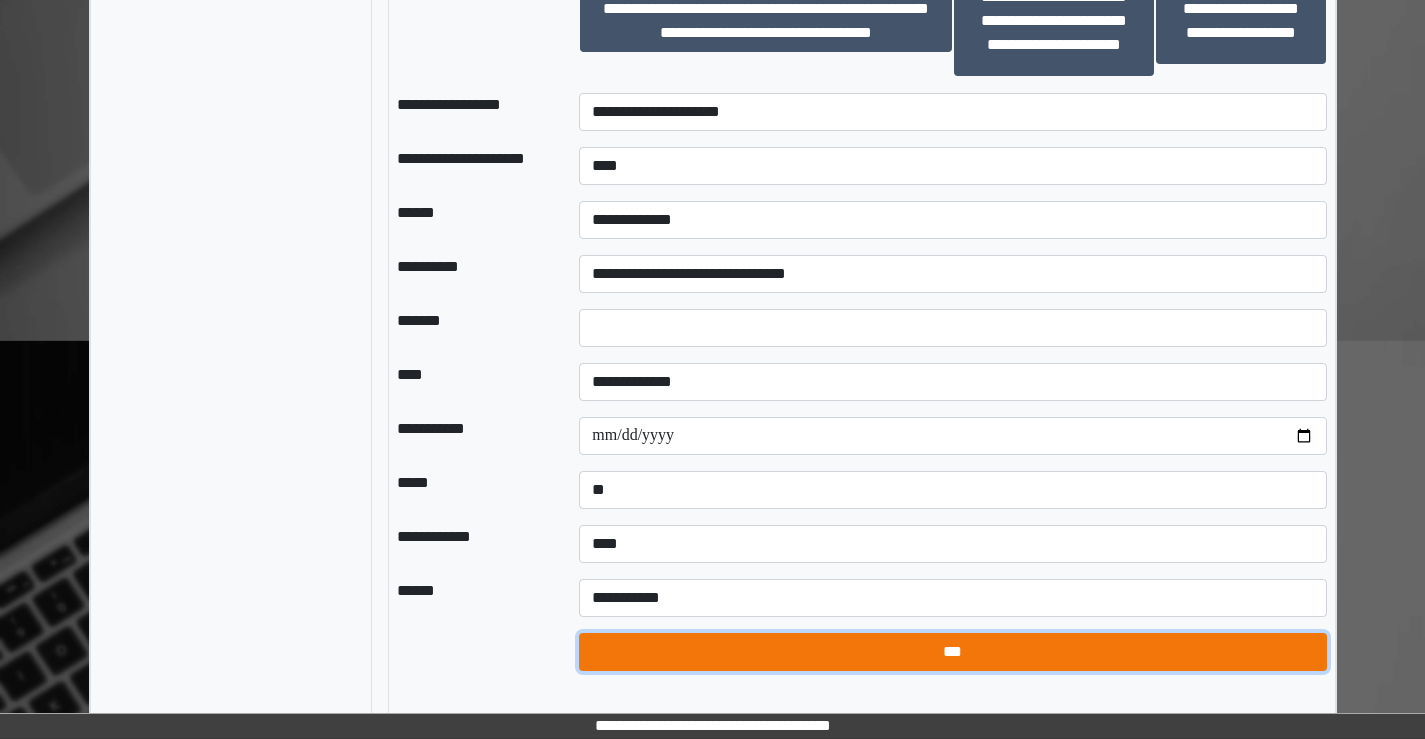 click on "***" at bounding box center [952, 652] 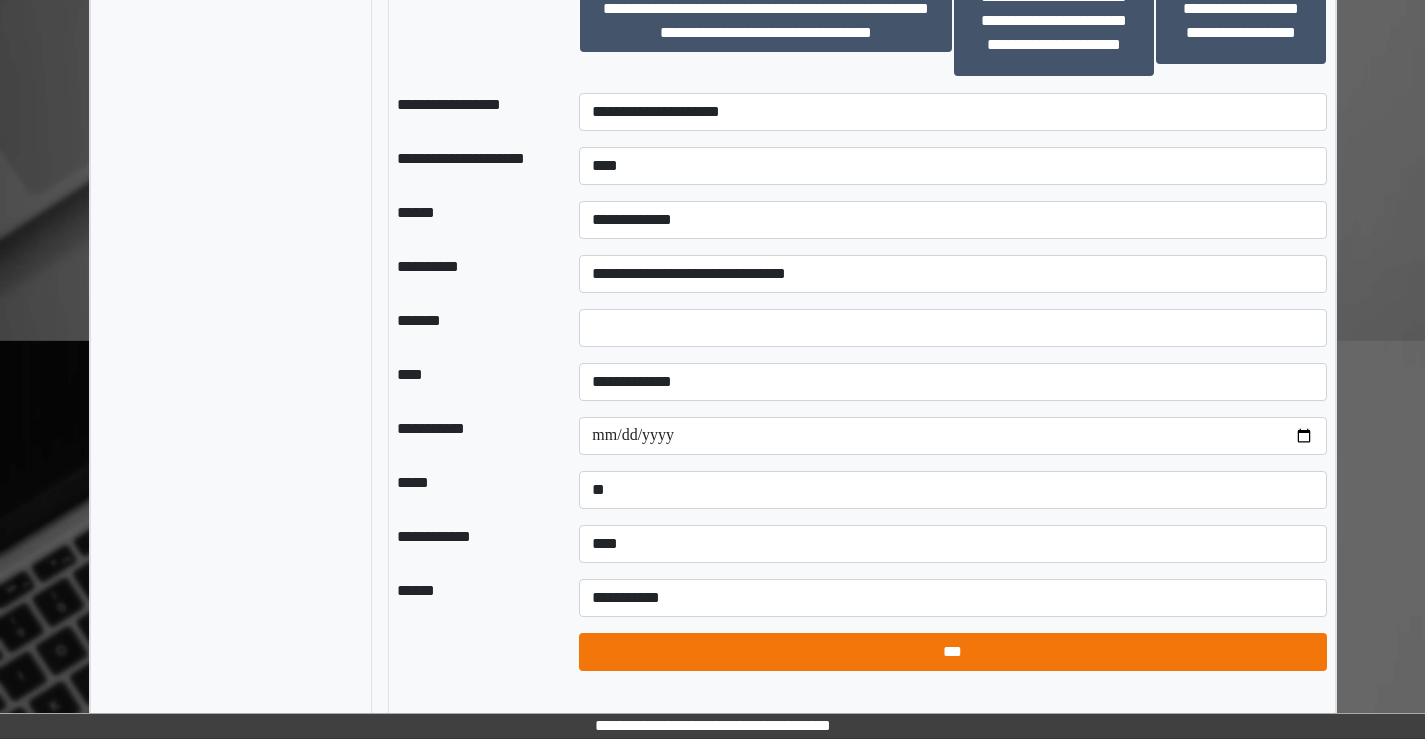 select on "*" 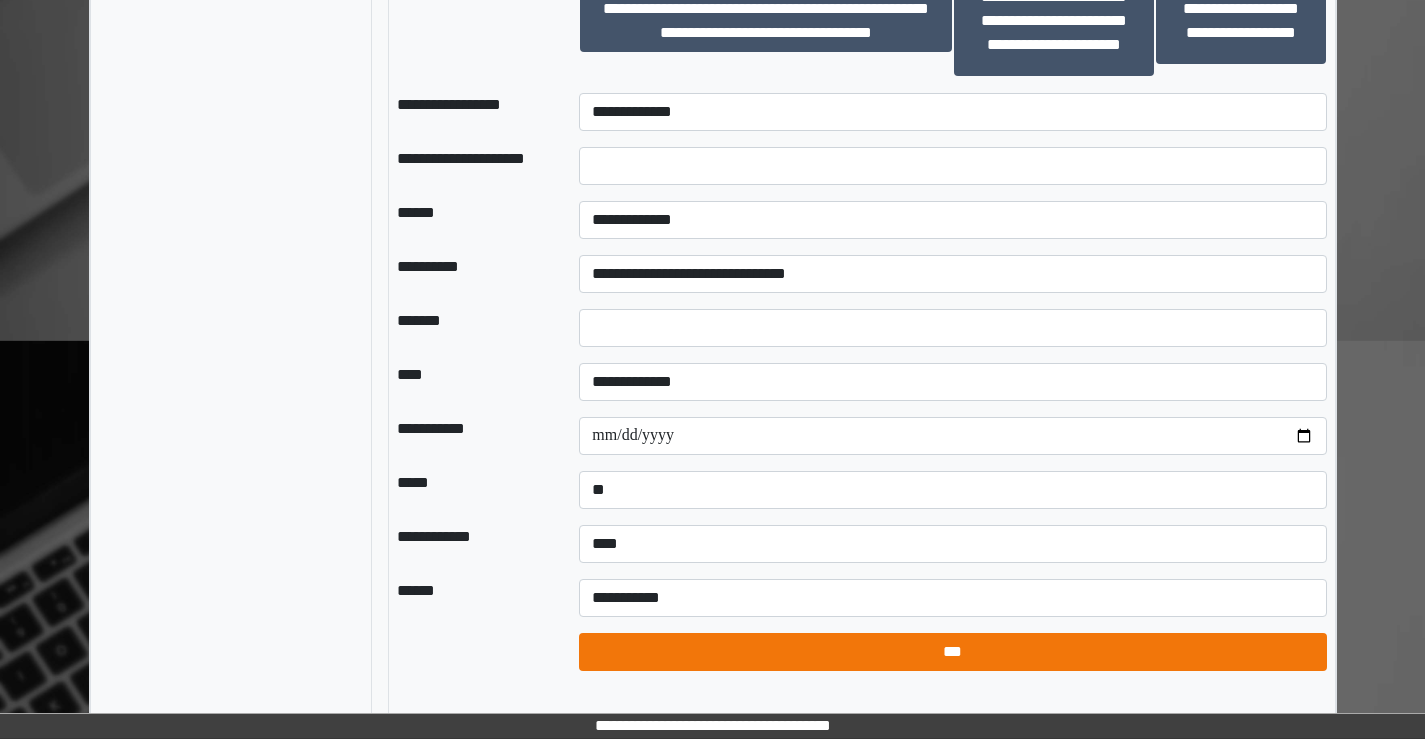 select on "*" 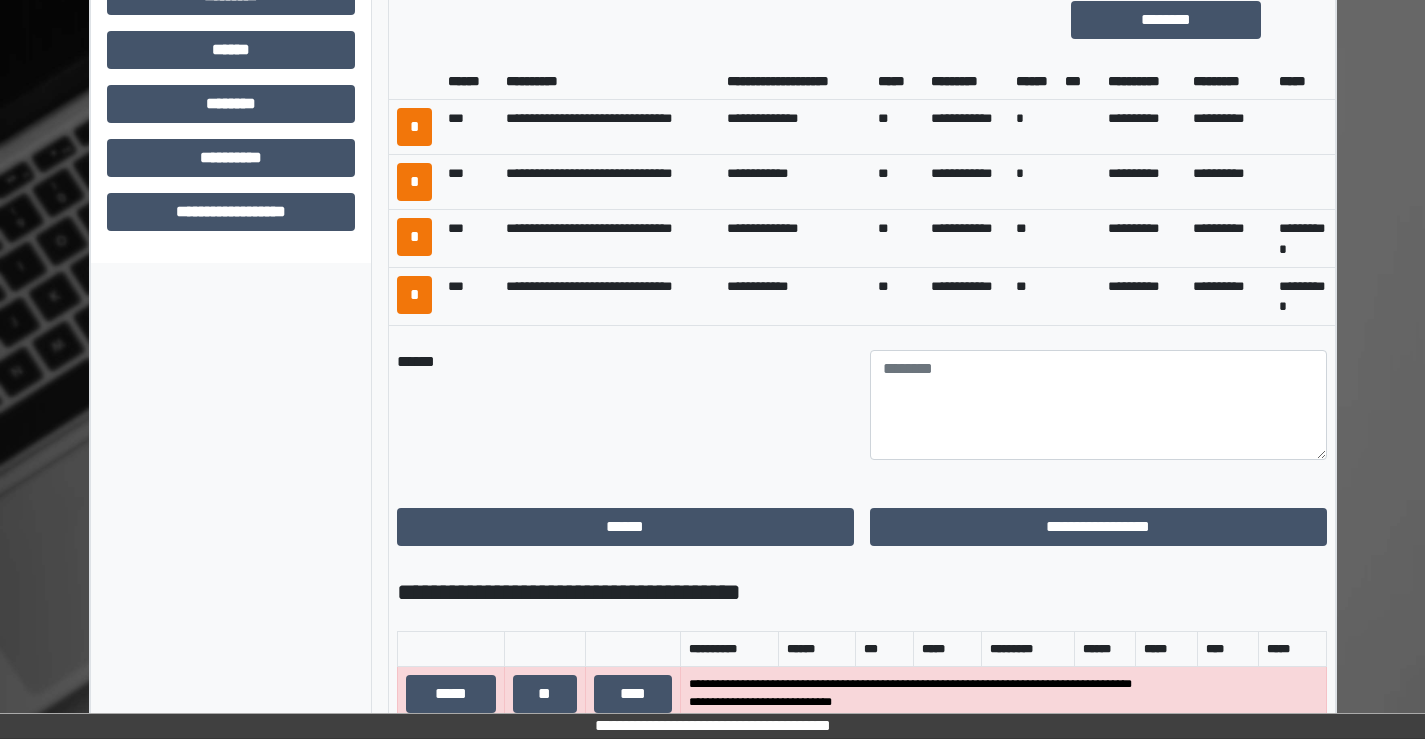 scroll, scrollTop: 1002, scrollLeft: 0, axis: vertical 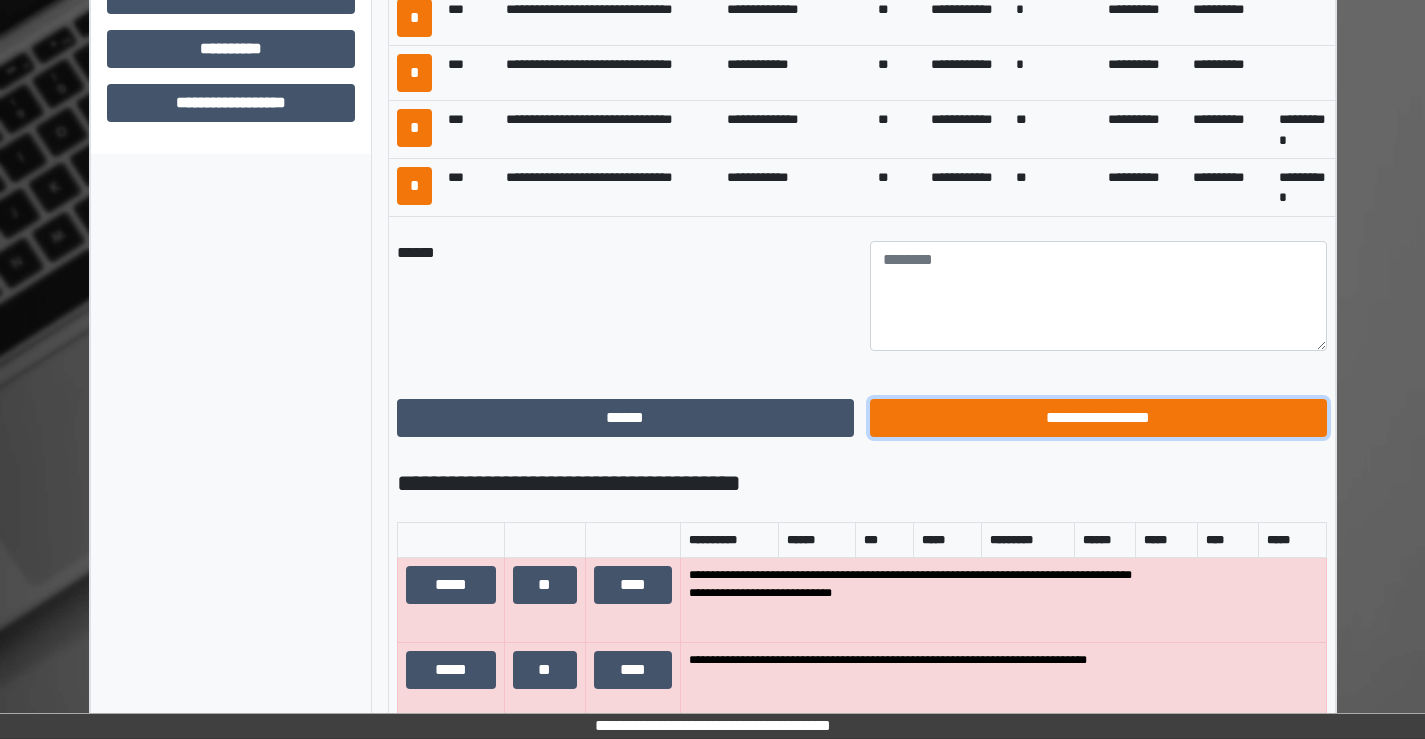 click on "**********" at bounding box center (1098, 418) 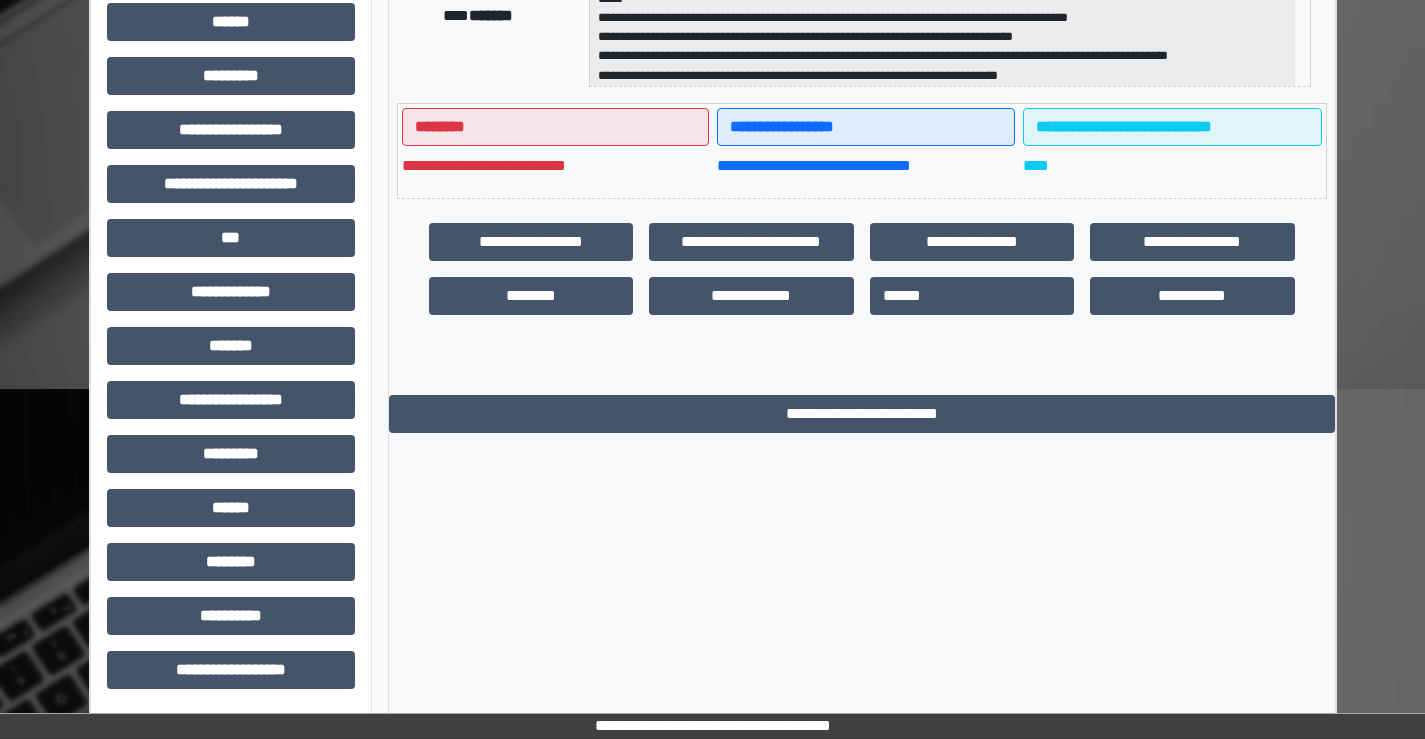 scroll, scrollTop: 435, scrollLeft: 0, axis: vertical 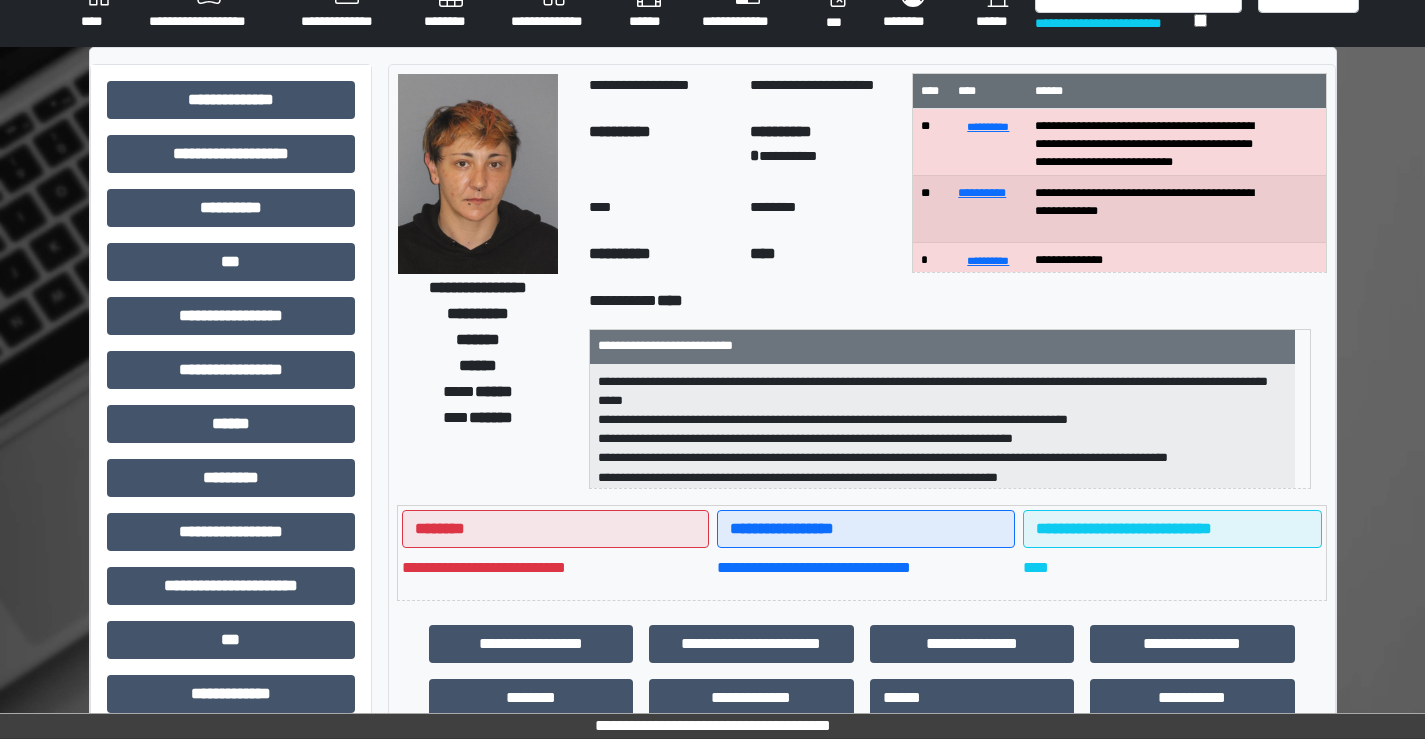 click on "**********" at bounding box center [712, 594] 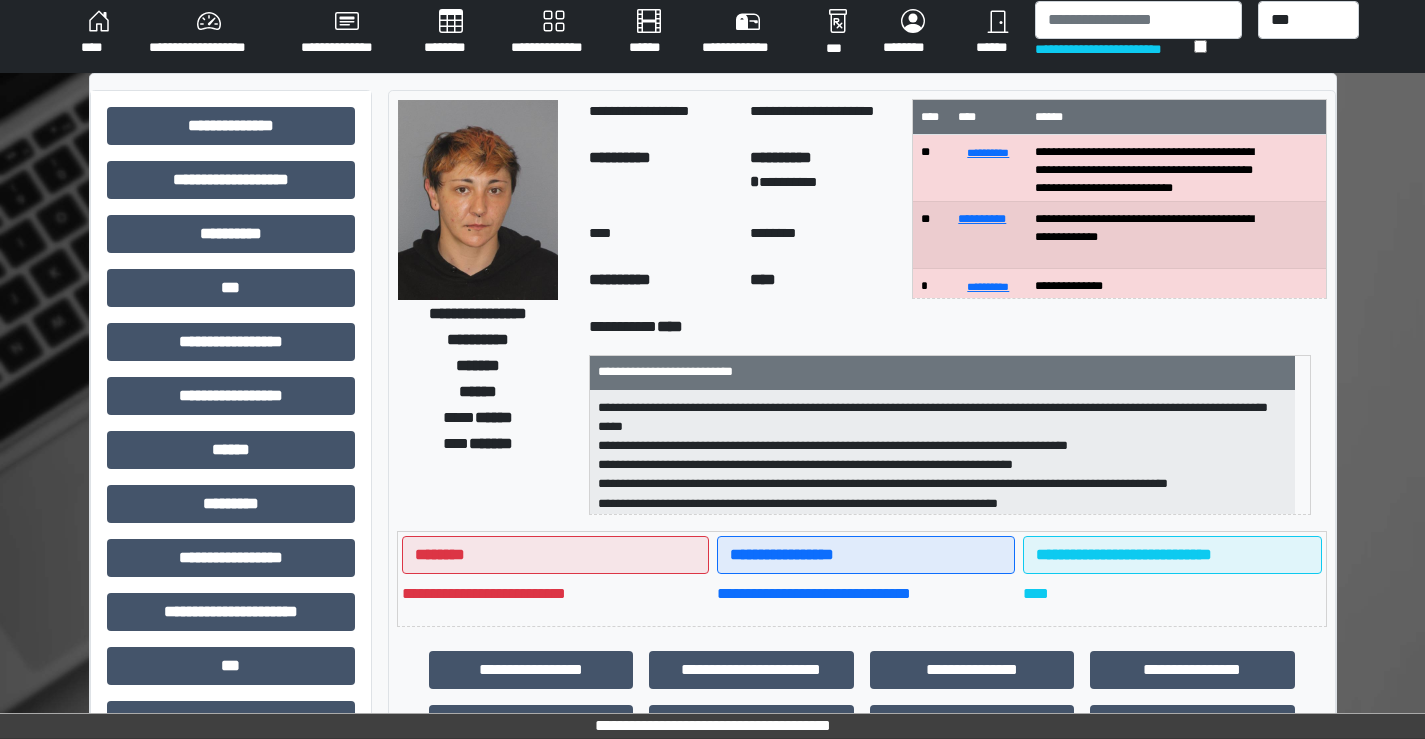 scroll, scrollTop: 0, scrollLeft: 0, axis: both 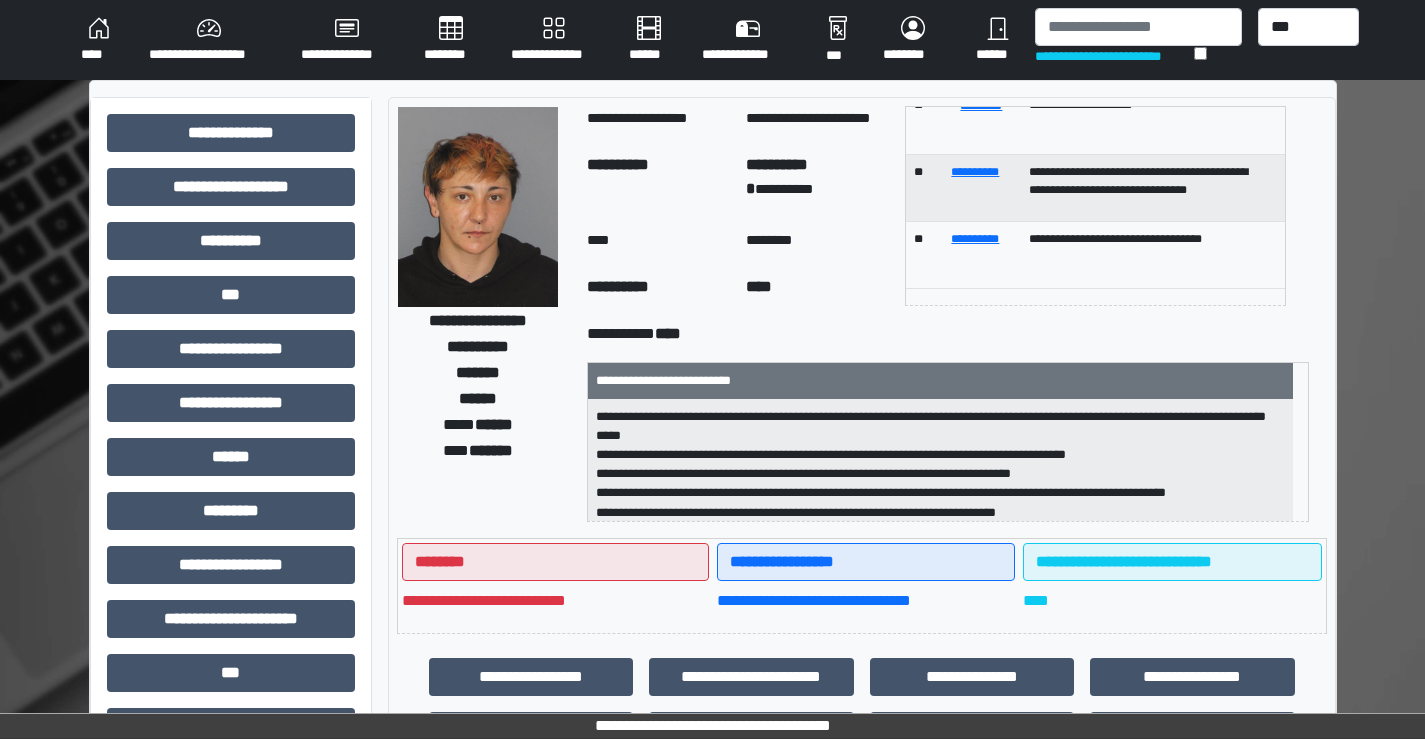 click on "******" at bounding box center (997, 40) 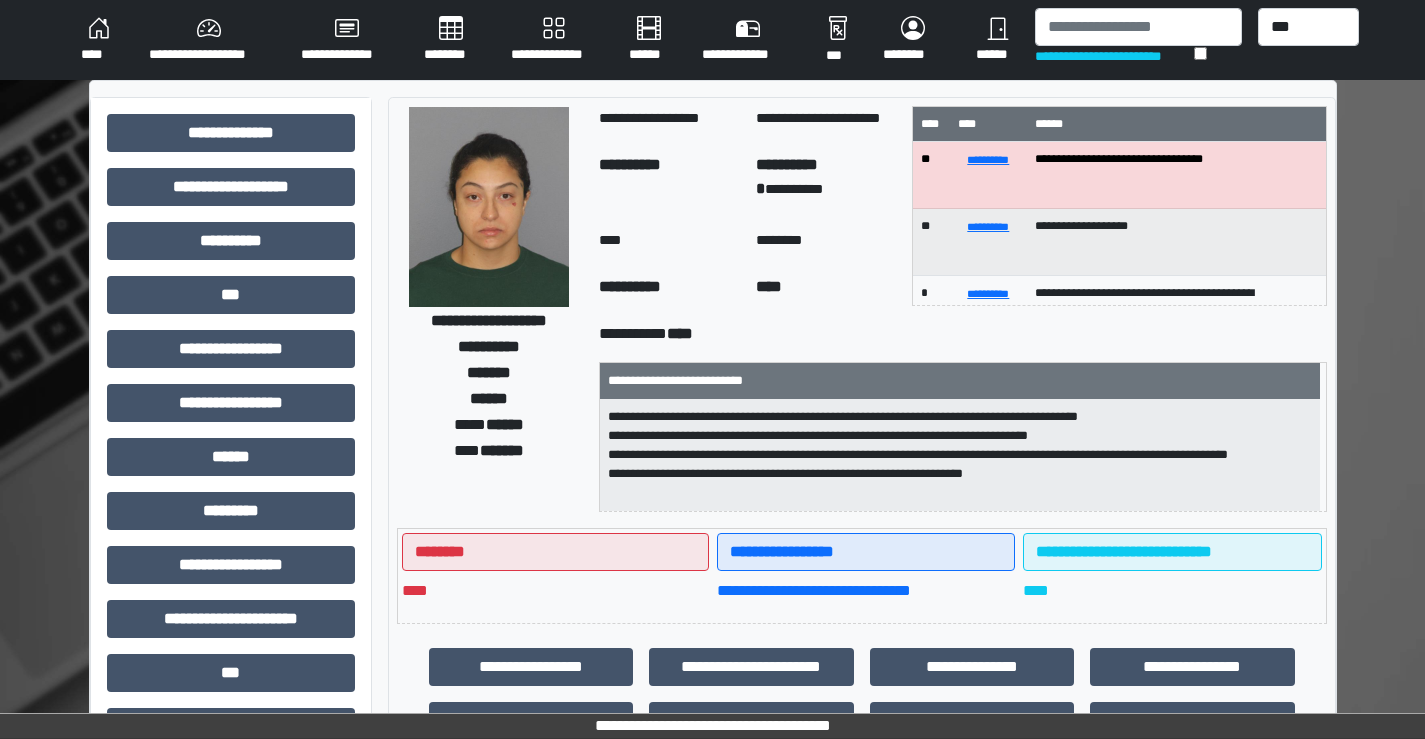 scroll, scrollTop: 5, scrollLeft: 0, axis: vertical 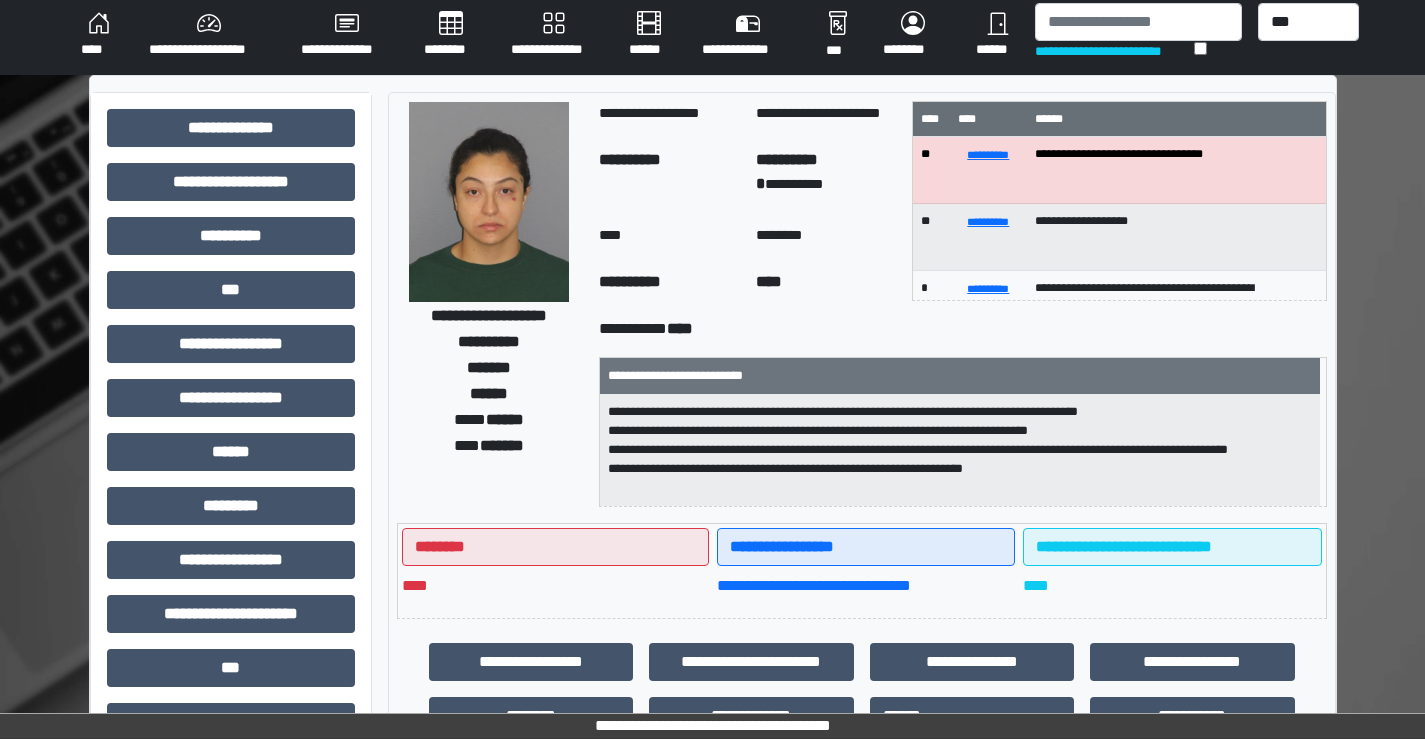 click on "******" at bounding box center (997, 35) 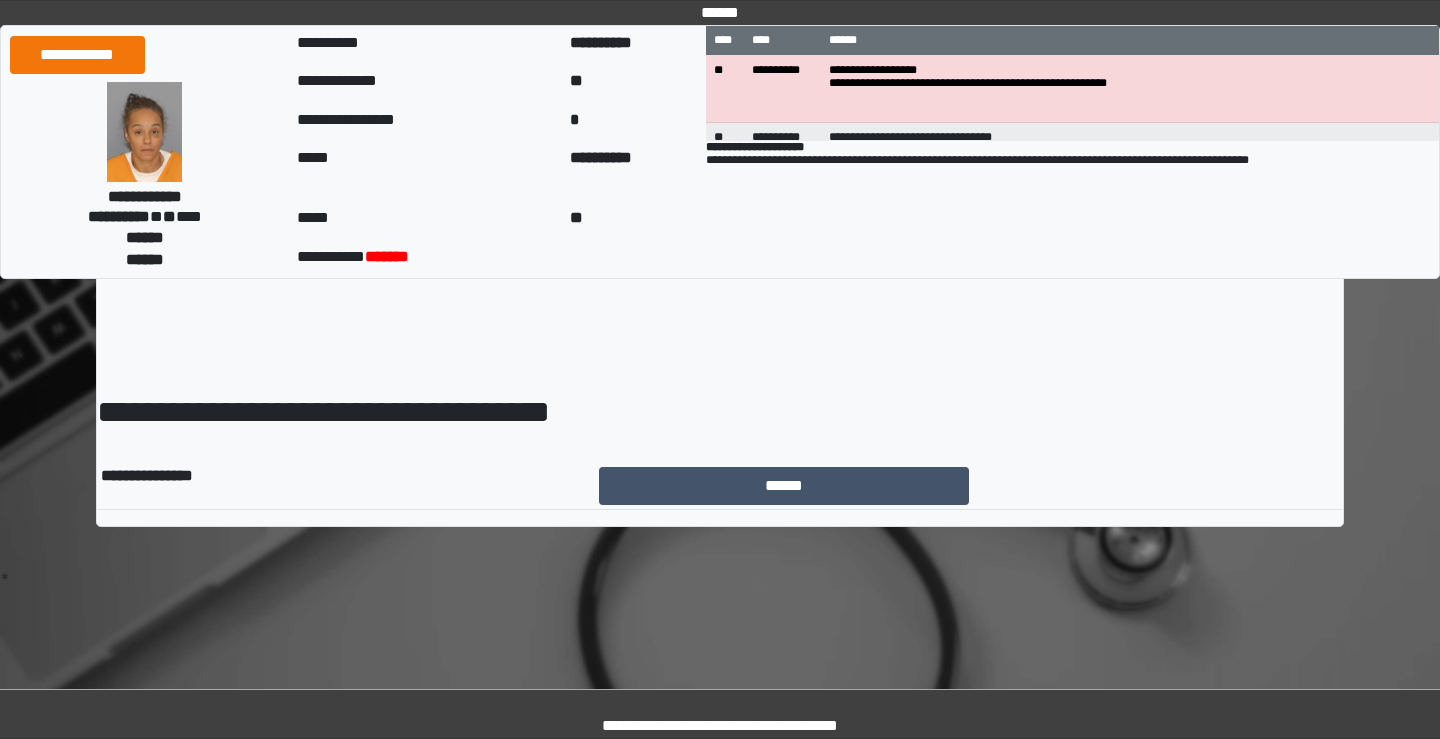scroll, scrollTop: 0, scrollLeft: 0, axis: both 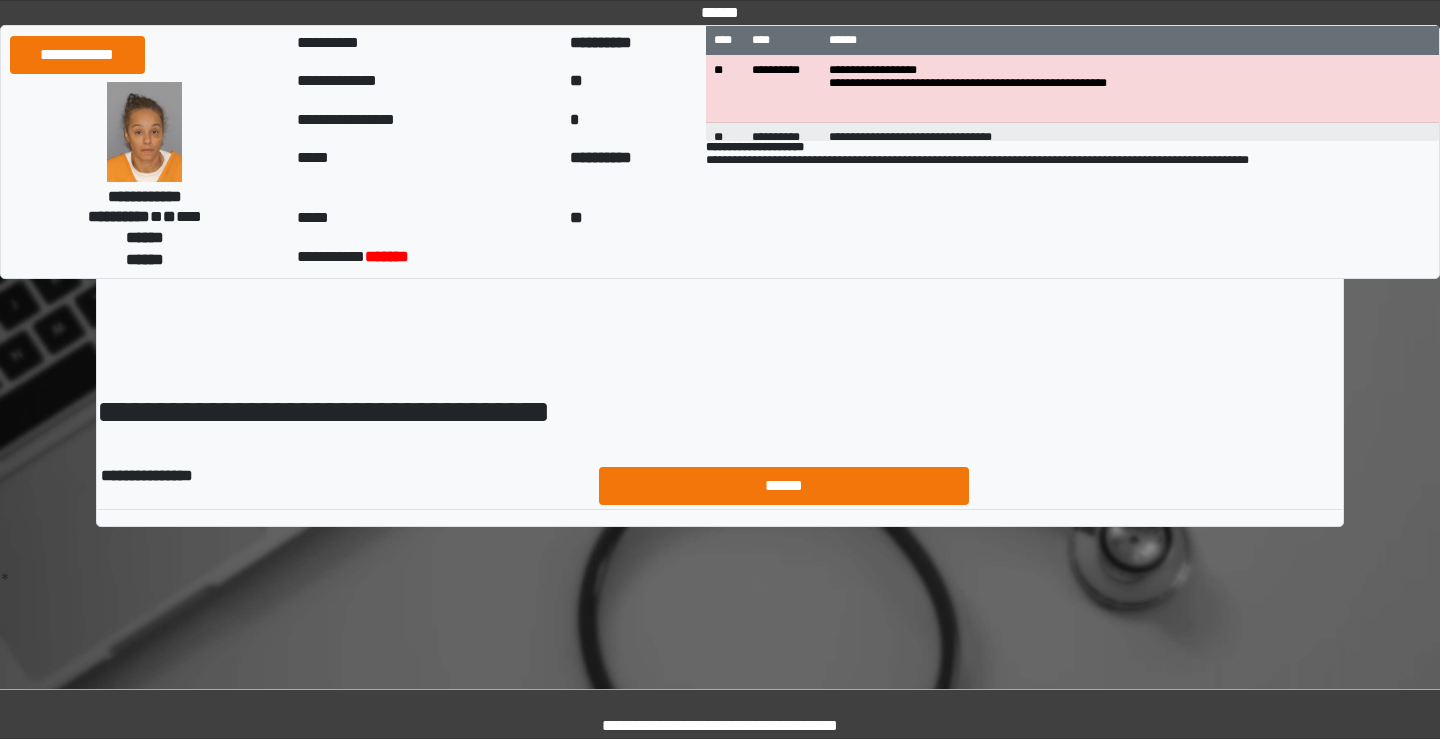 click on "******" at bounding box center [784, 486] 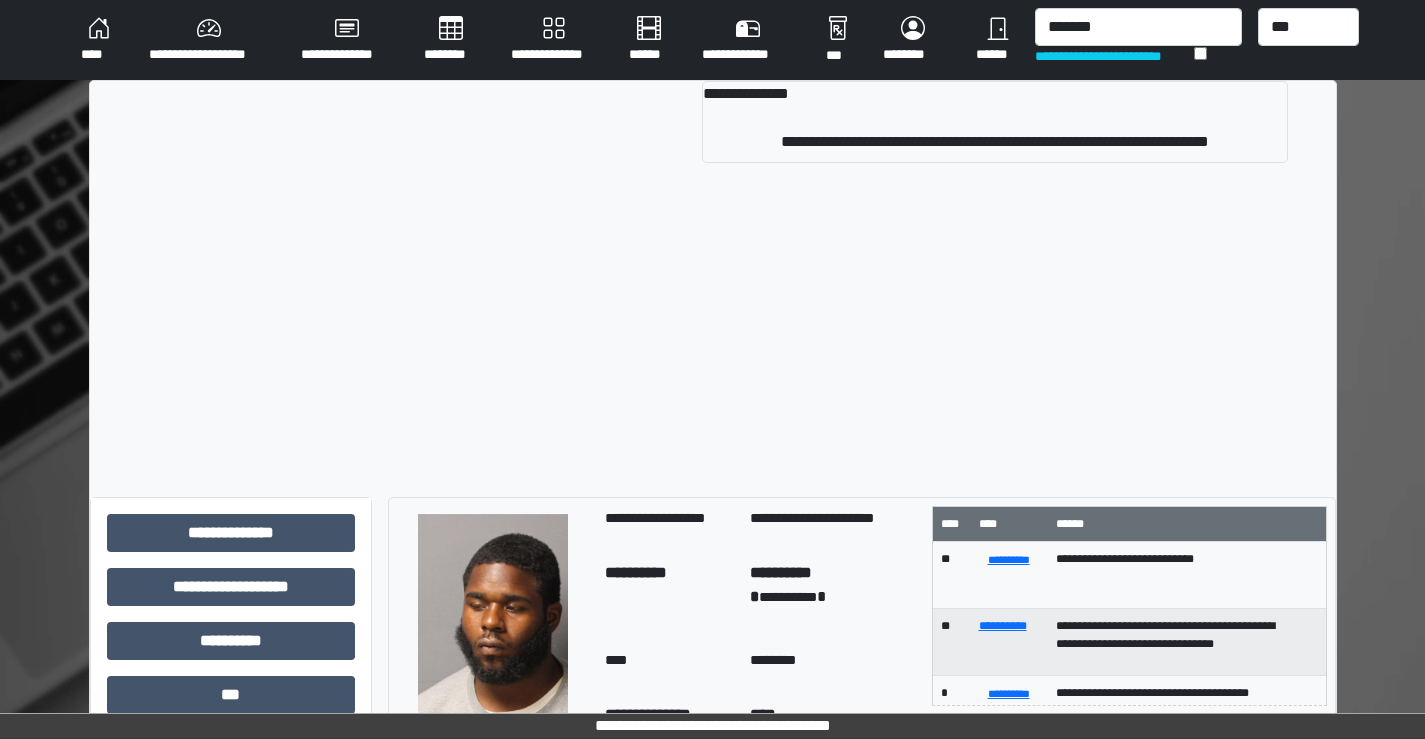 click on "******" at bounding box center [997, 40] 